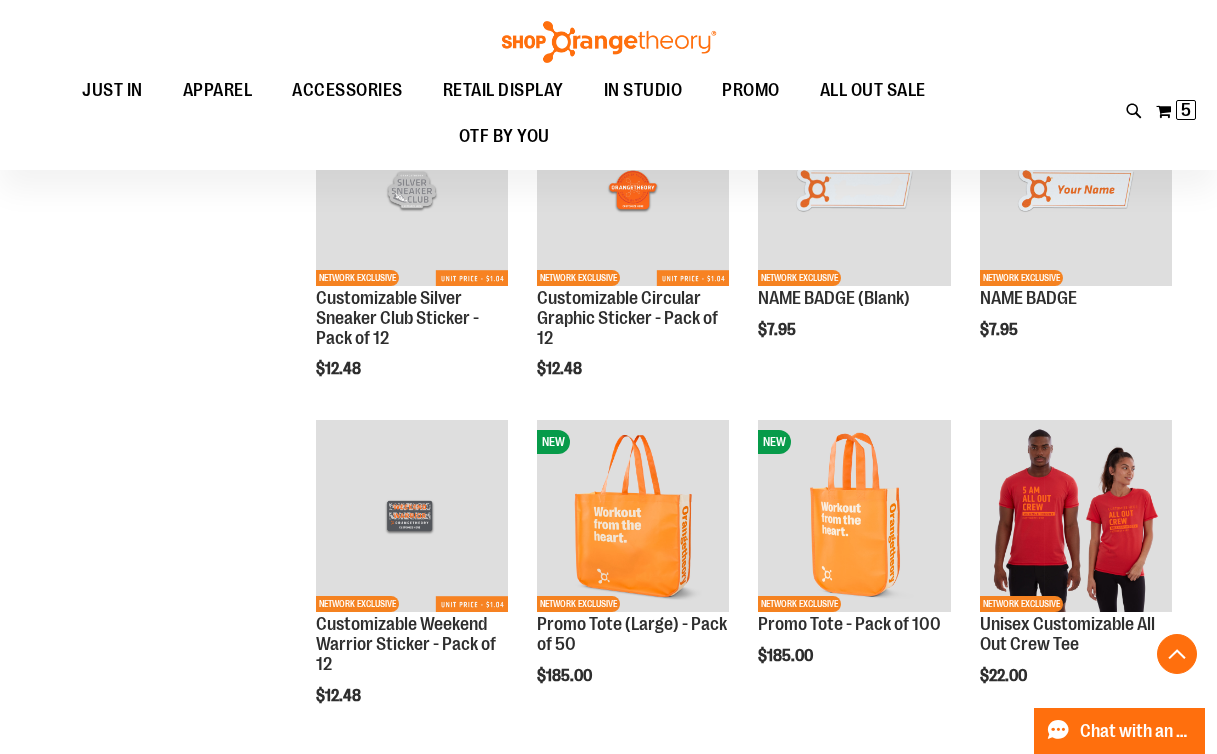 scroll, scrollTop: 2574, scrollLeft: 0, axis: vertical 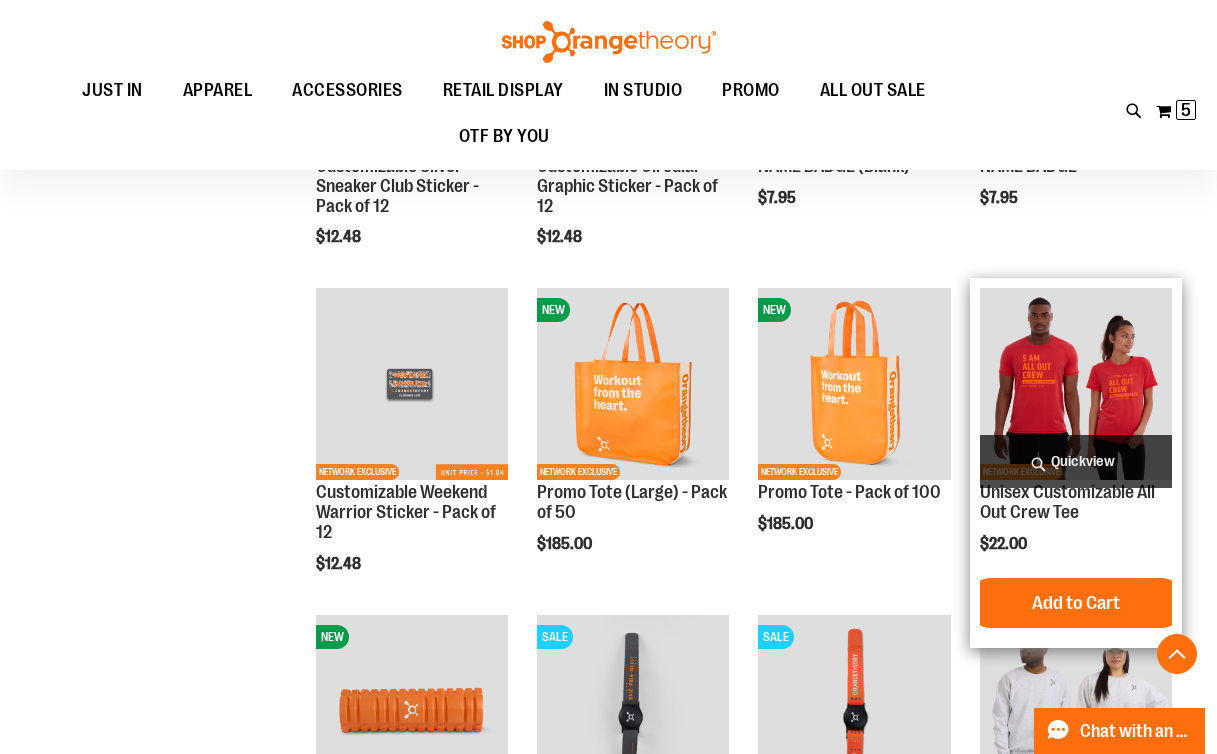 click on "Quickview" at bounding box center [1076, 461] 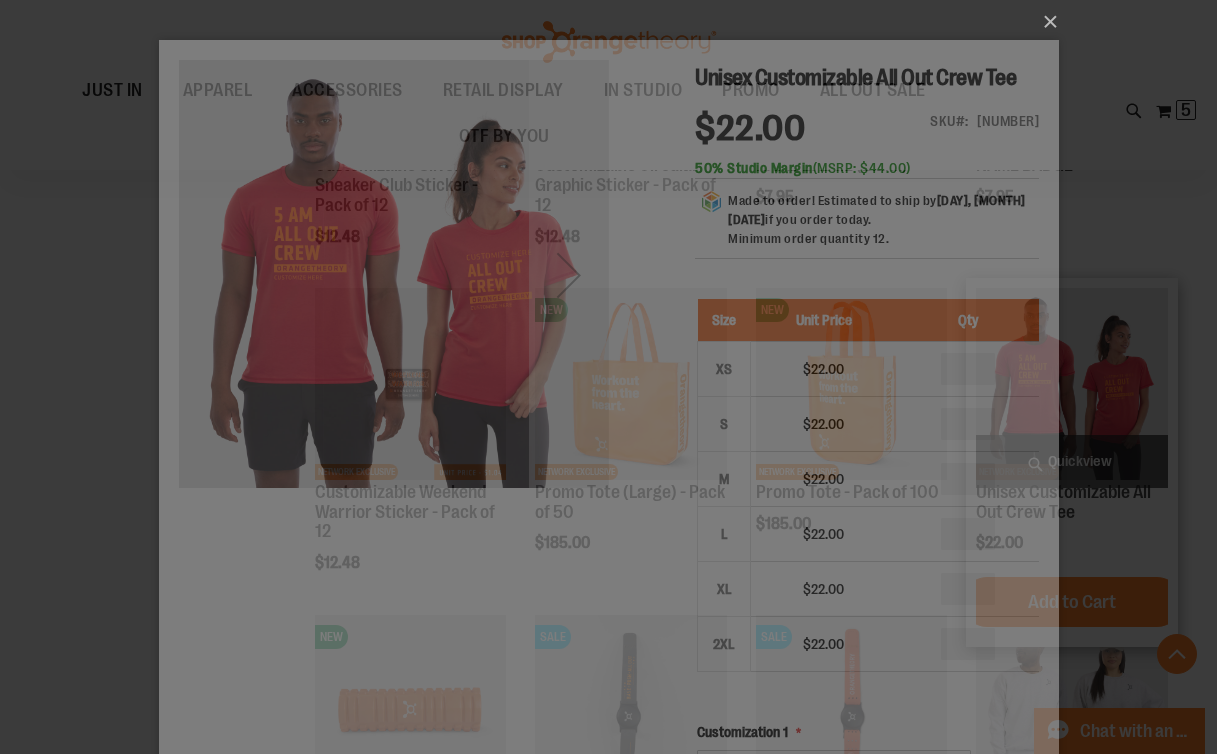 scroll, scrollTop: 0, scrollLeft: 0, axis: both 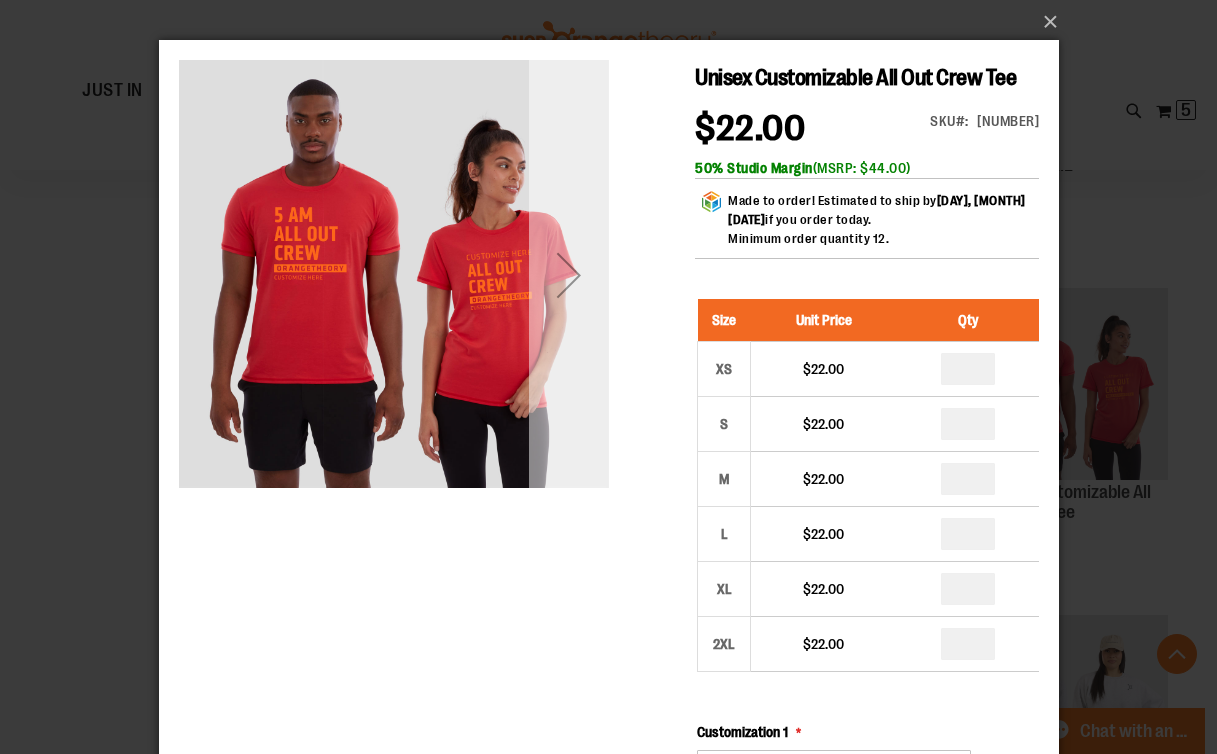 click at bounding box center [568, 275] 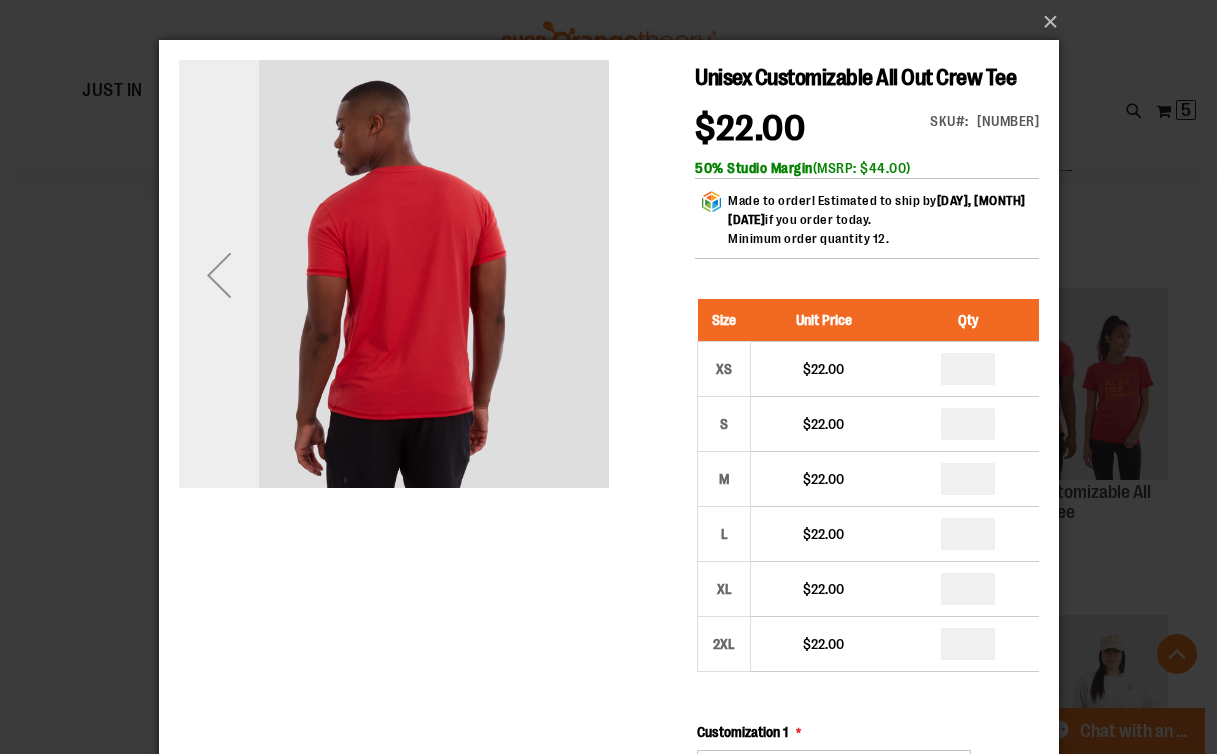 click at bounding box center [218, 275] 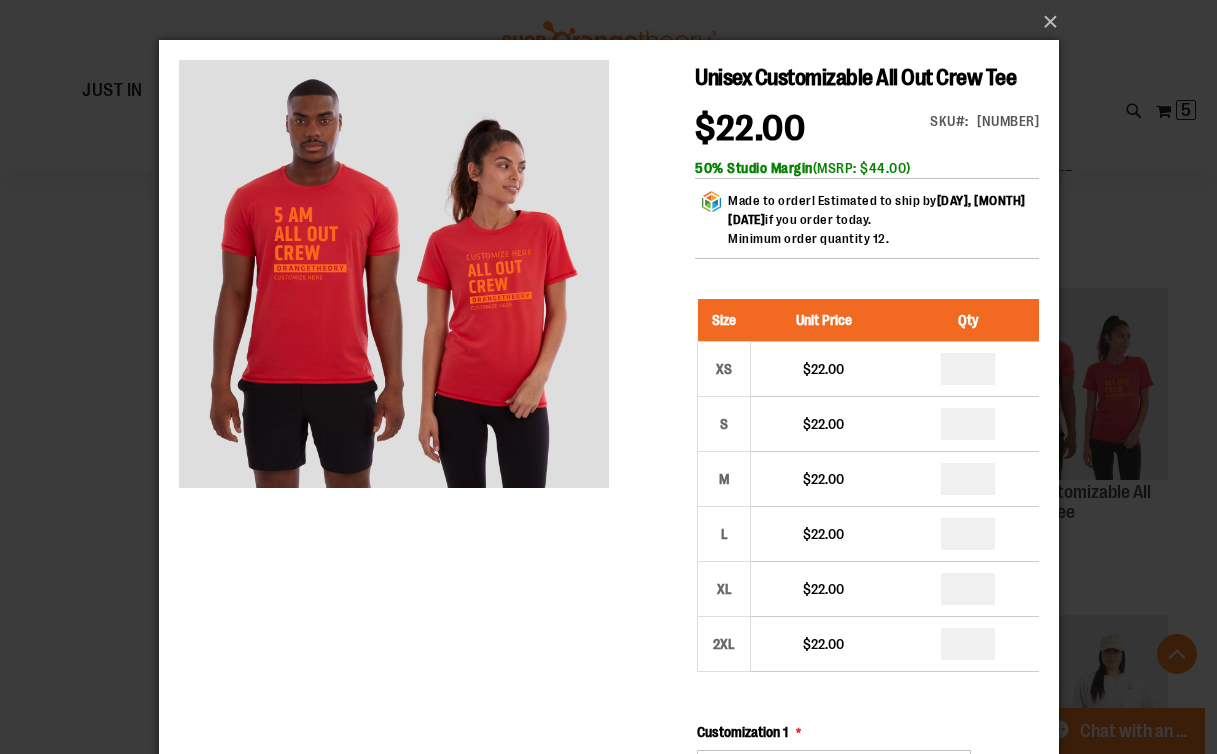 click on "×" at bounding box center (608, 377) 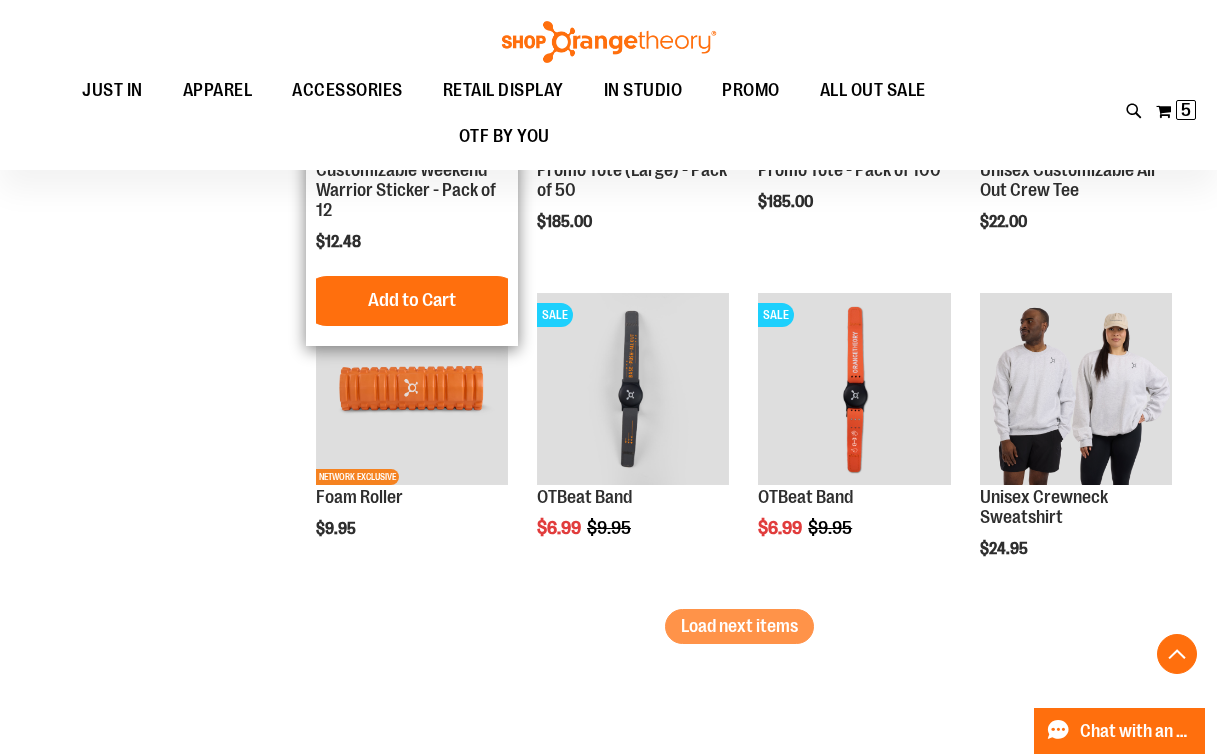 scroll, scrollTop: 2923, scrollLeft: 0, axis: vertical 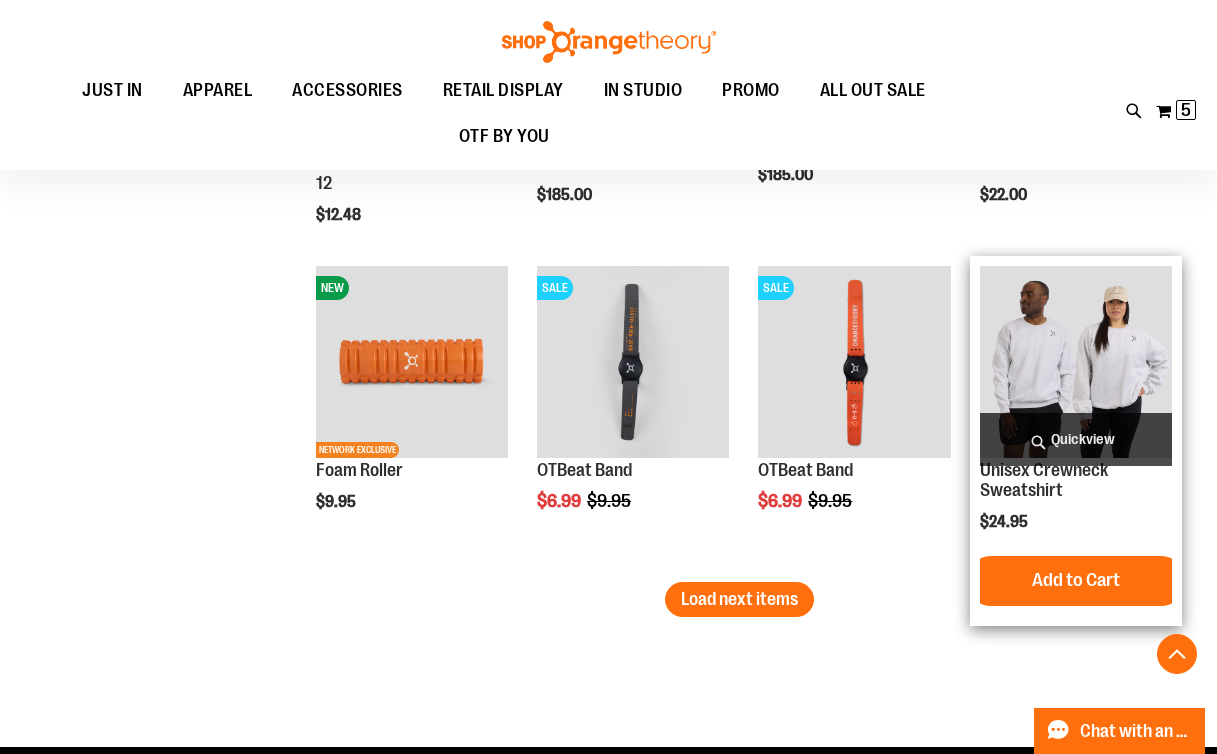 click on "Quickview" at bounding box center (1076, 439) 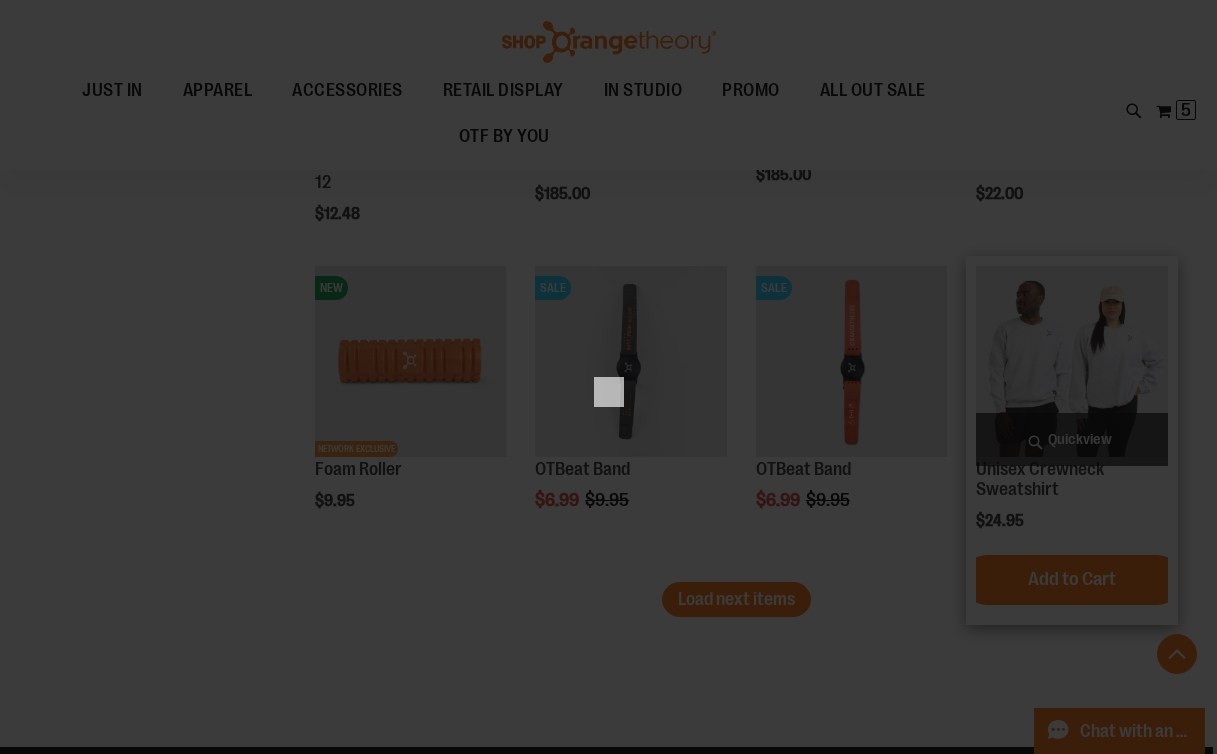 scroll, scrollTop: 0, scrollLeft: 0, axis: both 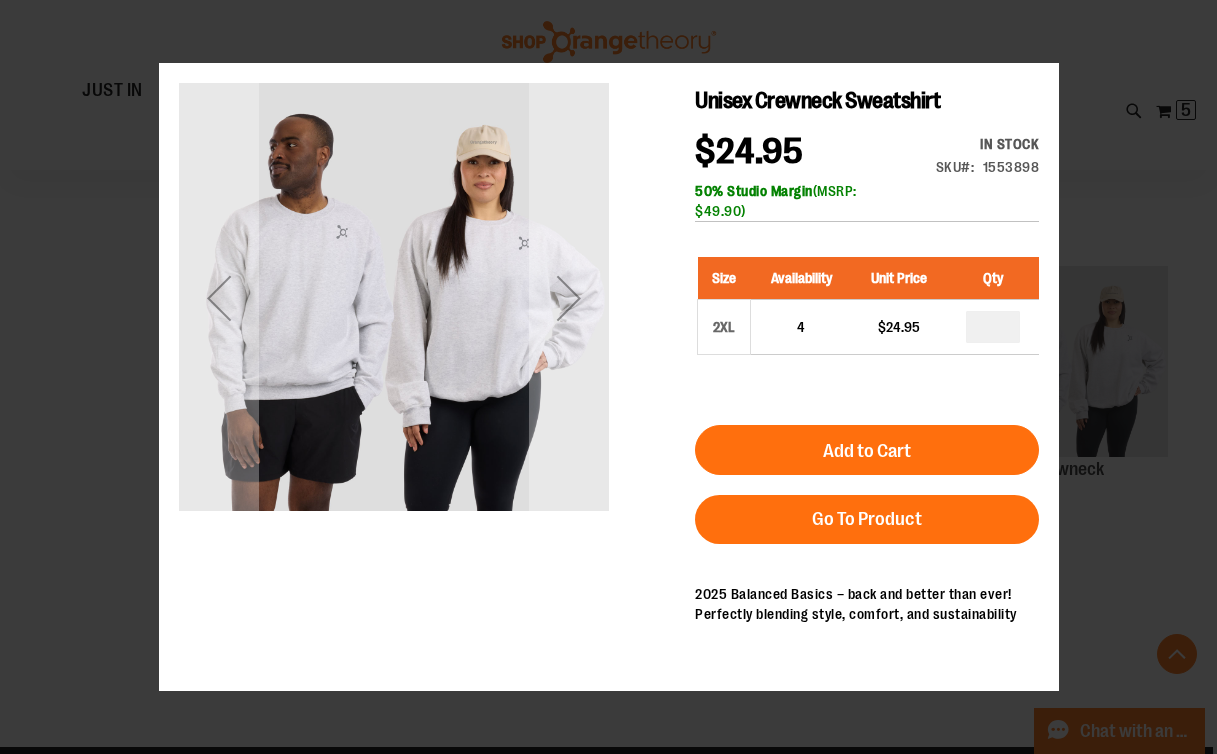 click on "×" at bounding box center [608, 377] 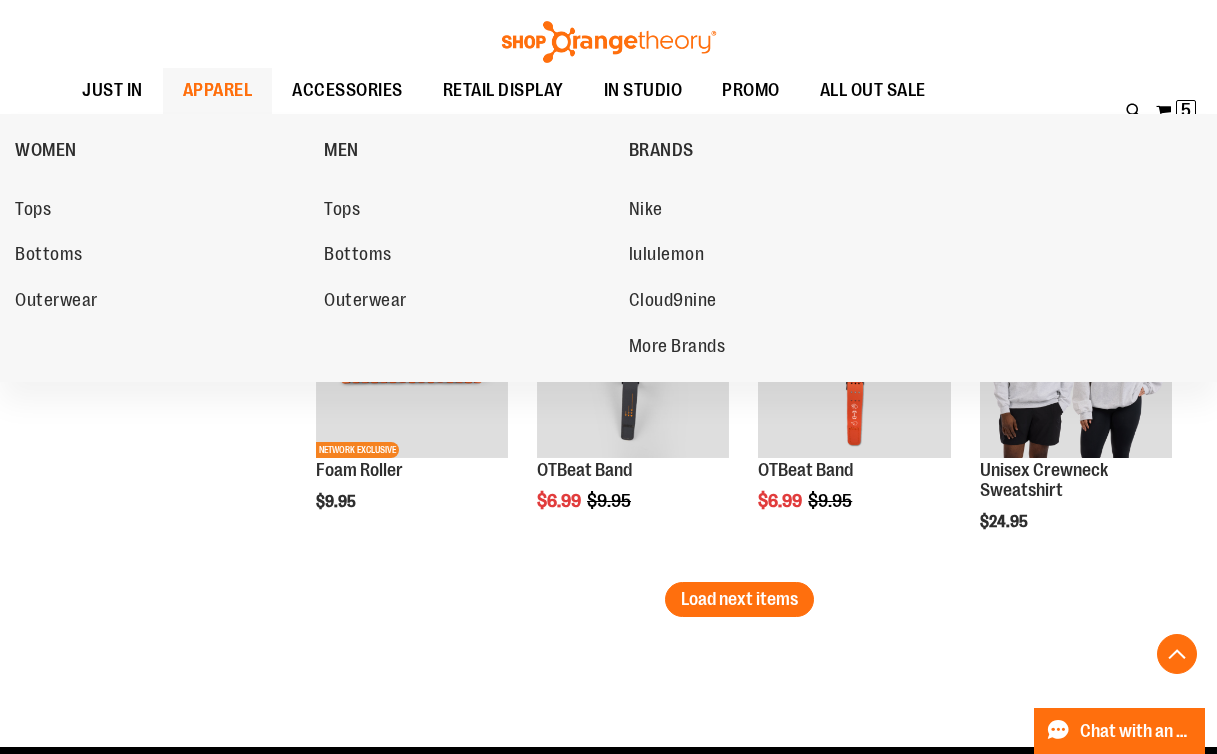 click on "APPAREL" at bounding box center [218, 90] 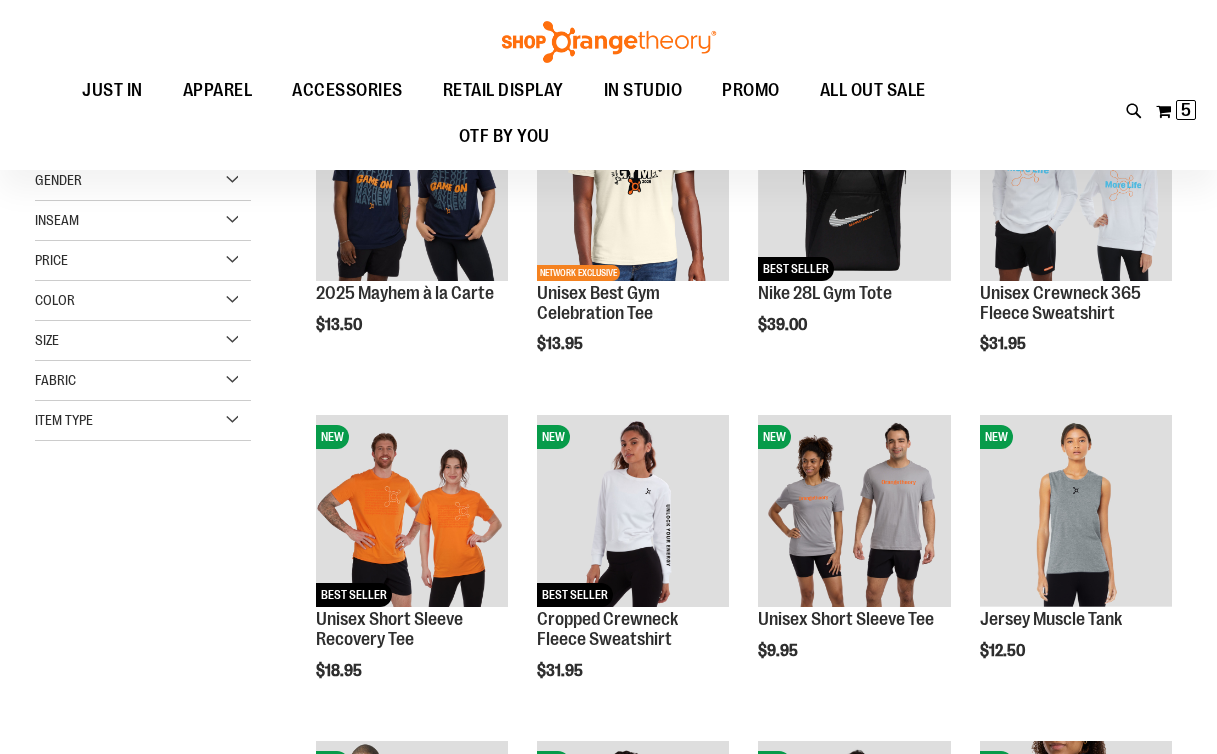 scroll, scrollTop: 453, scrollLeft: 0, axis: vertical 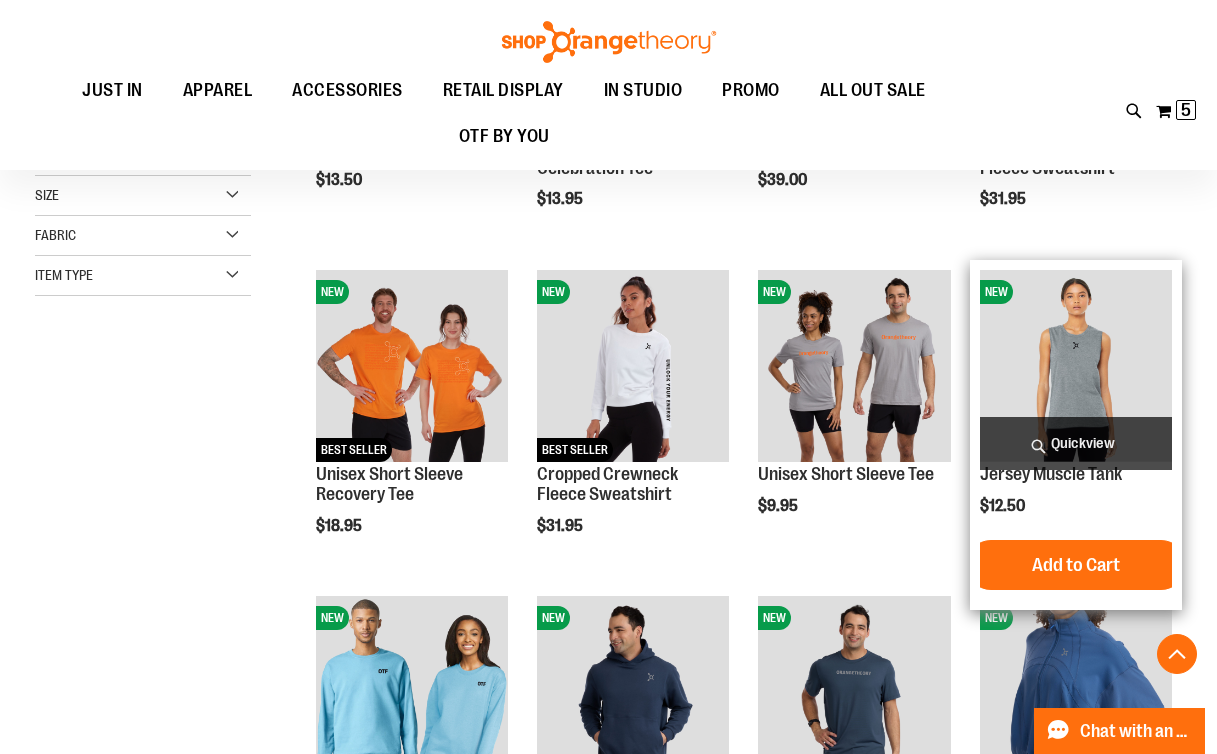 click on "Quickview" at bounding box center (1076, 443) 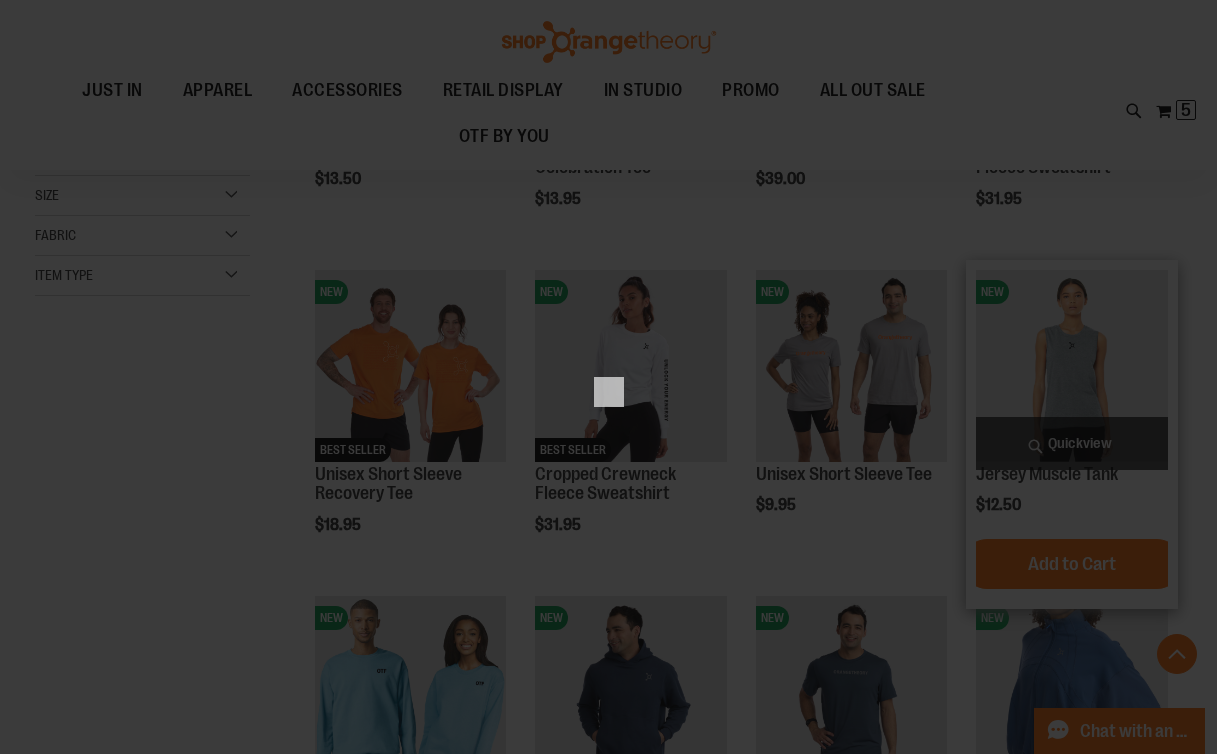 scroll, scrollTop: 0, scrollLeft: 0, axis: both 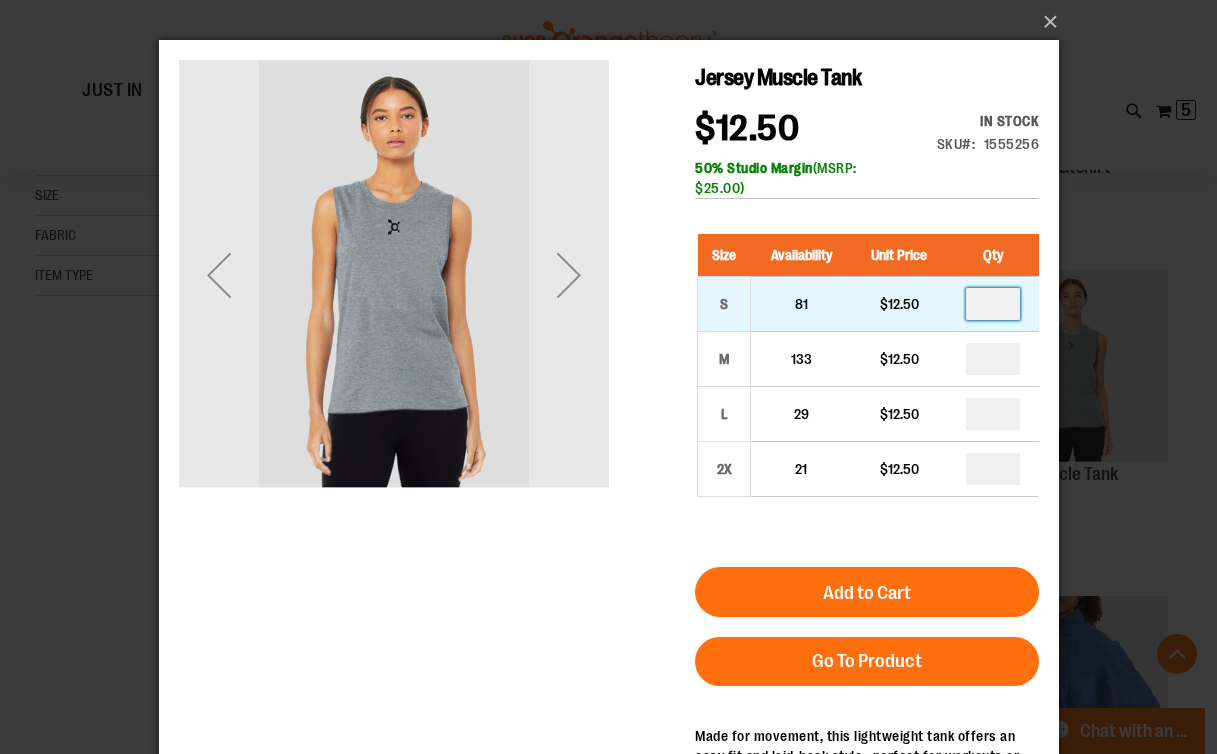 click at bounding box center [992, 304] 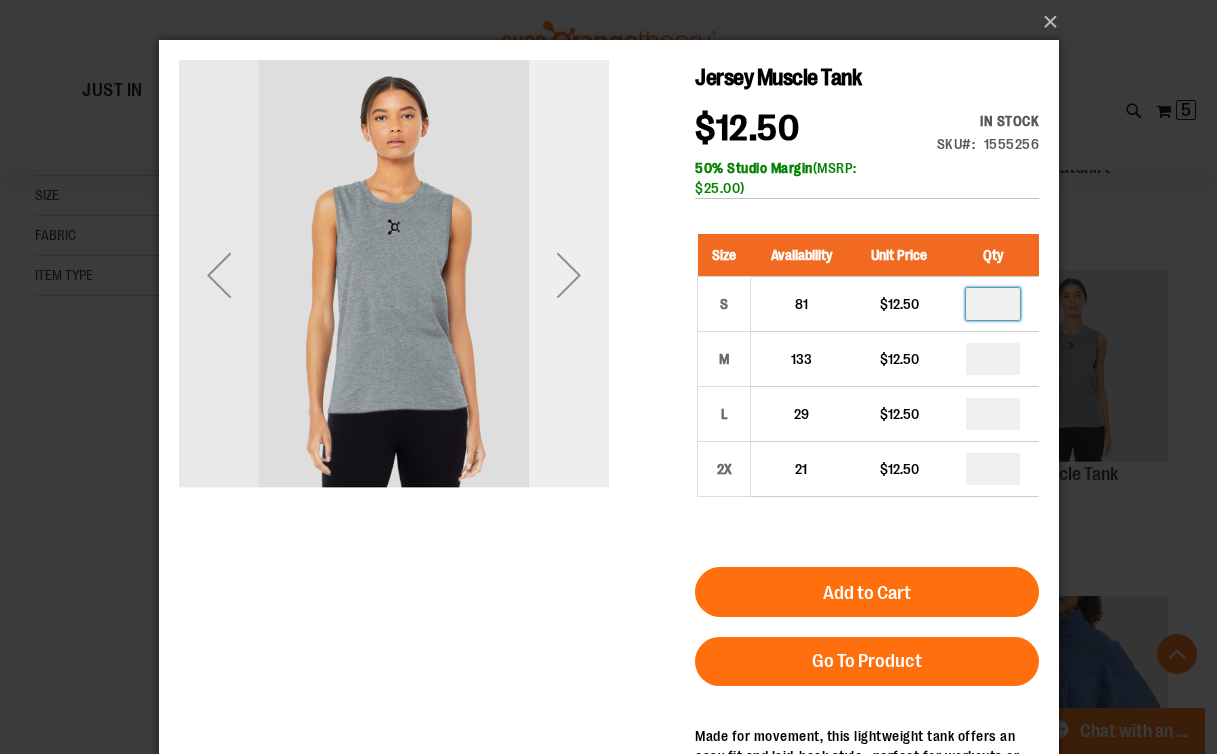 click at bounding box center (568, 275) 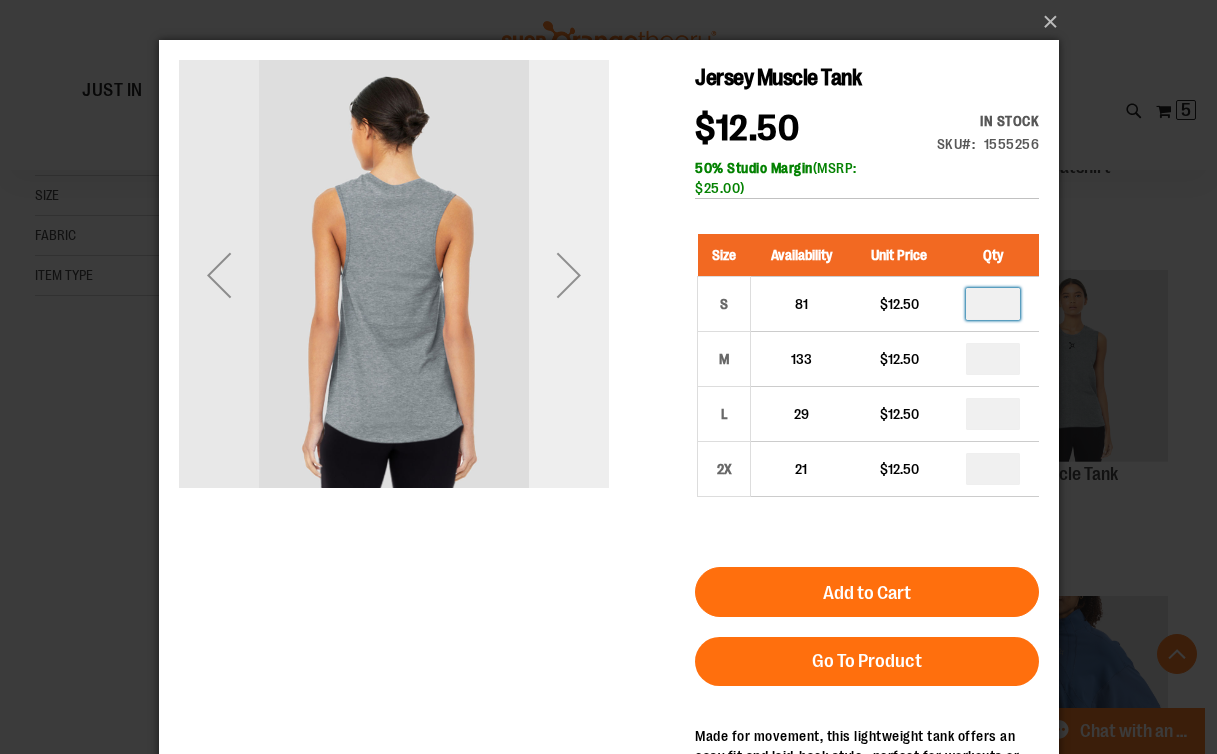click at bounding box center [568, 275] 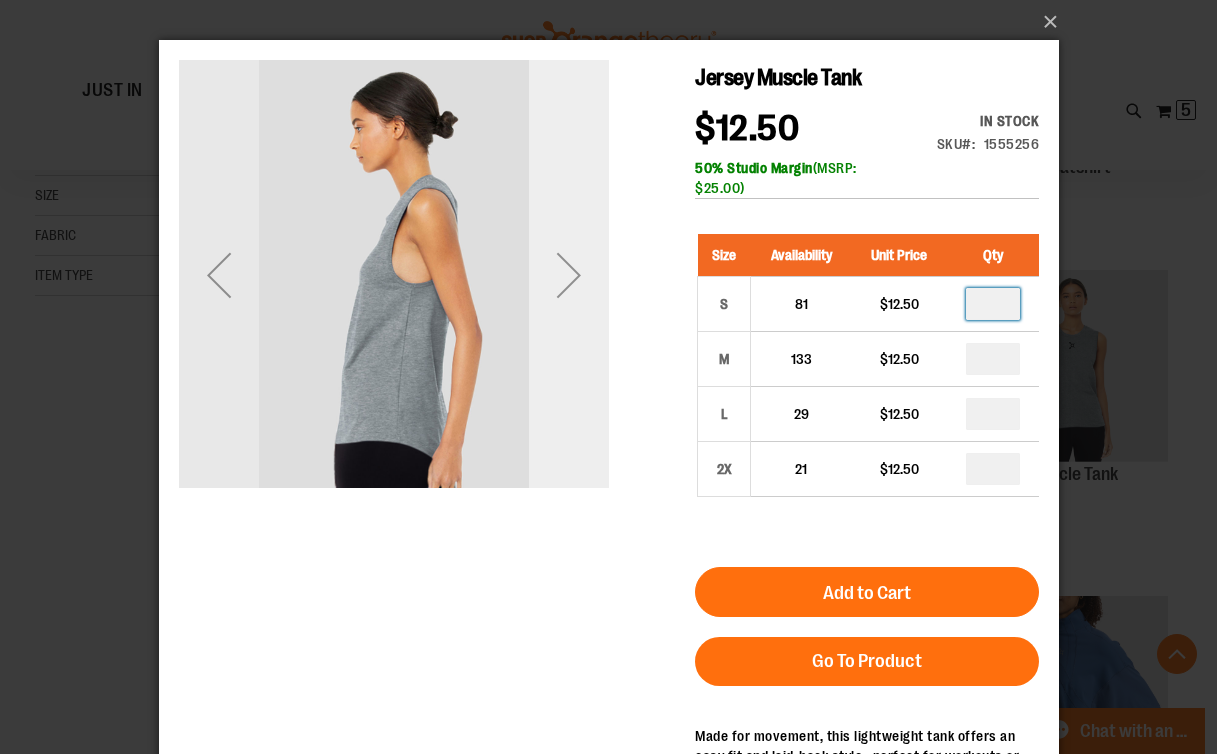 click at bounding box center (568, 275) 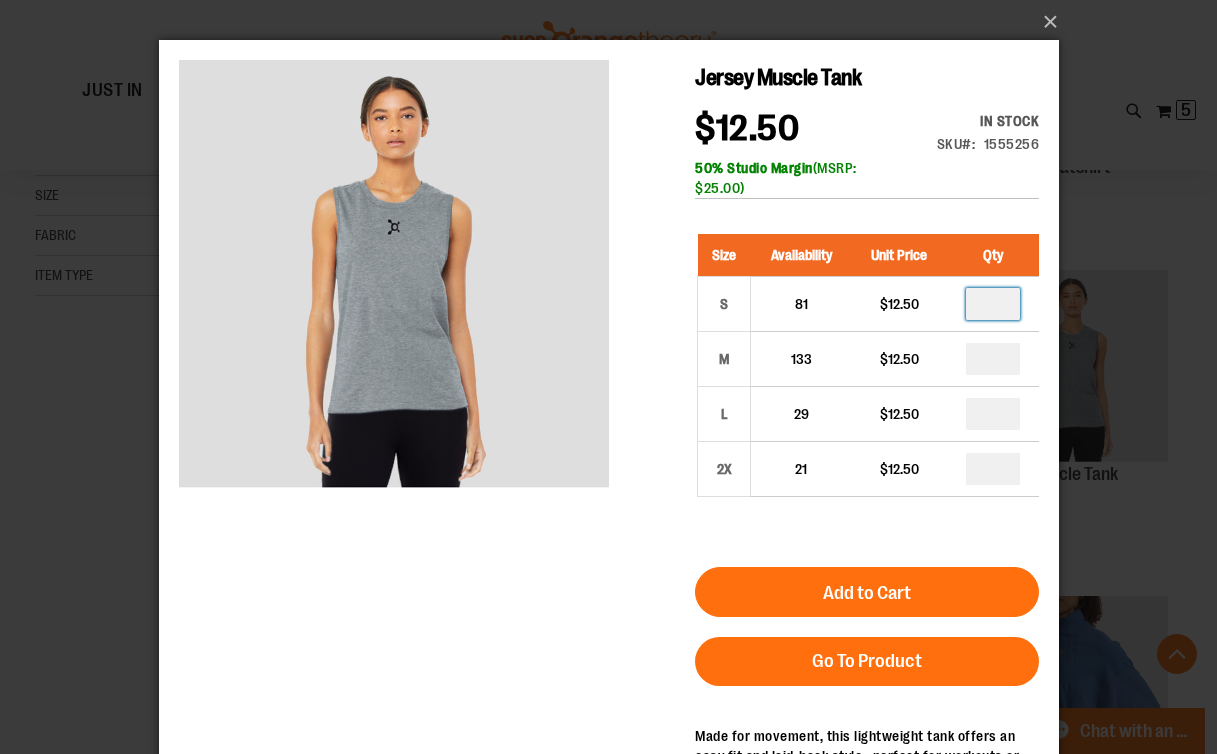 type on "*" 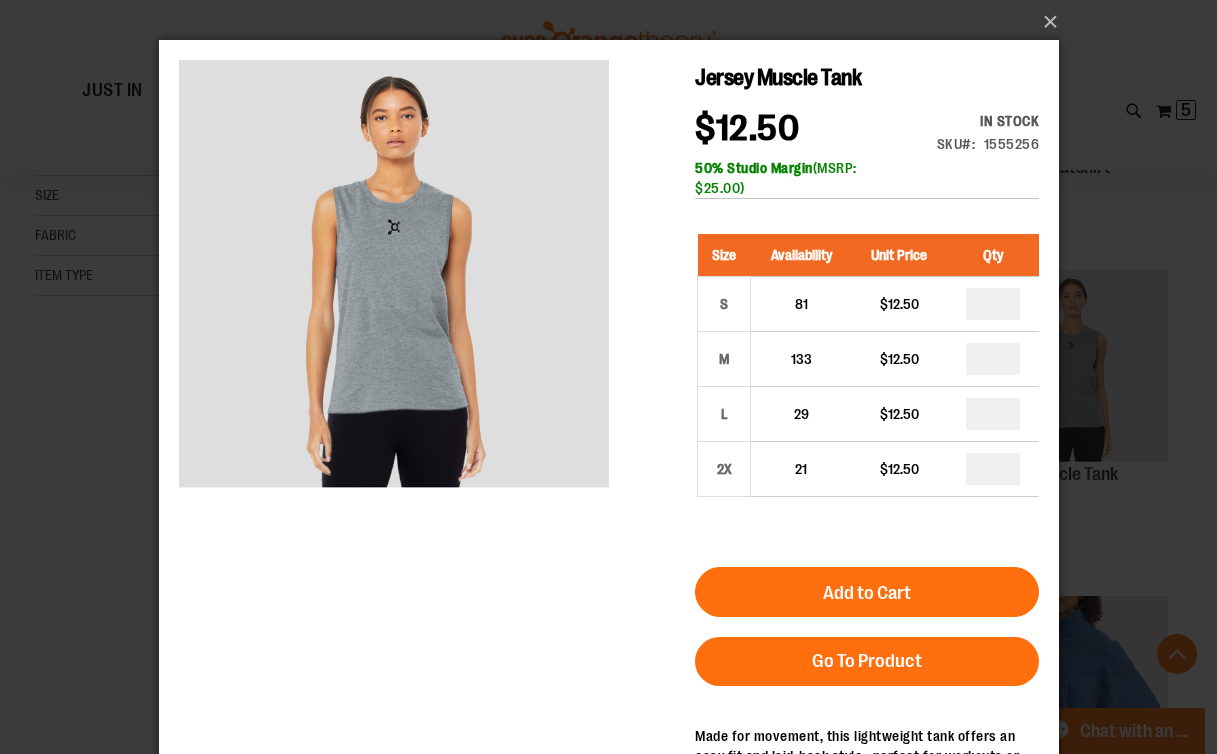 type on "*" 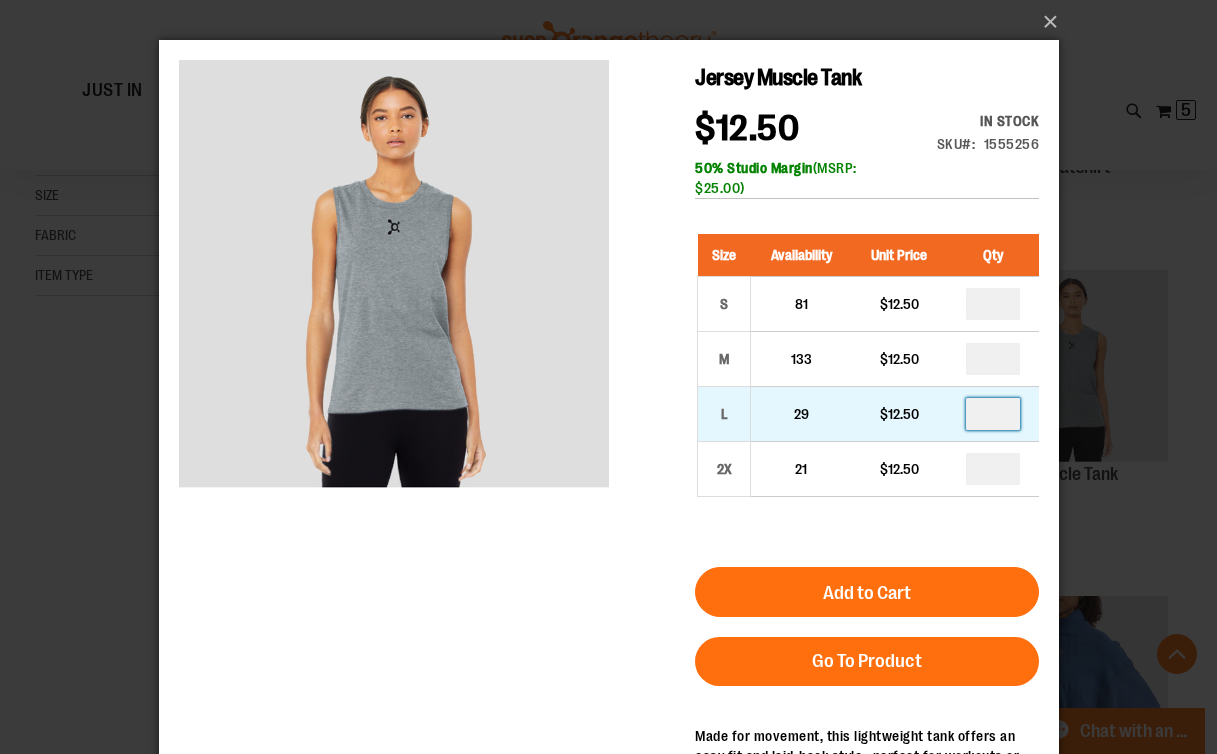 click at bounding box center [992, 414] 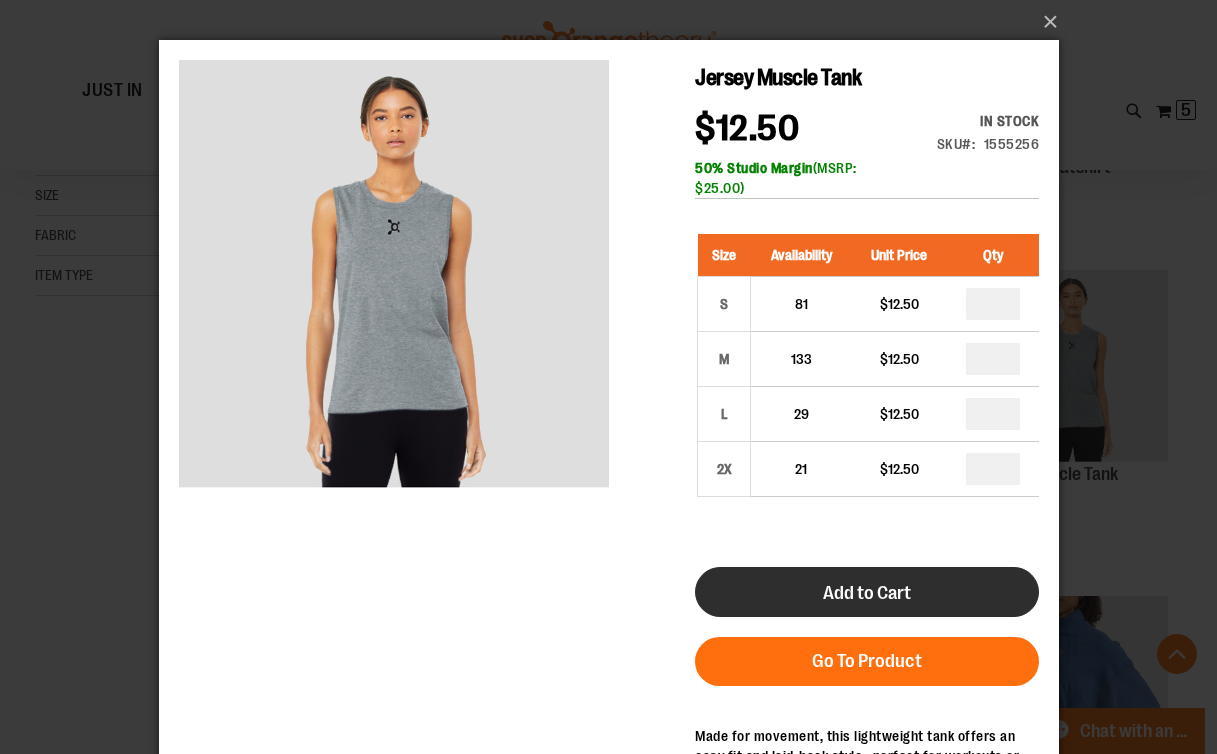 click on "Add to Cart" at bounding box center (866, 592) 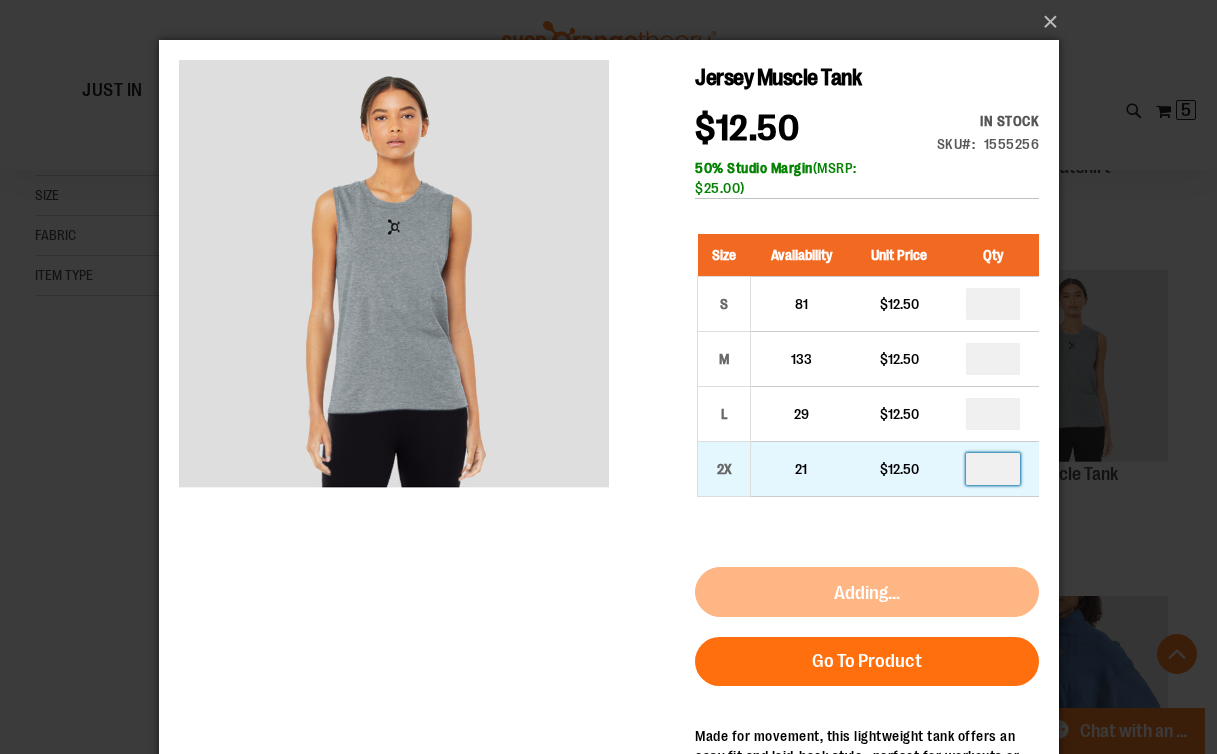 click at bounding box center [992, 469] 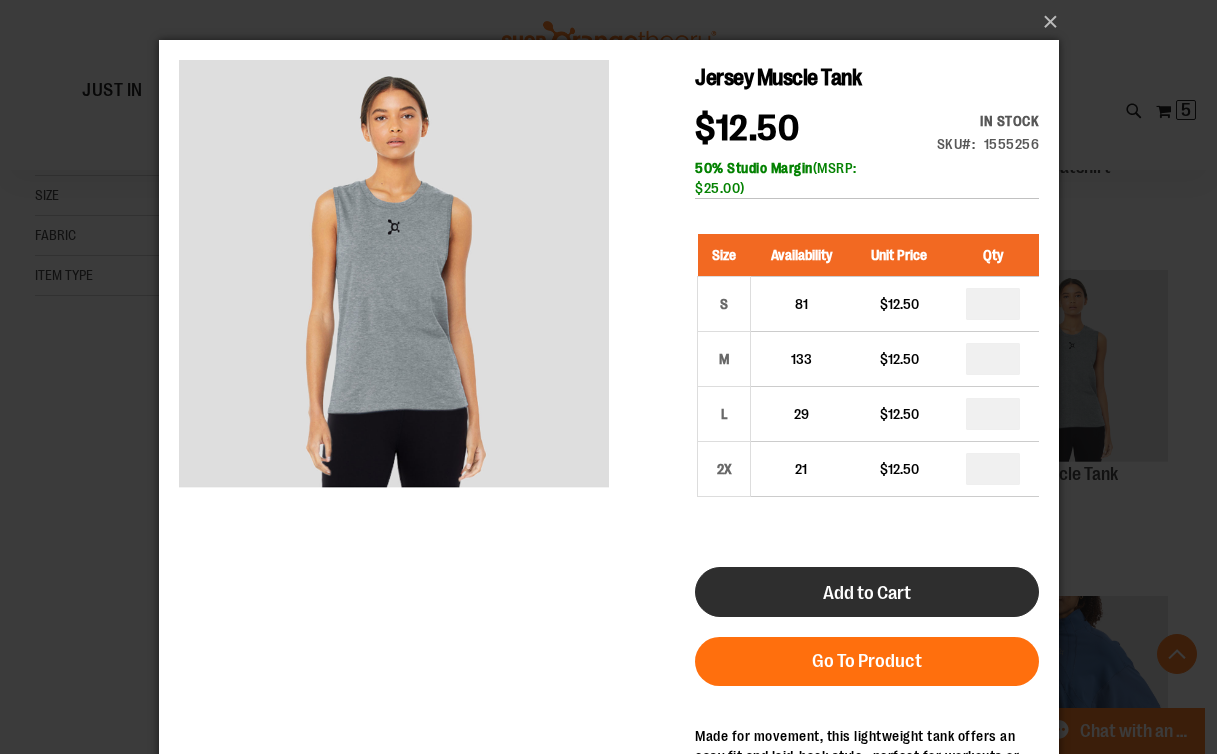 click on "Add to Cart" at bounding box center (866, 592) 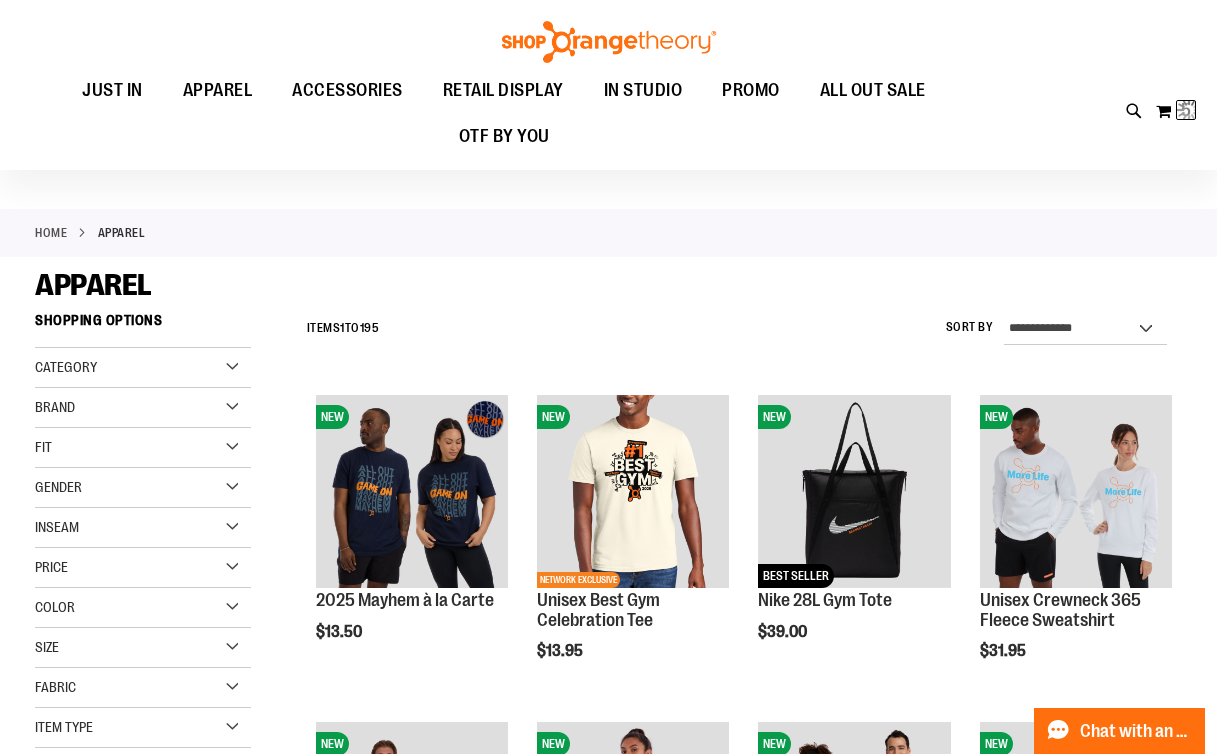 scroll, scrollTop: 0, scrollLeft: 0, axis: both 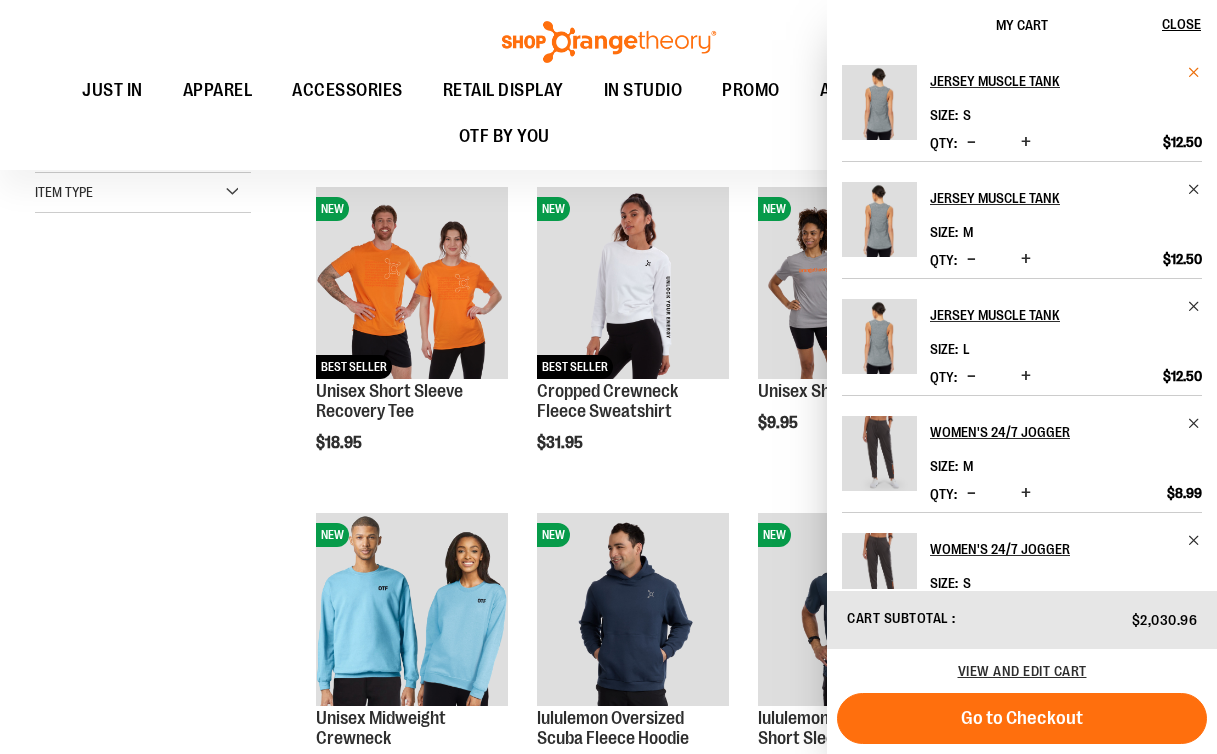 click at bounding box center (1194, 72) 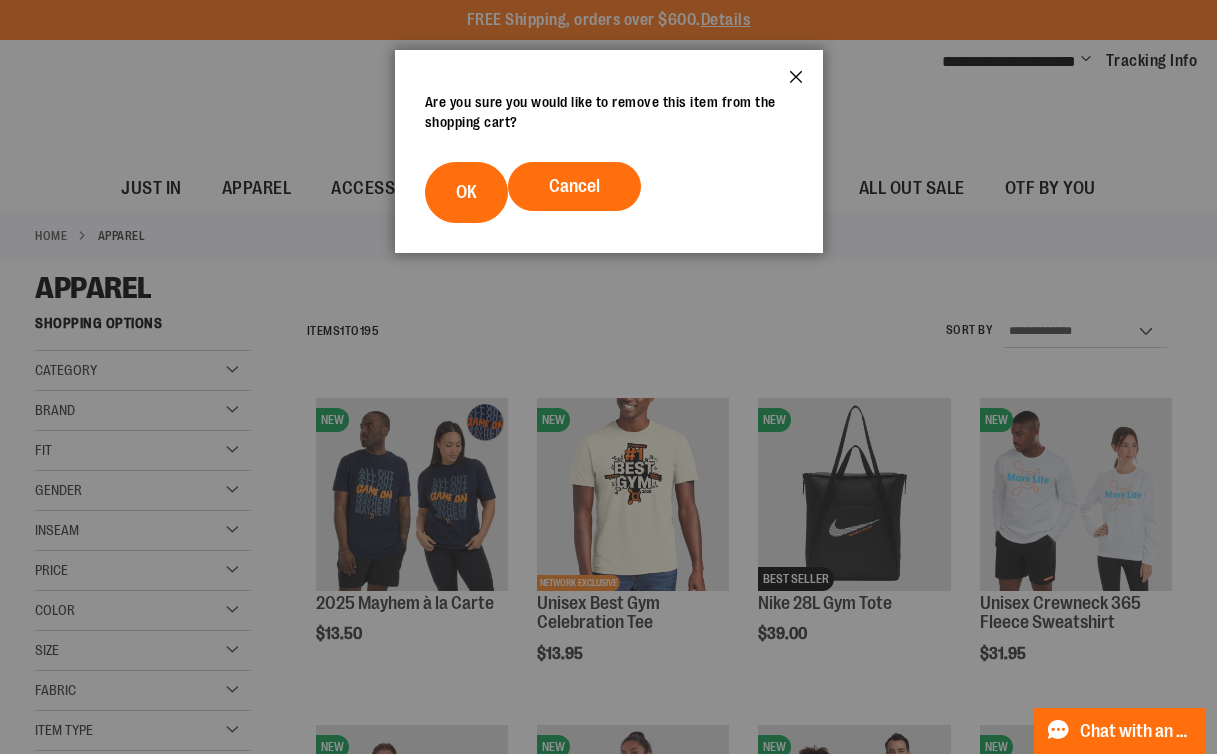 click on "Close" at bounding box center [796, 83] 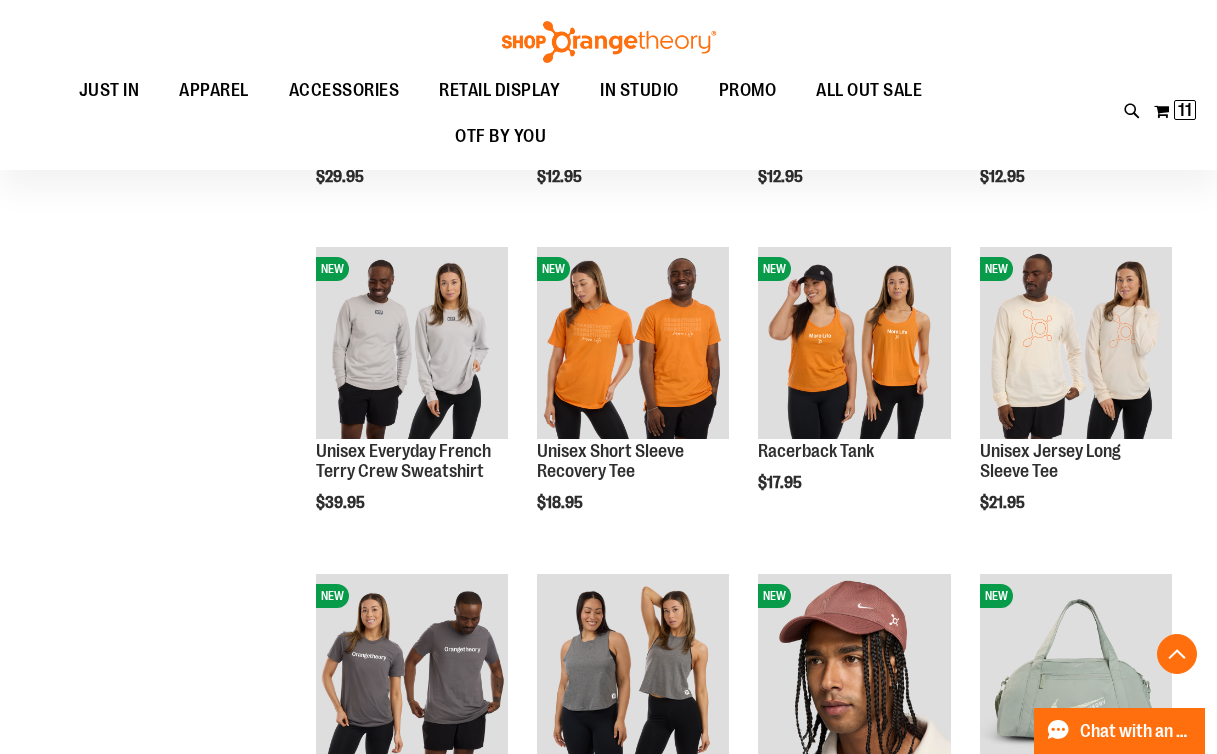 scroll, scrollTop: 1787, scrollLeft: 0, axis: vertical 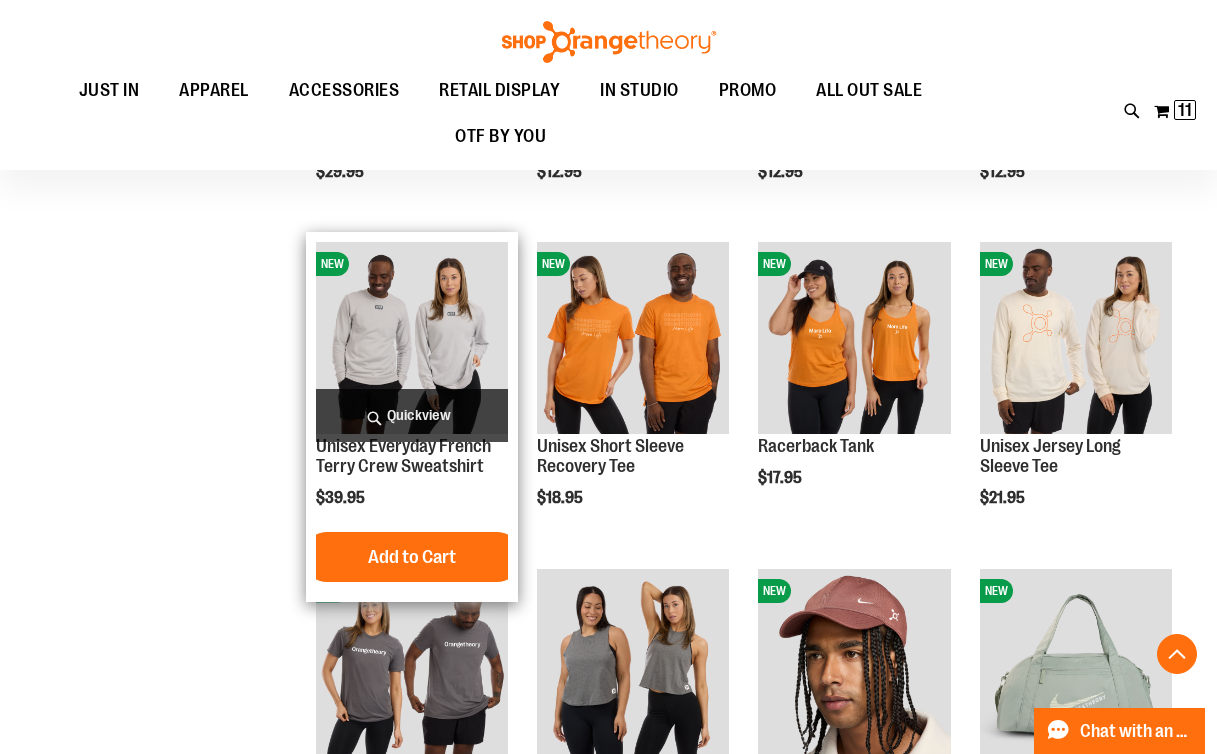 click on "Quickview" at bounding box center [412, 415] 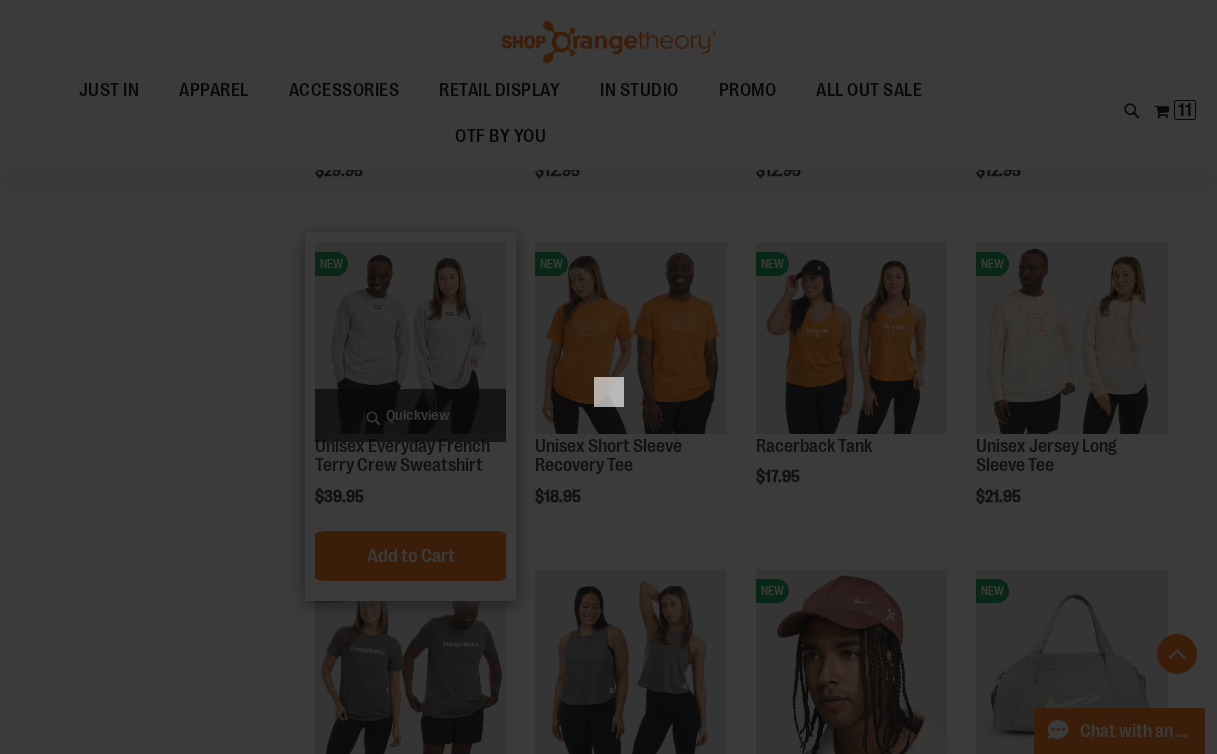 scroll, scrollTop: 0, scrollLeft: 0, axis: both 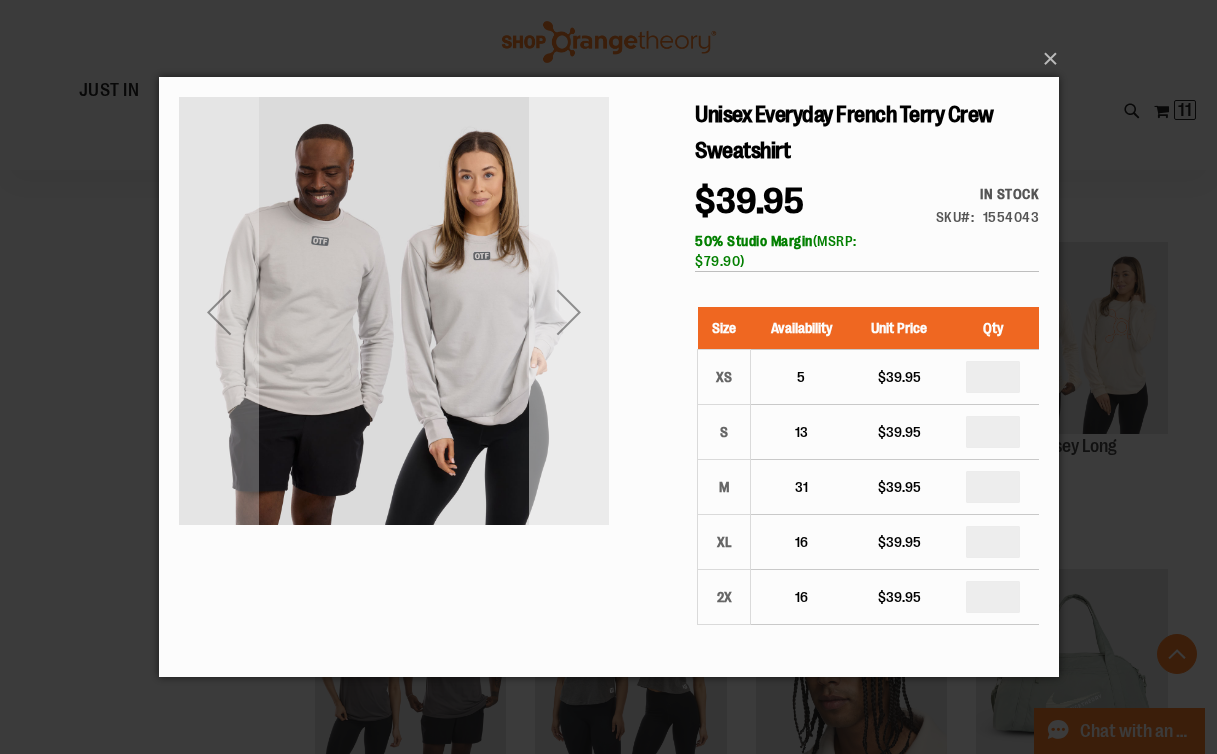 click at bounding box center (568, 312) 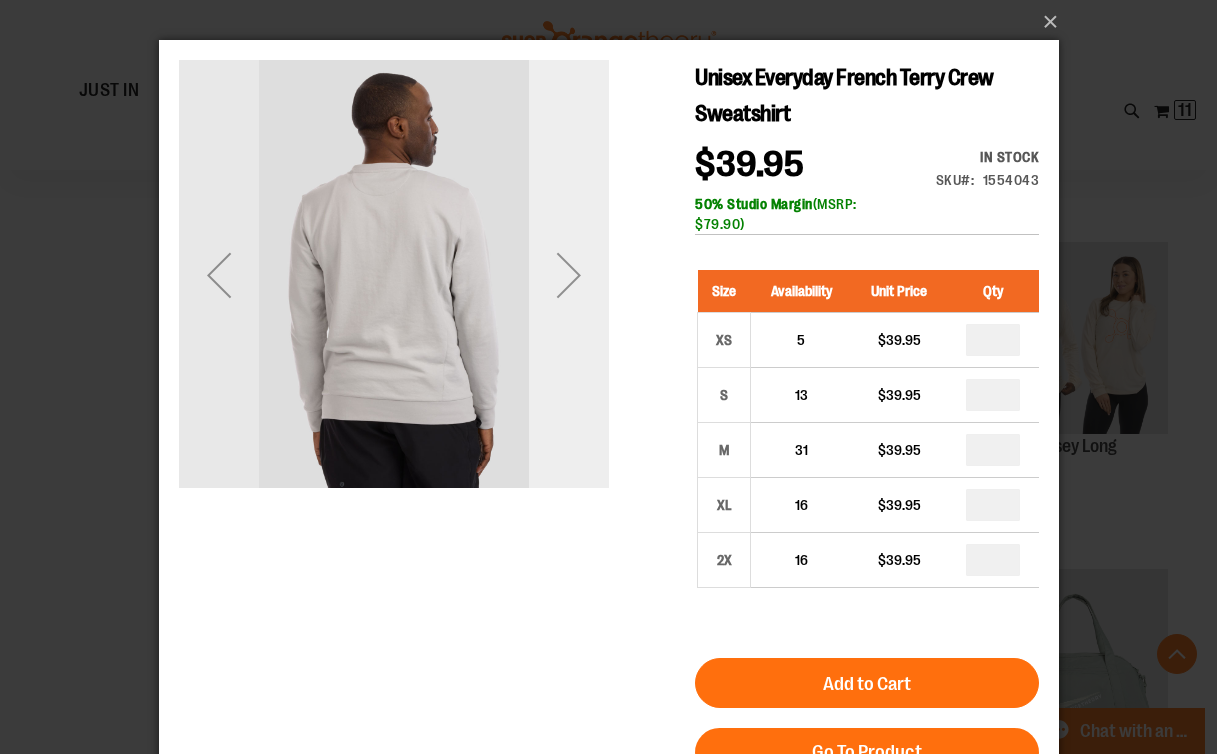 click at bounding box center (568, 275) 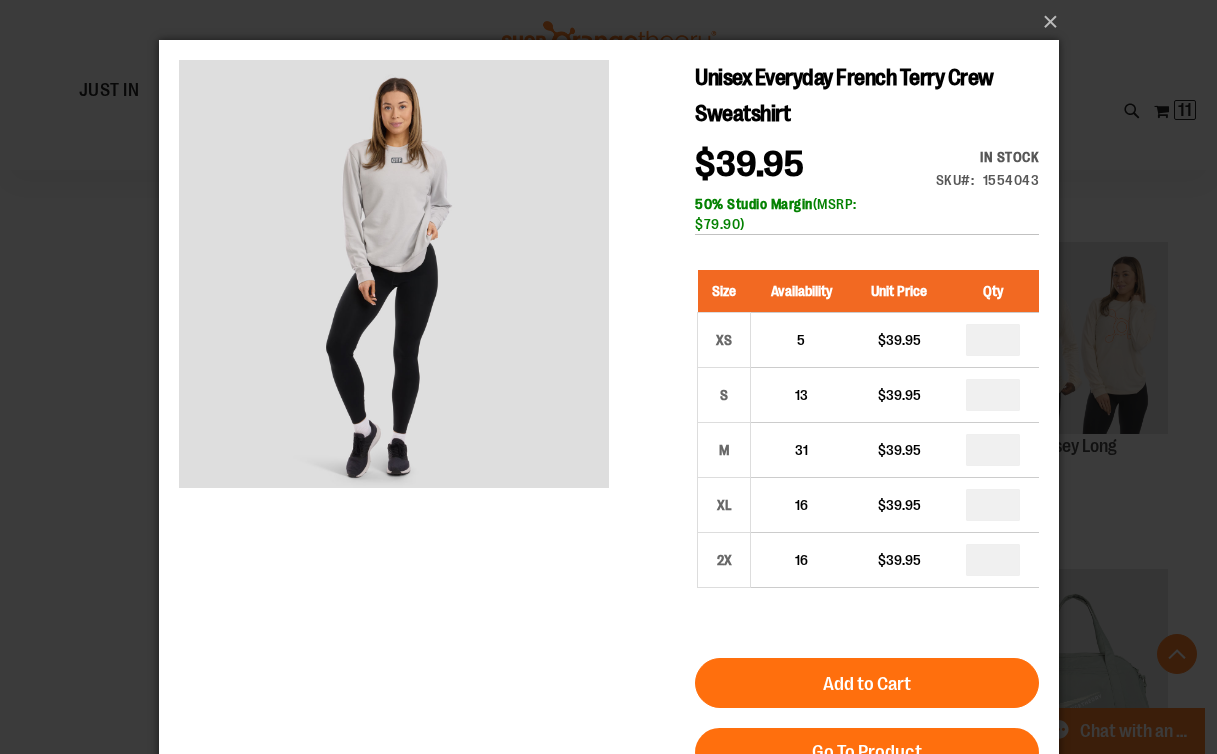 click on "×" at bounding box center (608, 377) 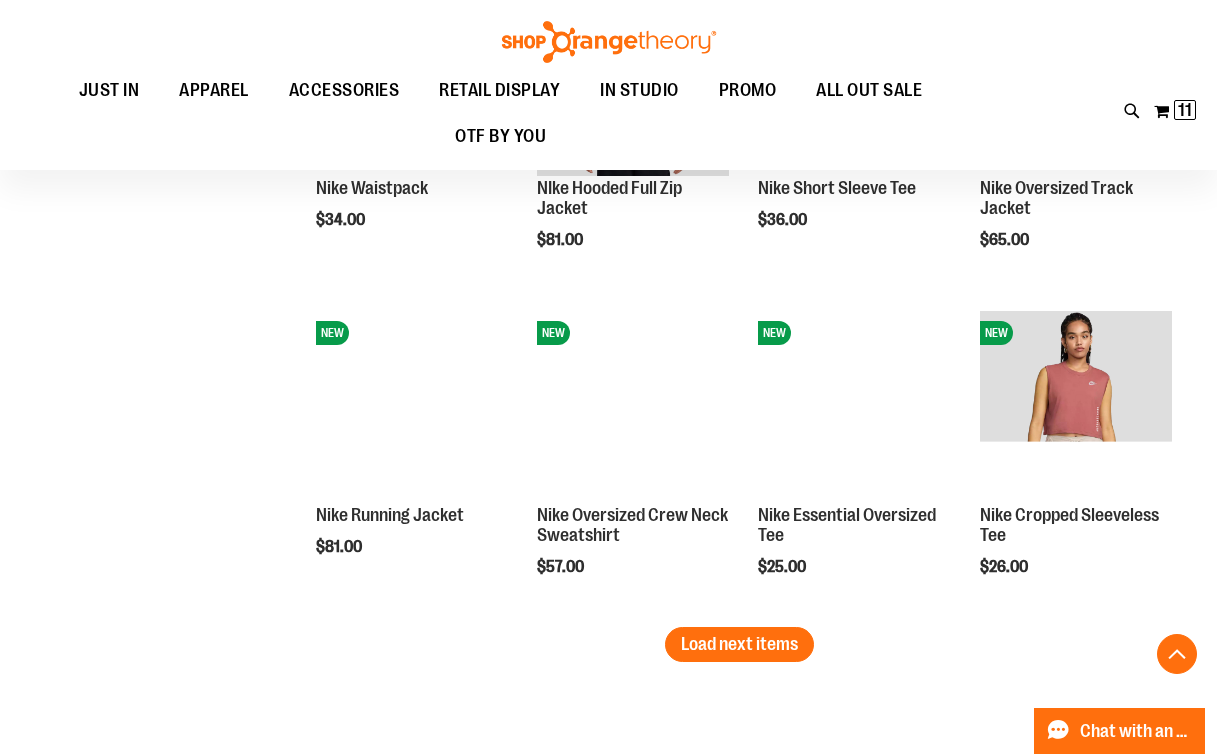 scroll, scrollTop: 2763, scrollLeft: 0, axis: vertical 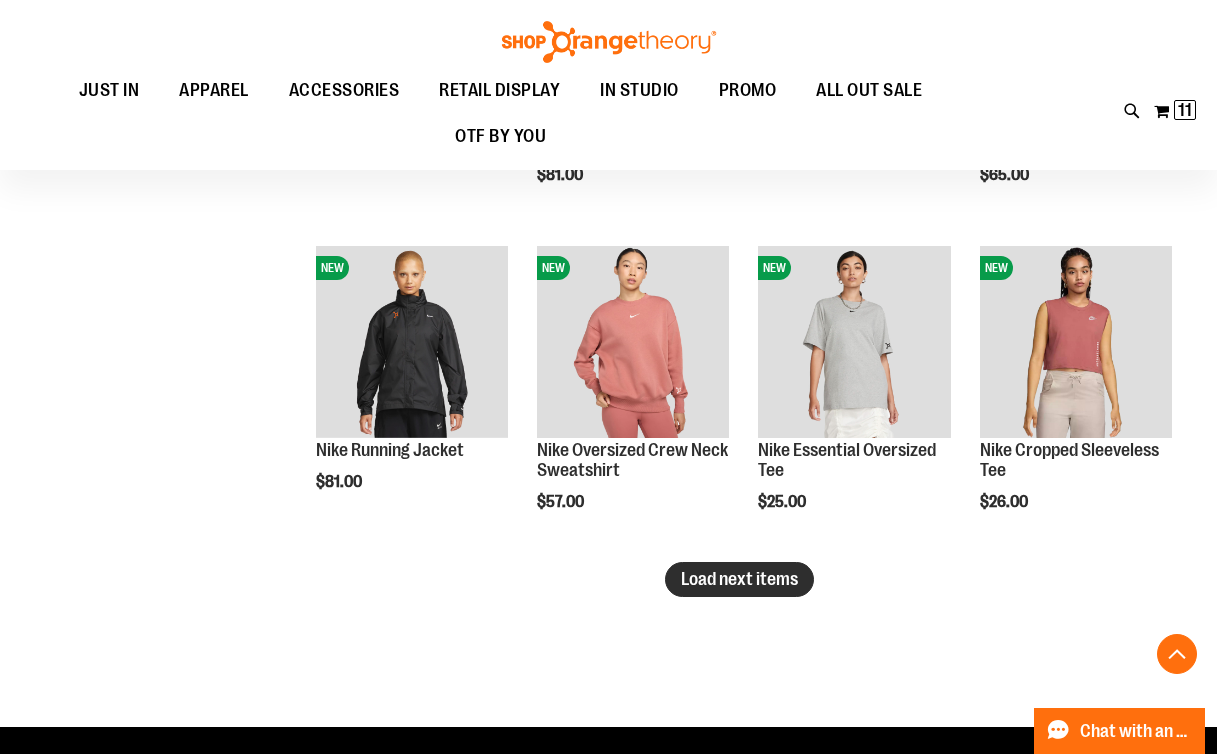 click on "Load next items" at bounding box center (739, 579) 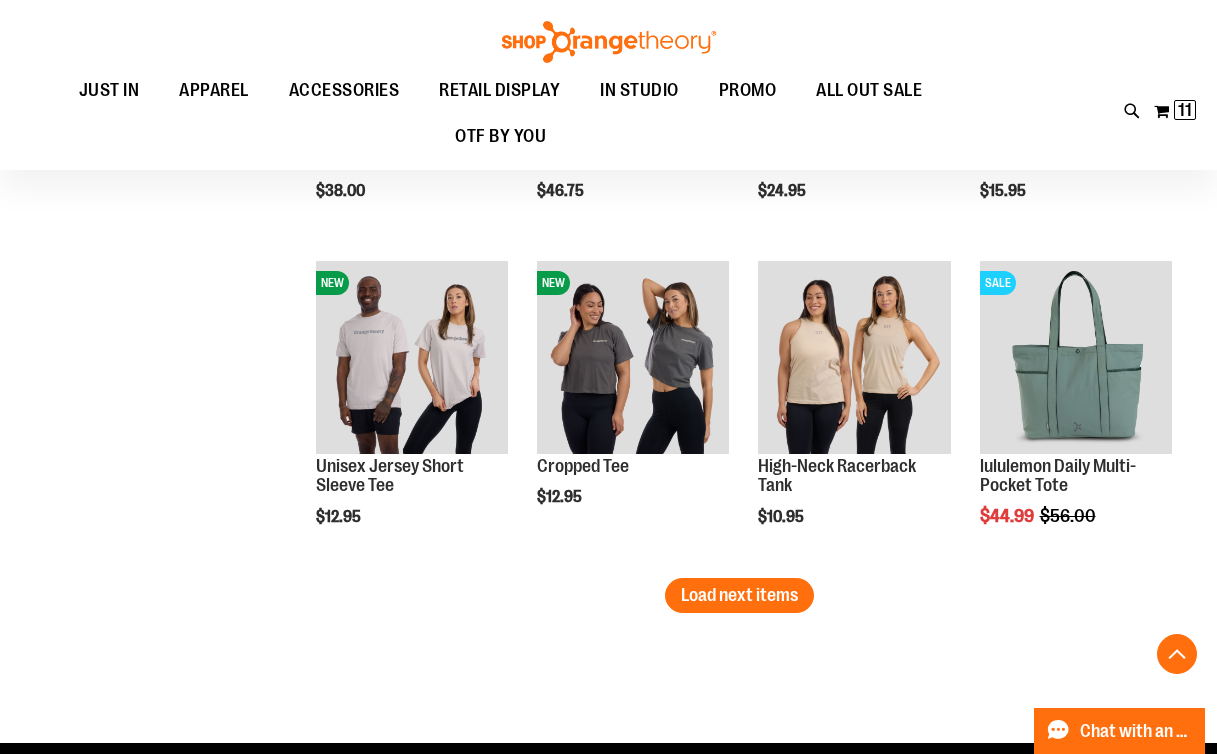 scroll, scrollTop: 3730, scrollLeft: 0, axis: vertical 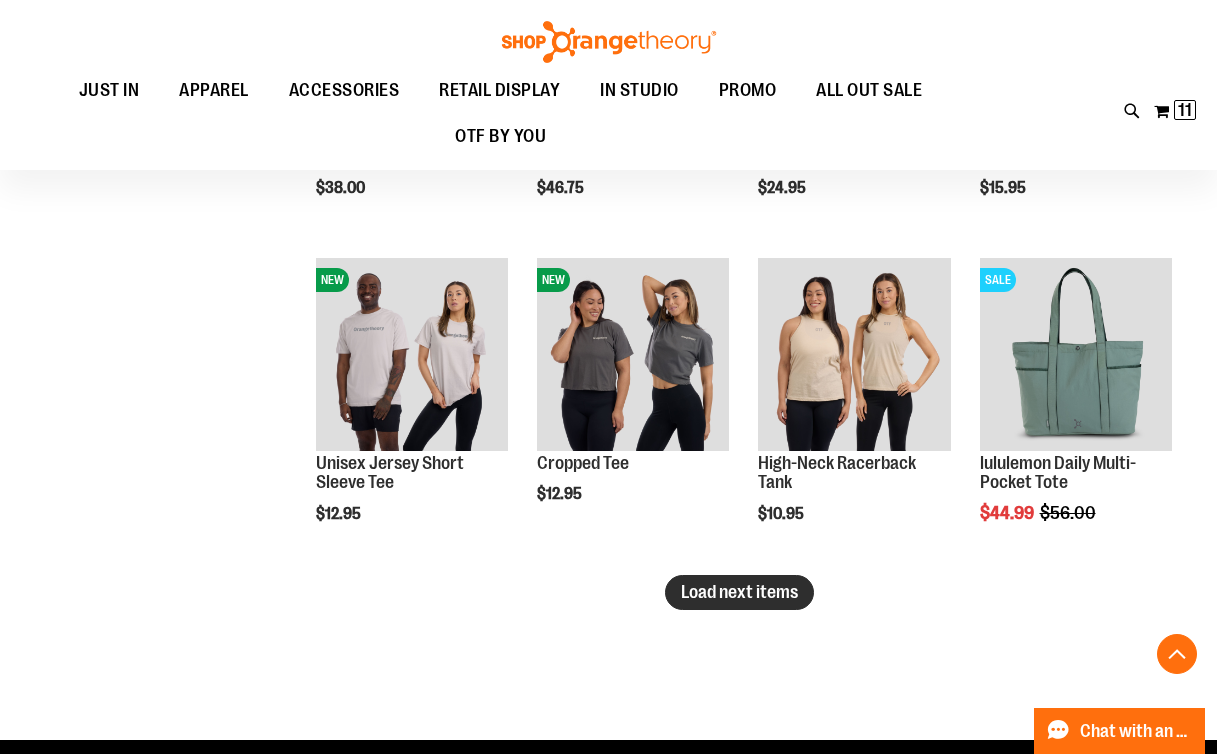 click on "Load next items" at bounding box center (739, 592) 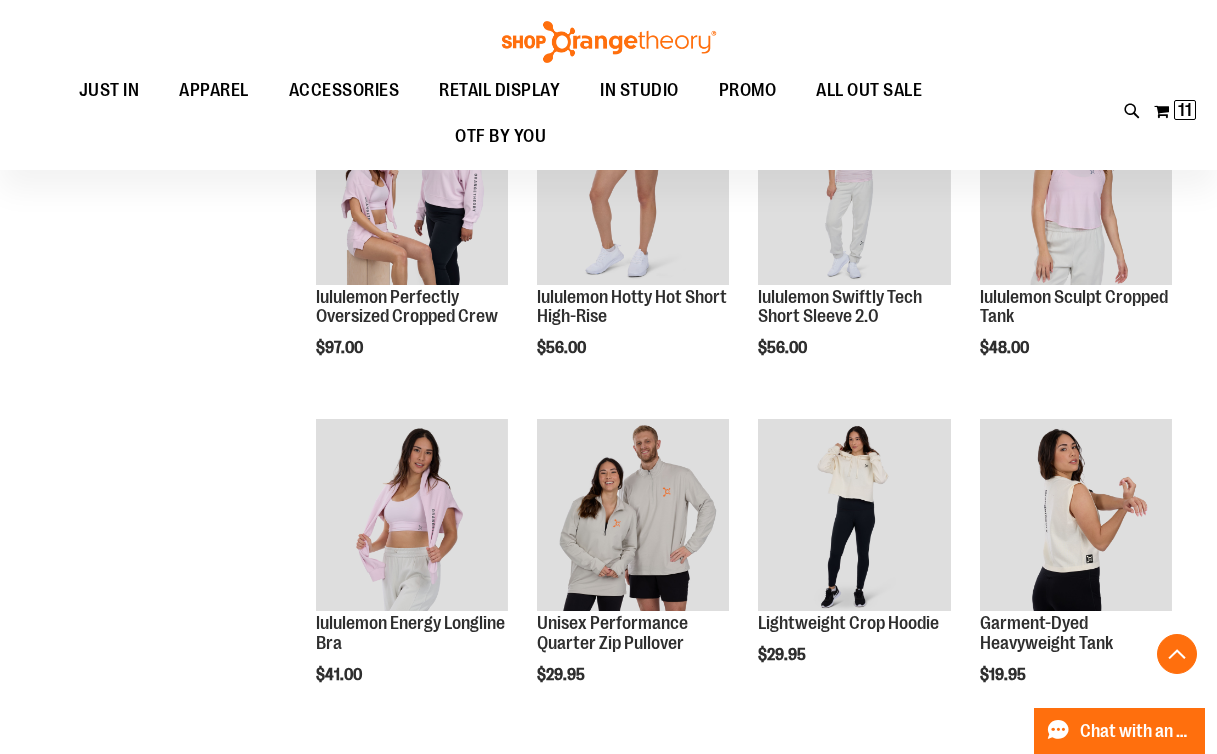 scroll, scrollTop: 4786, scrollLeft: 0, axis: vertical 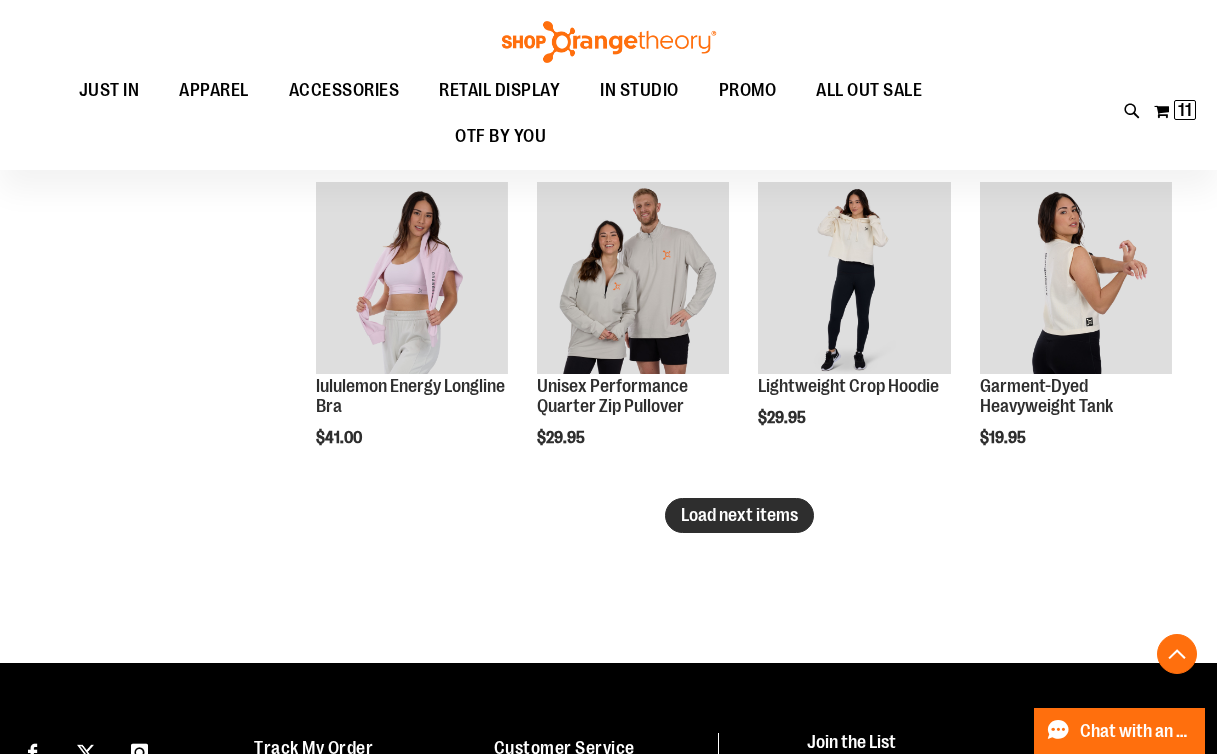 click on "Load next items" at bounding box center [739, 515] 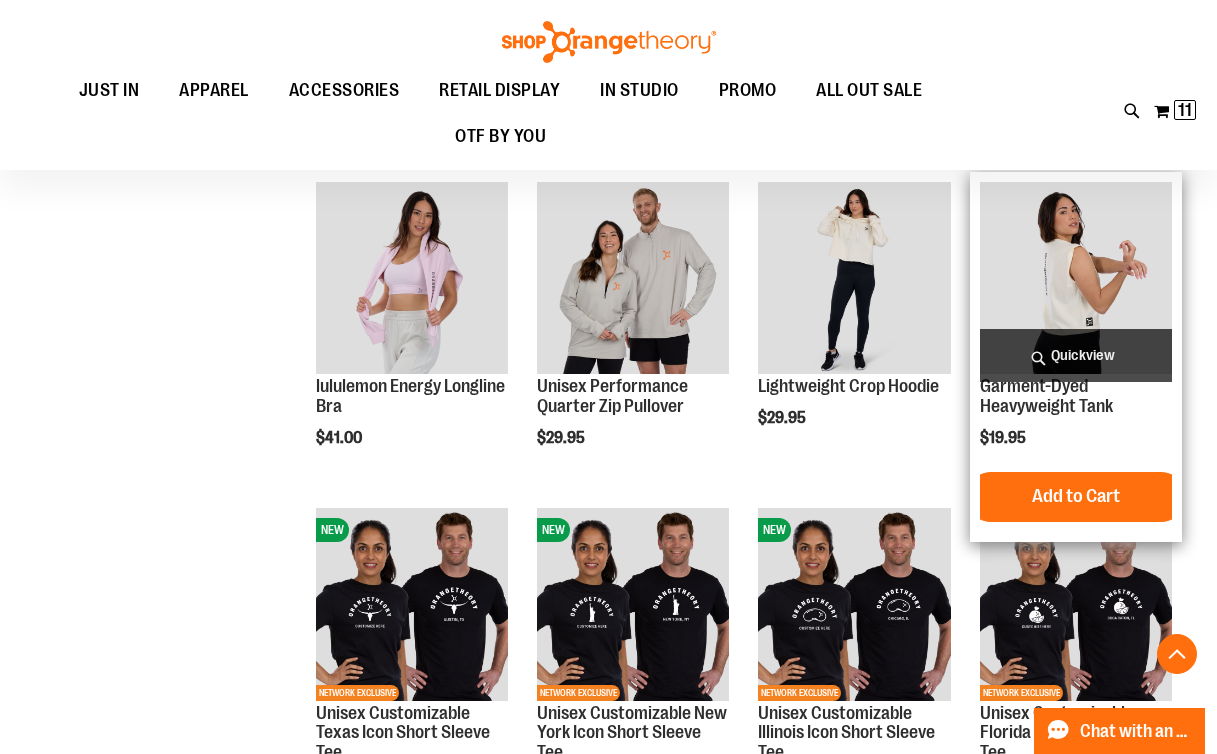 click on "Quickview" at bounding box center [1076, 355] 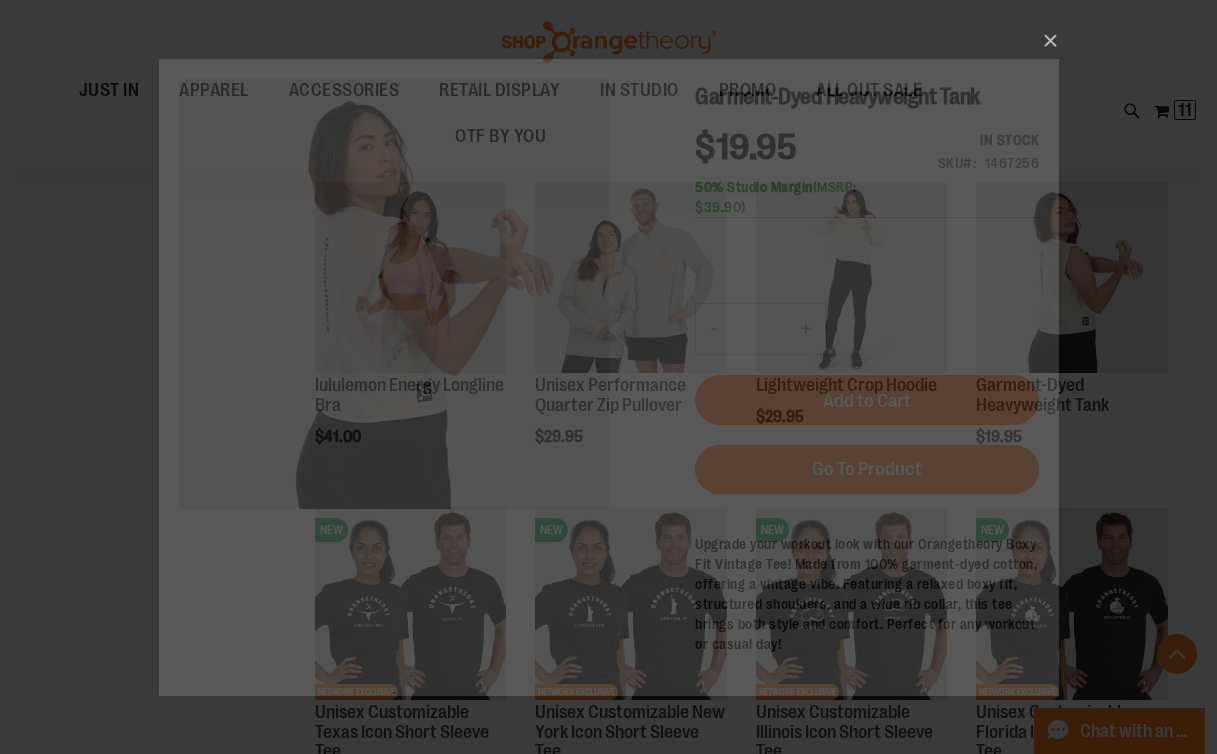 scroll, scrollTop: 0, scrollLeft: 0, axis: both 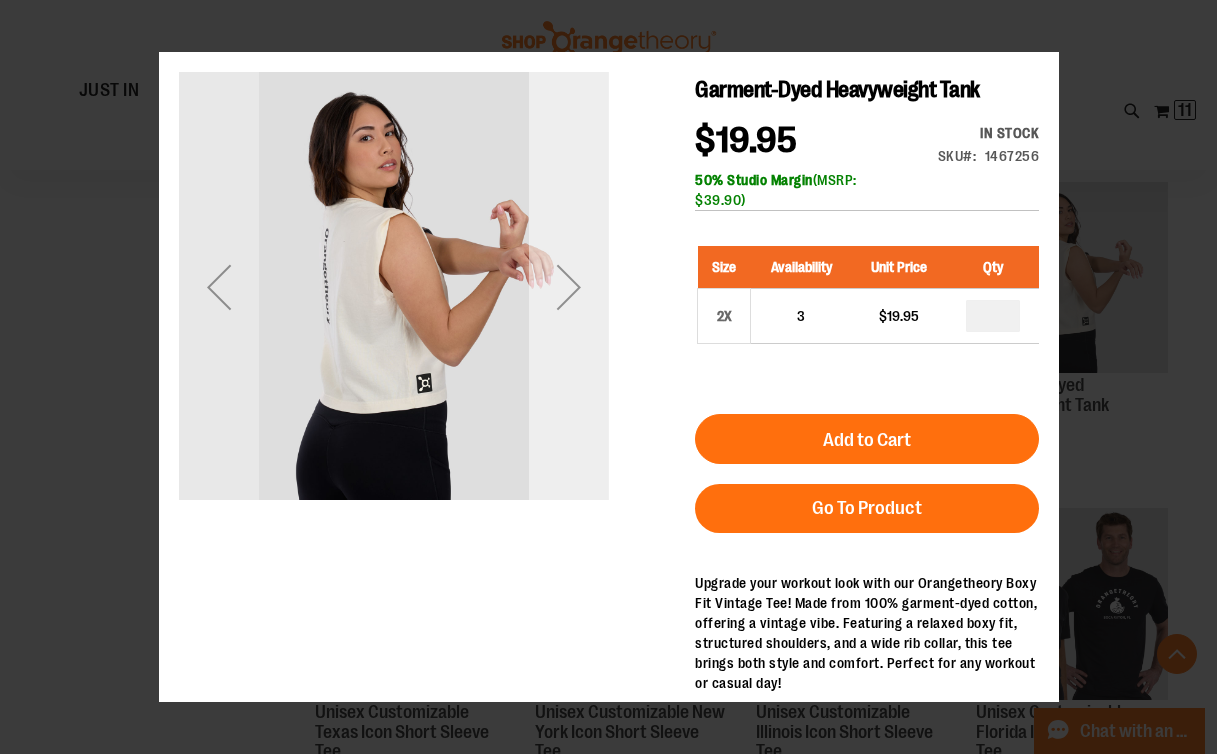 click at bounding box center (568, 287) 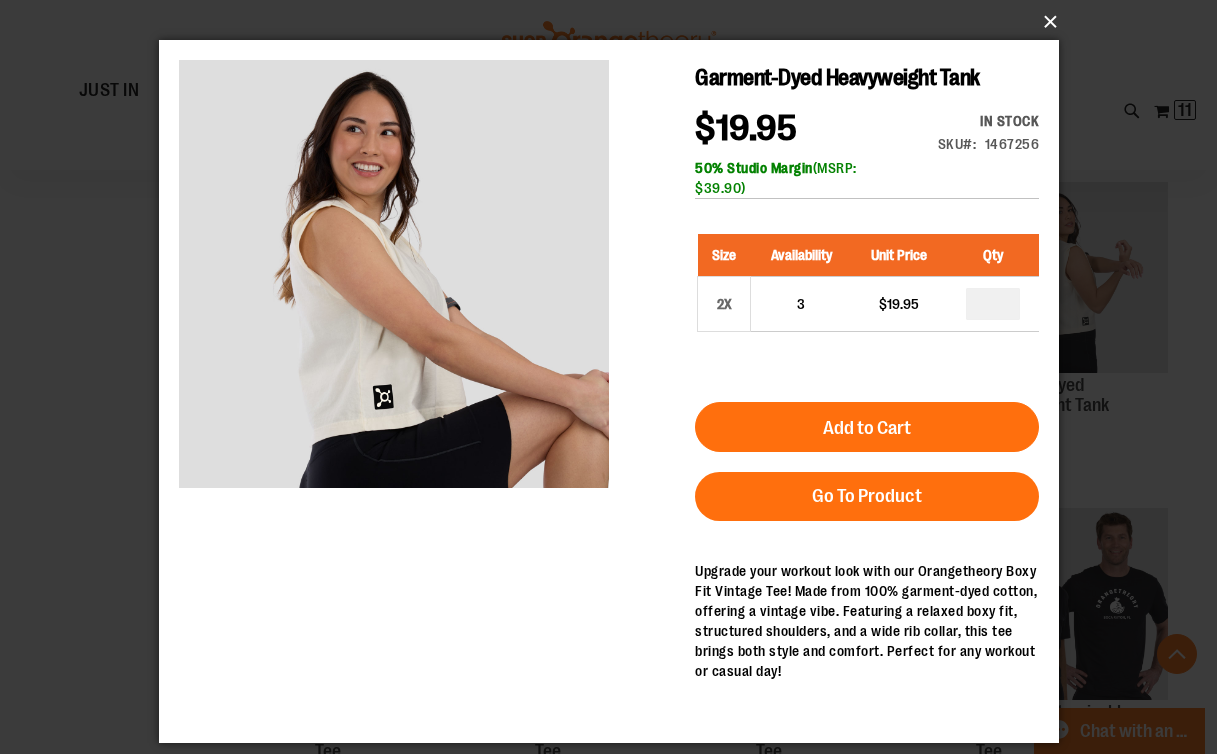 click on "×" at bounding box center [615, 22] 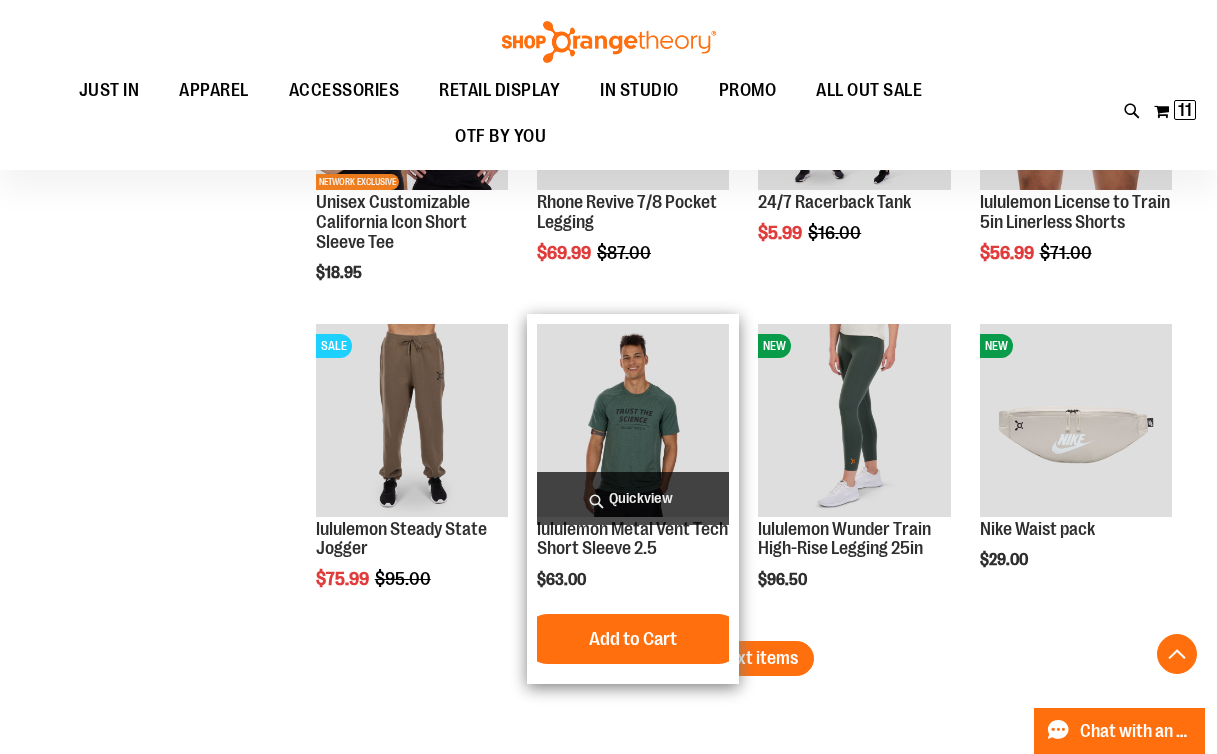 scroll, scrollTop: 5626, scrollLeft: 0, axis: vertical 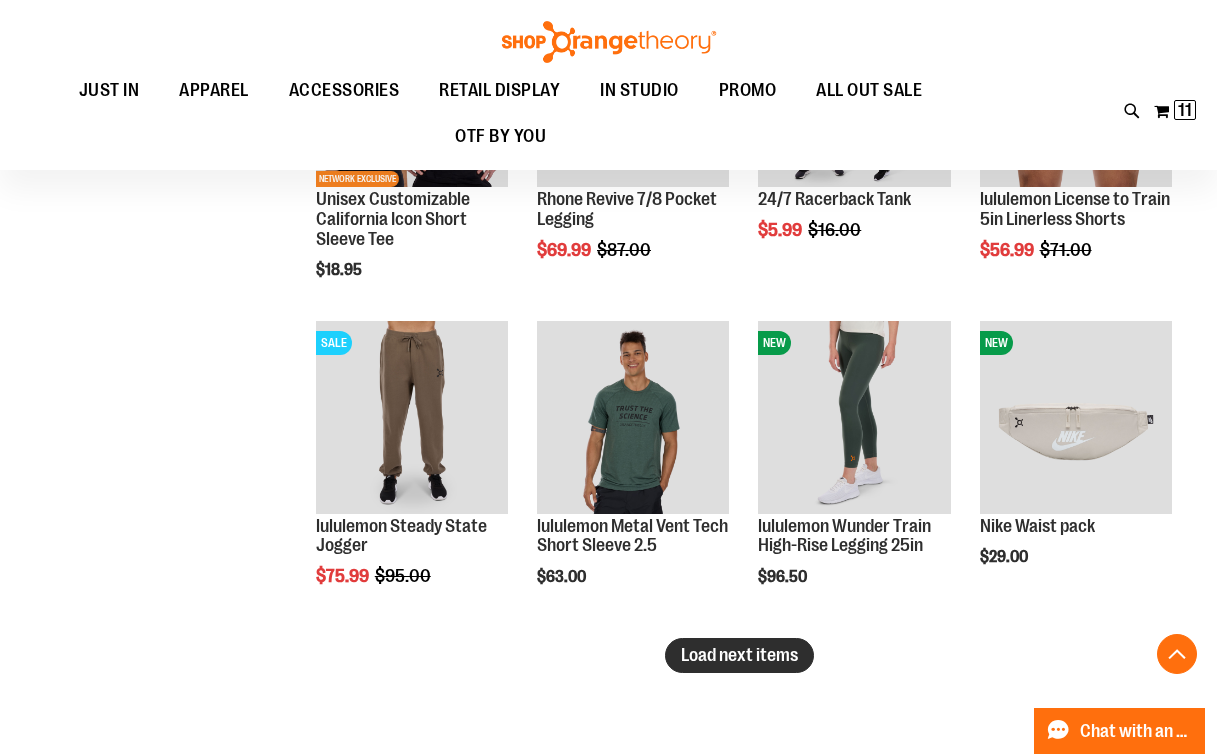 click on "Load next items" at bounding box center [739, 655] 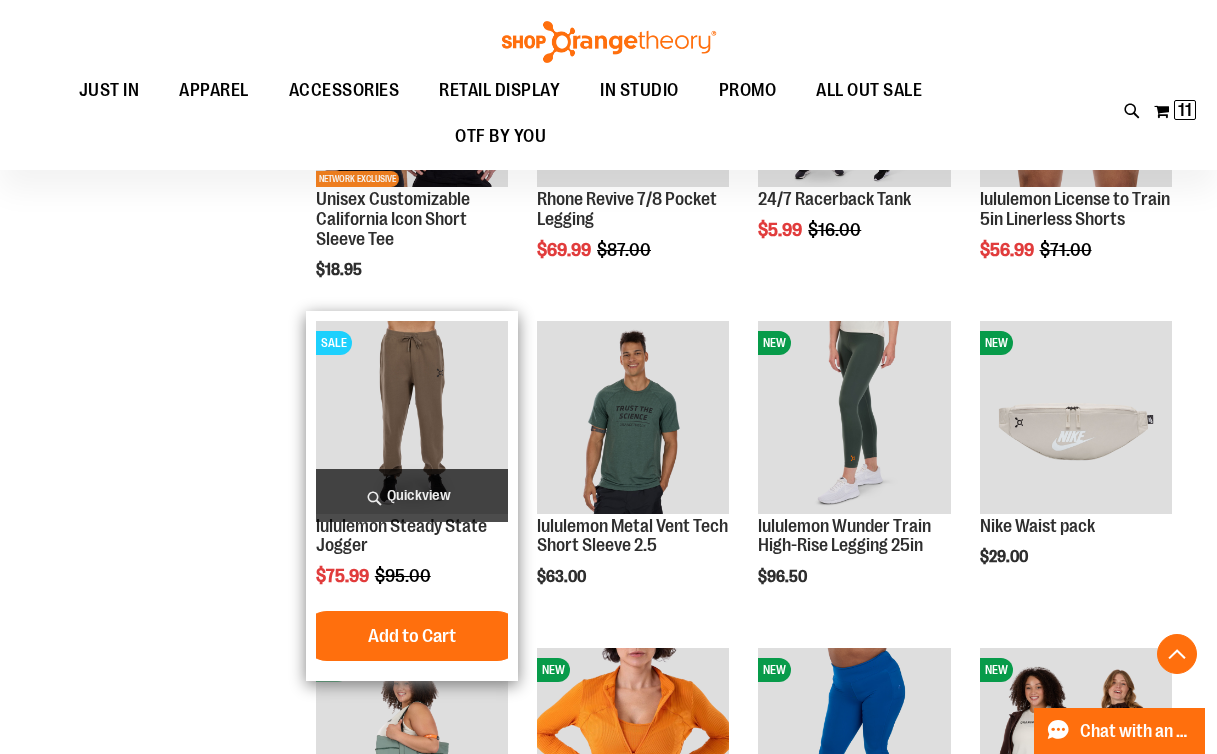 click on "Quickview" at bounding box center (412, 495) 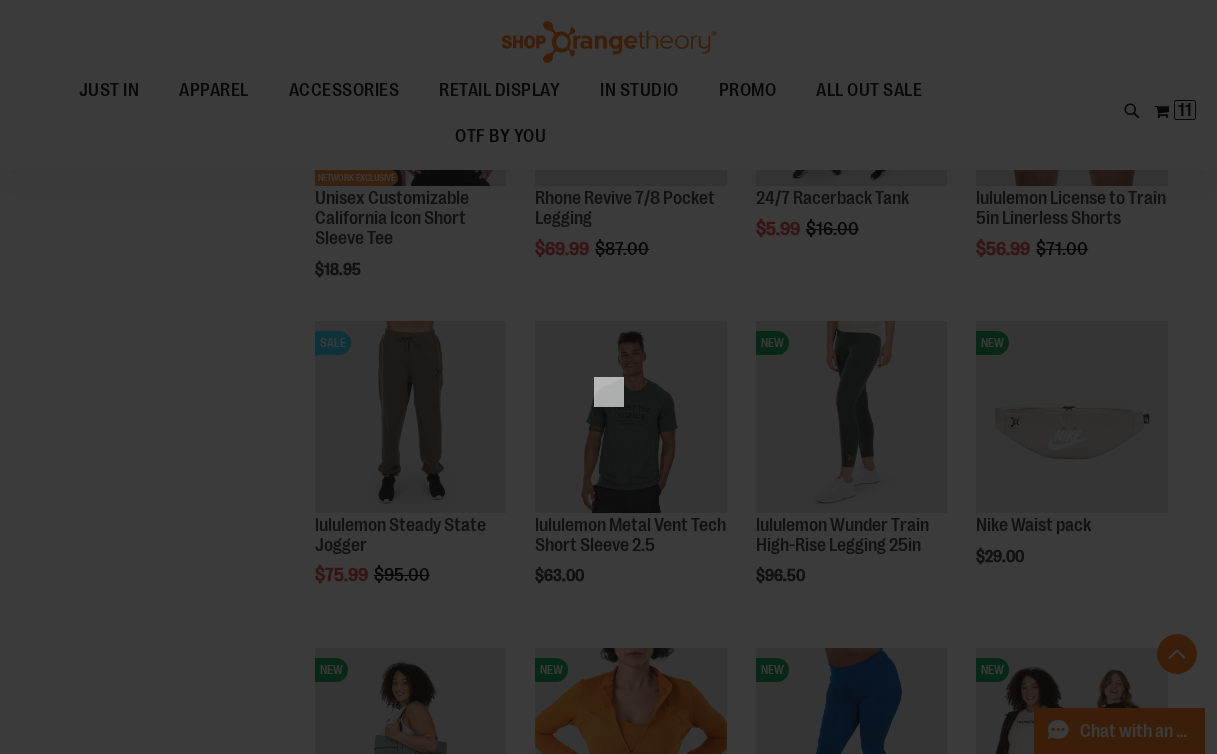 scroll, scrollTop: 0, scrollLeft: 0, axis: both 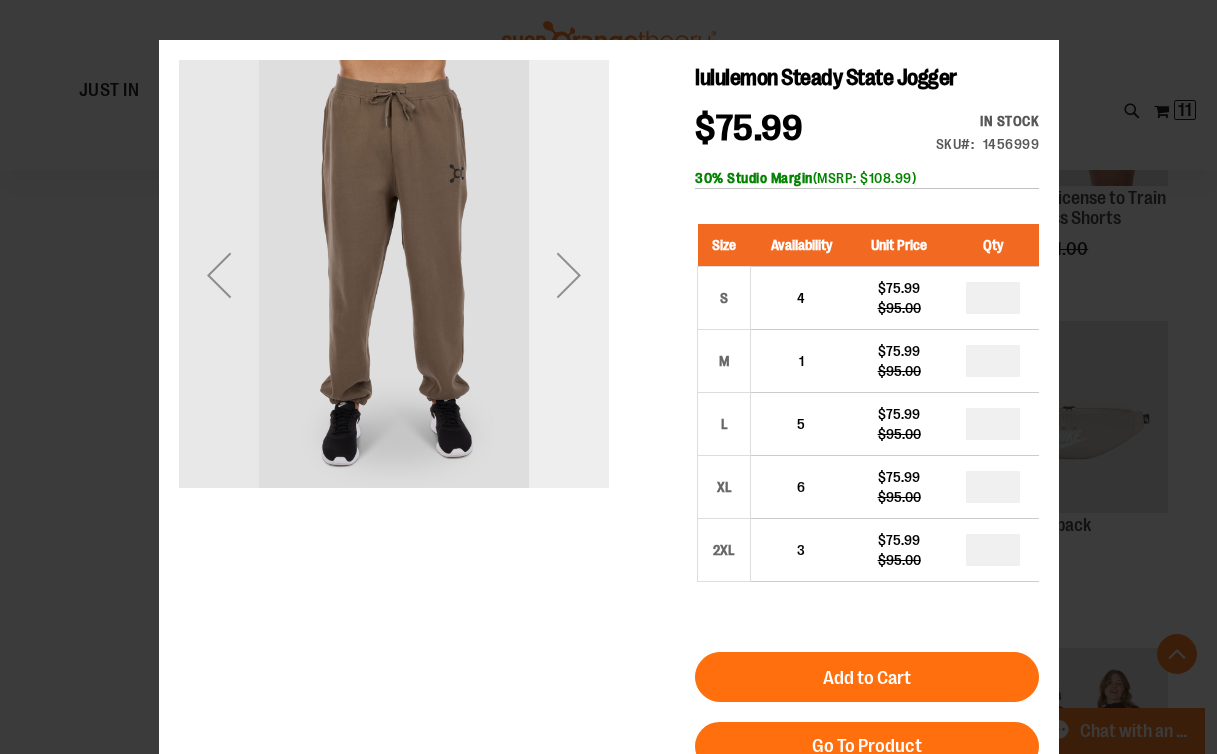 click at bounding box center (568, 275) 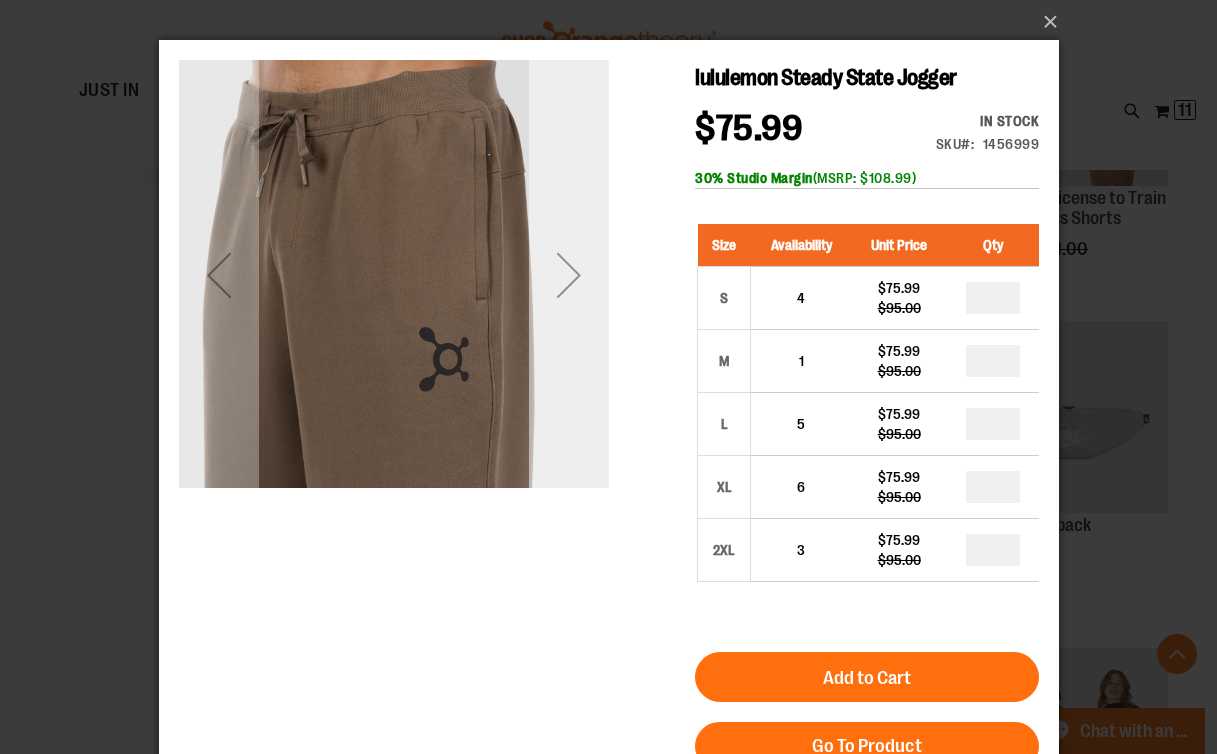click at bounding box center (568, 275) 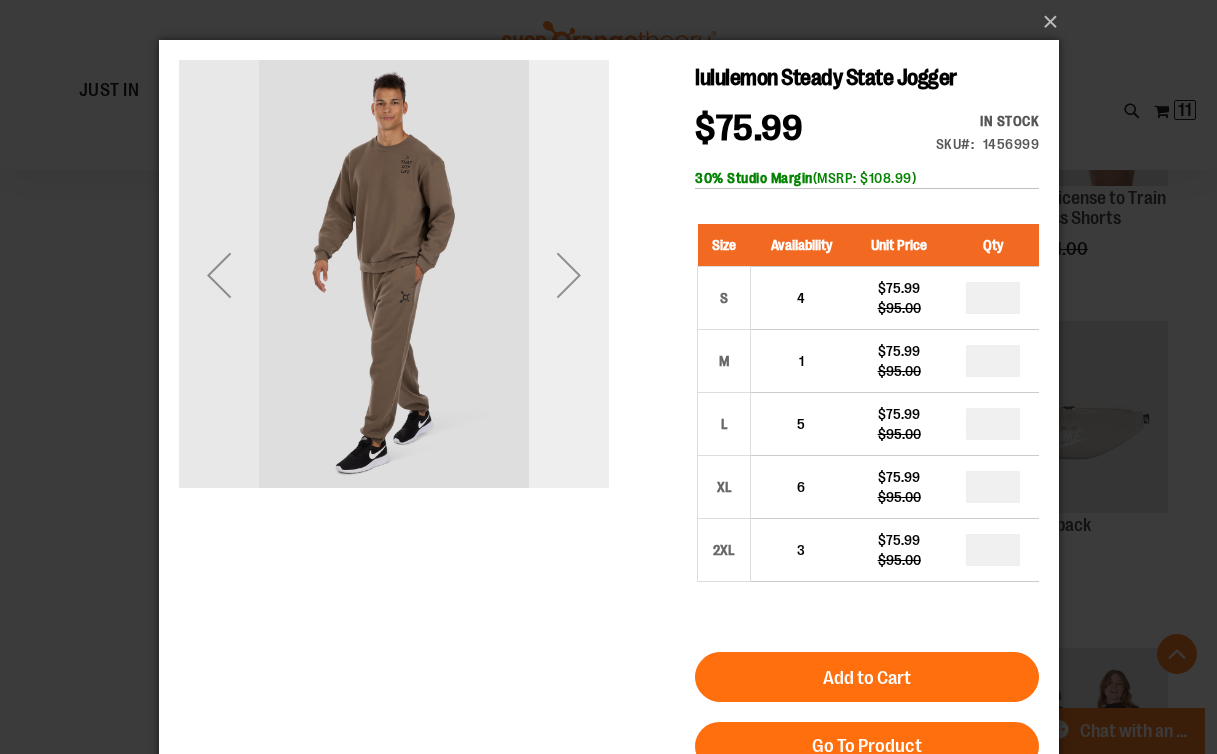 click at bounding box center (568, 275) 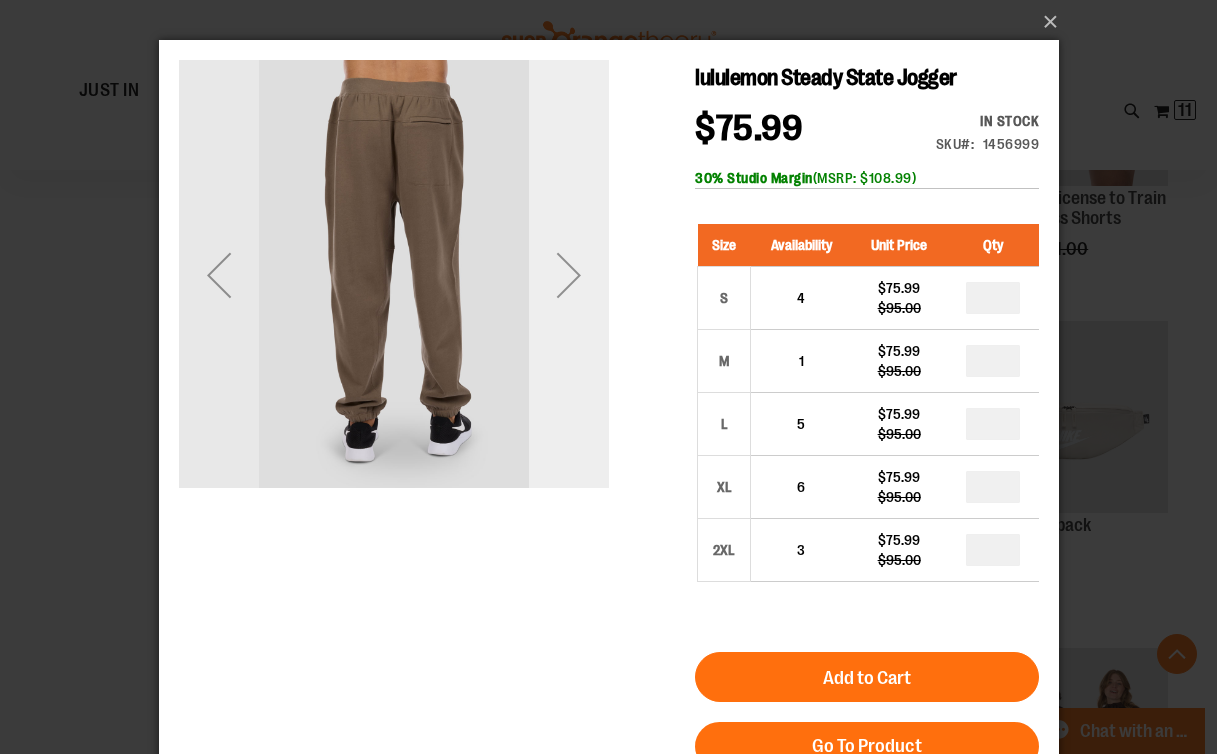 click at bounding box center [568, 275] 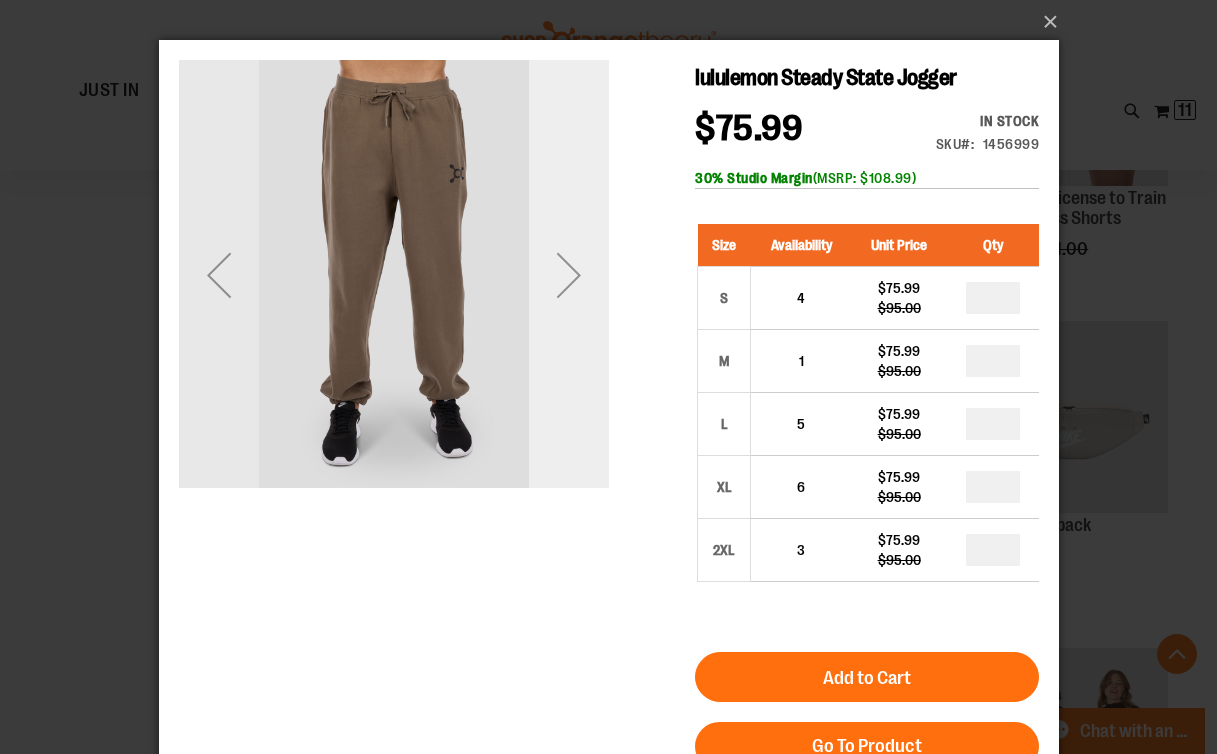 click at bounding box center (568, 275) 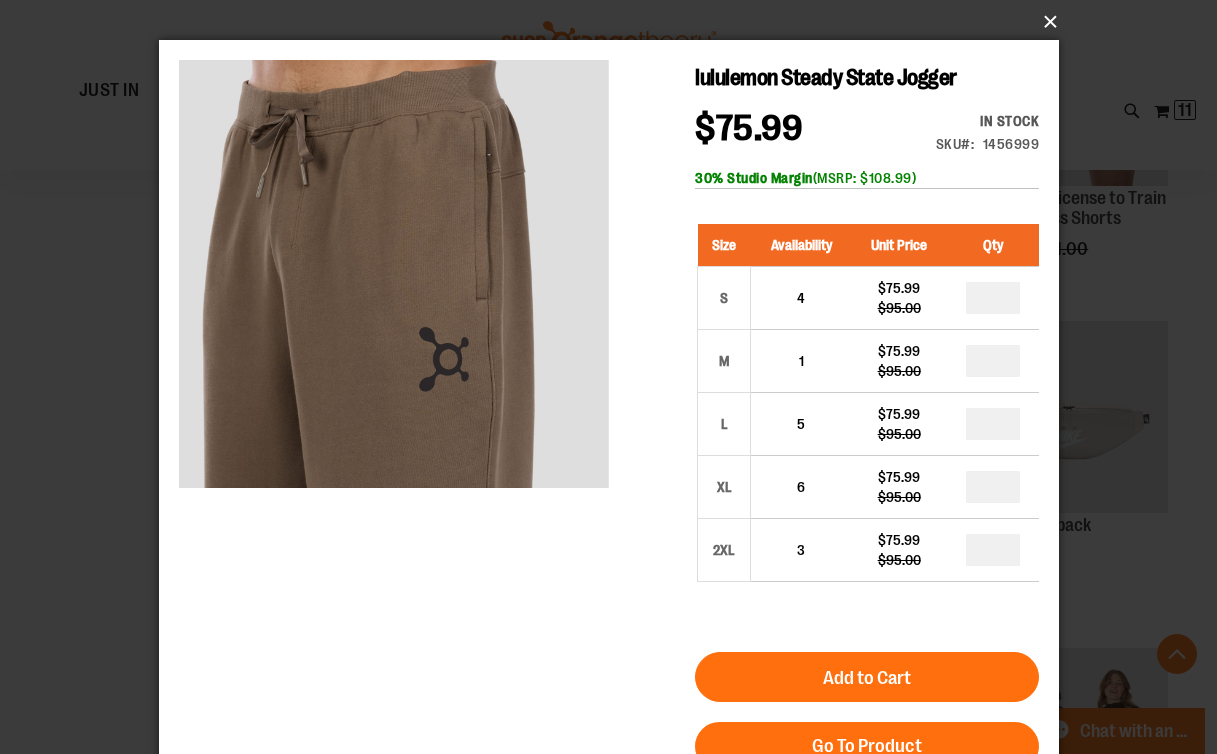 click on "×" at bounding box center (615, 22) 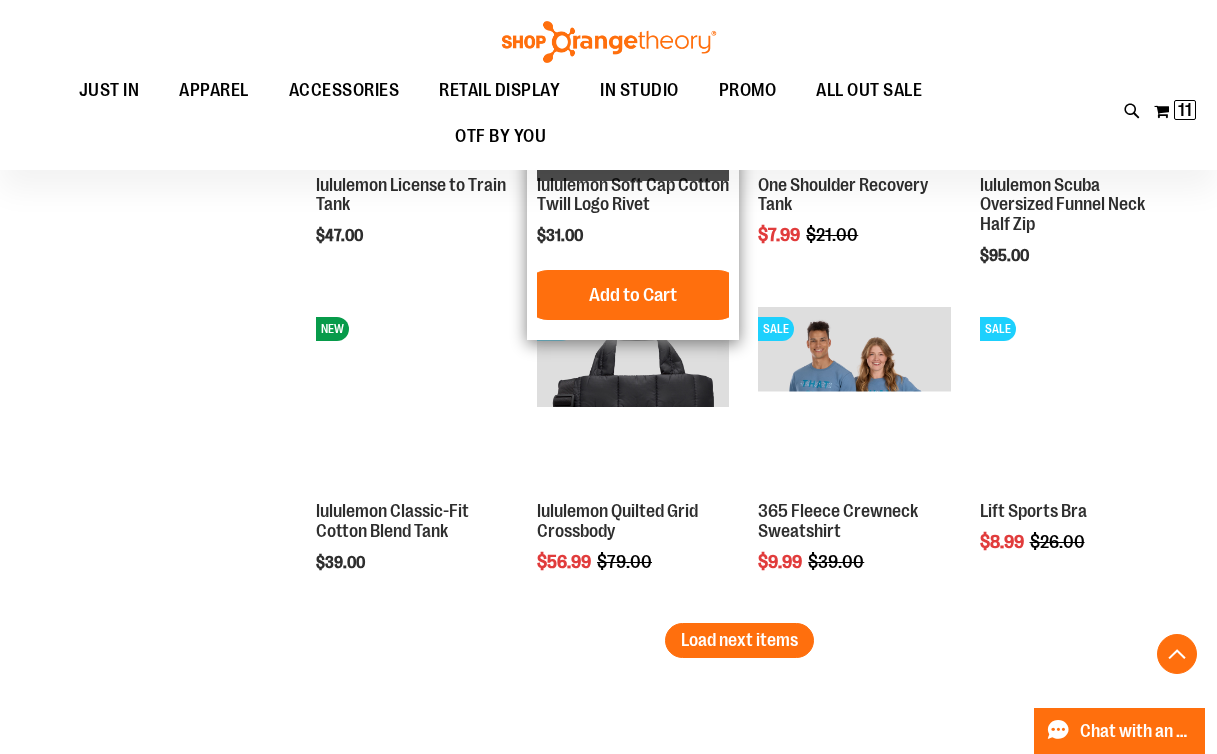 scroll, scrollTop: 6760, scrollLeft: 0, axis: vertical 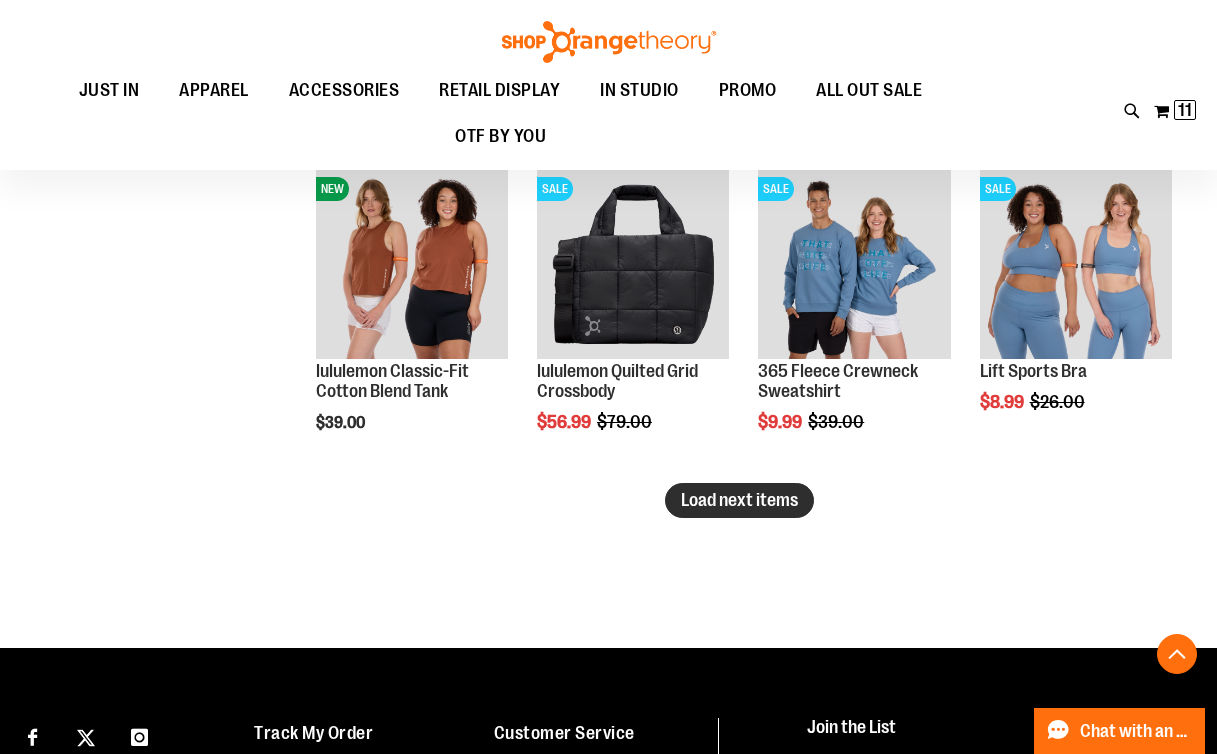 click on "Load next items" at bounding box center (739, 500) 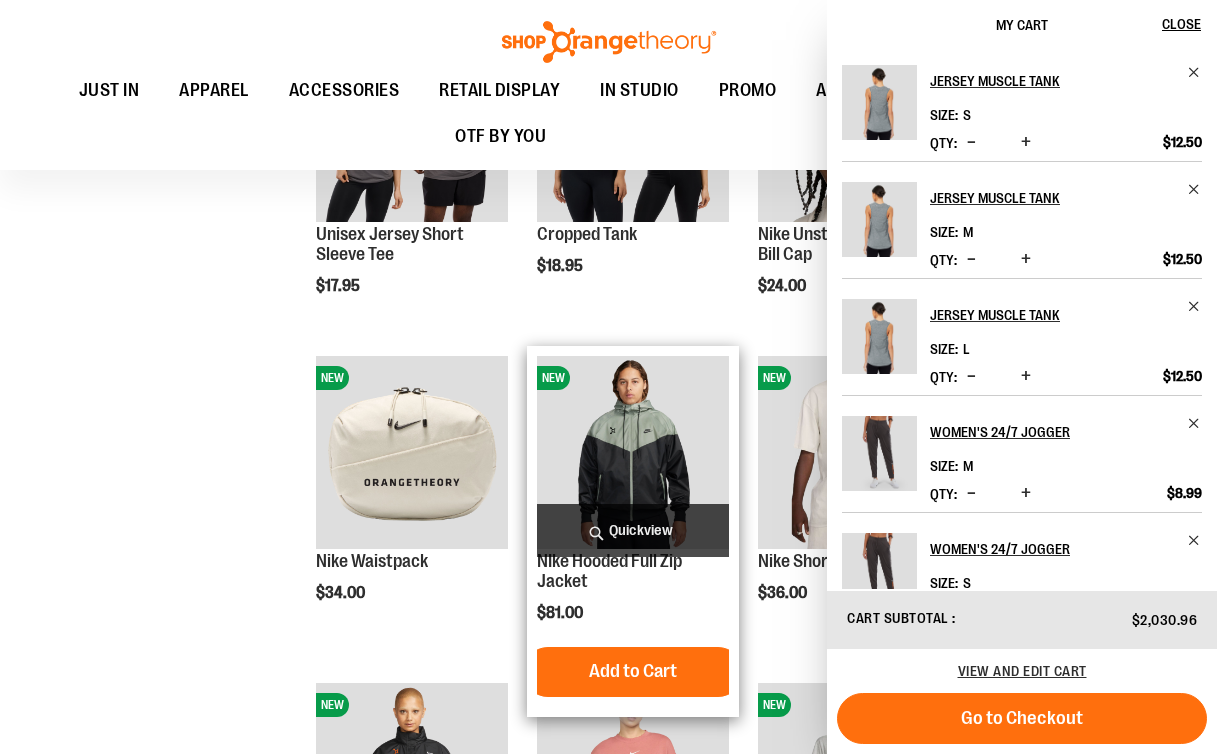 scroll, scrollTop: 1462, scrollLeft: 0, axis: vertical 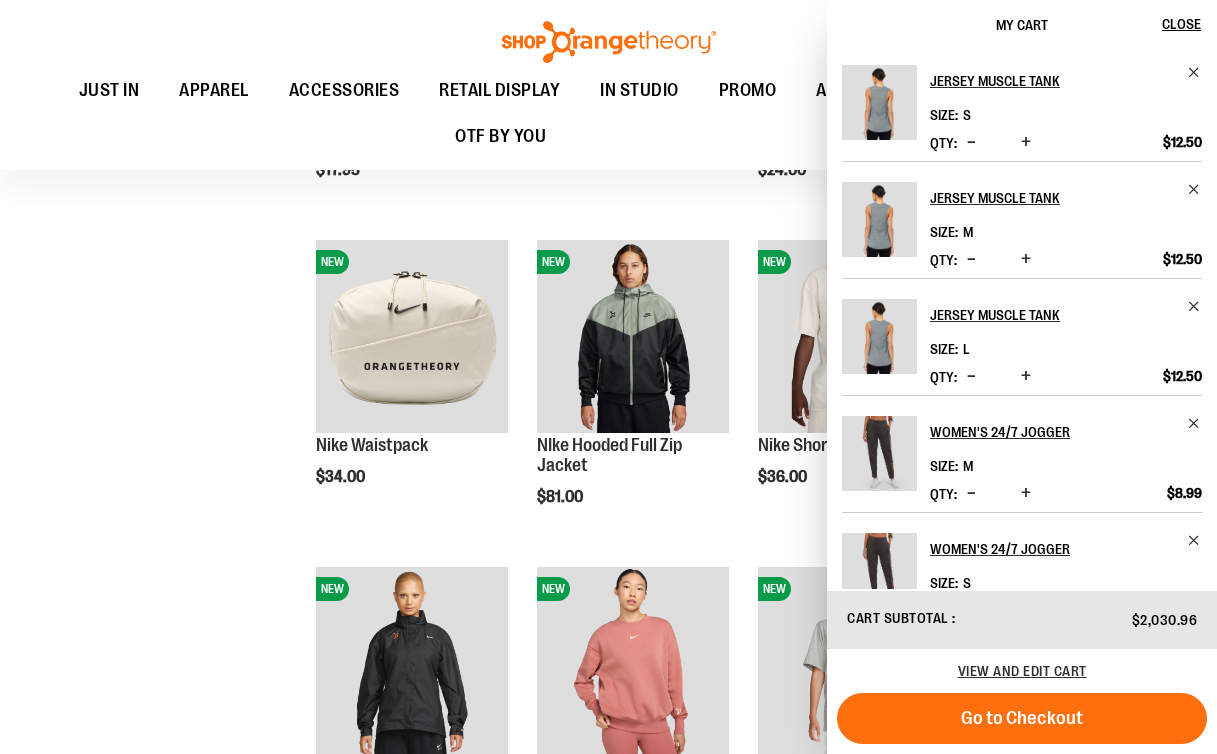 click on "**********" at bounding box center (608, -68) 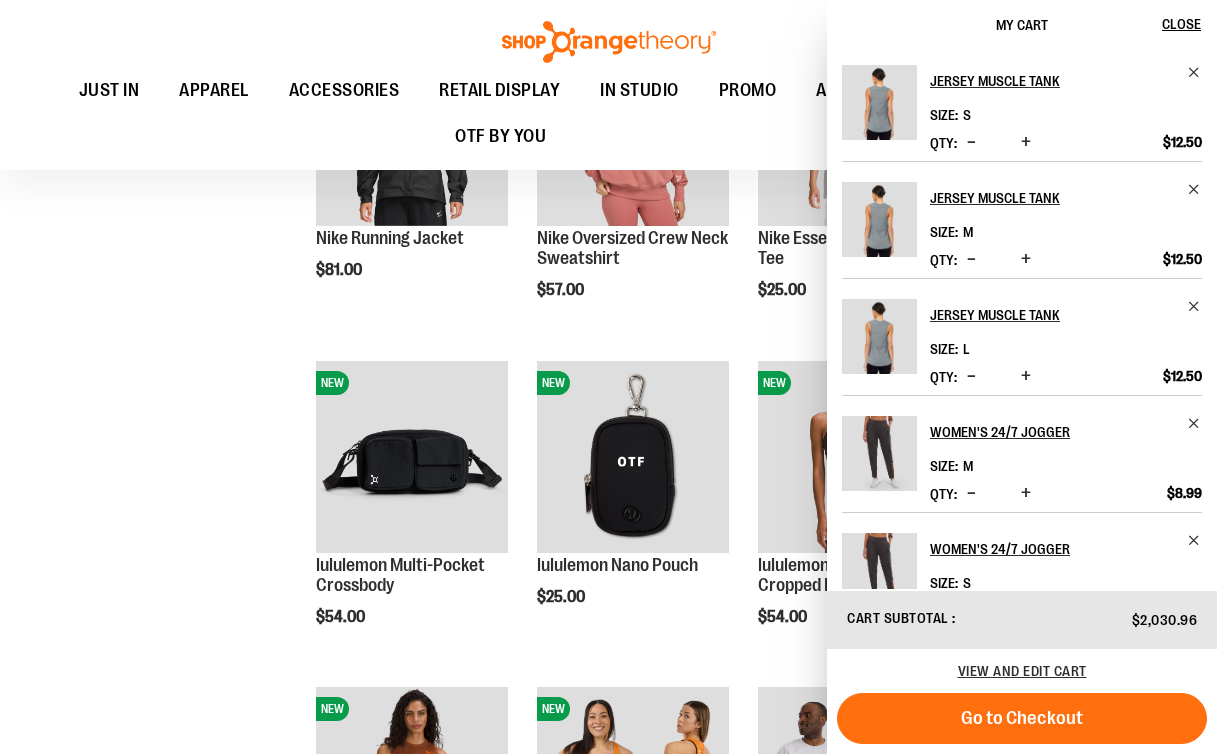click on "**********" at bounding box center [608, -121] 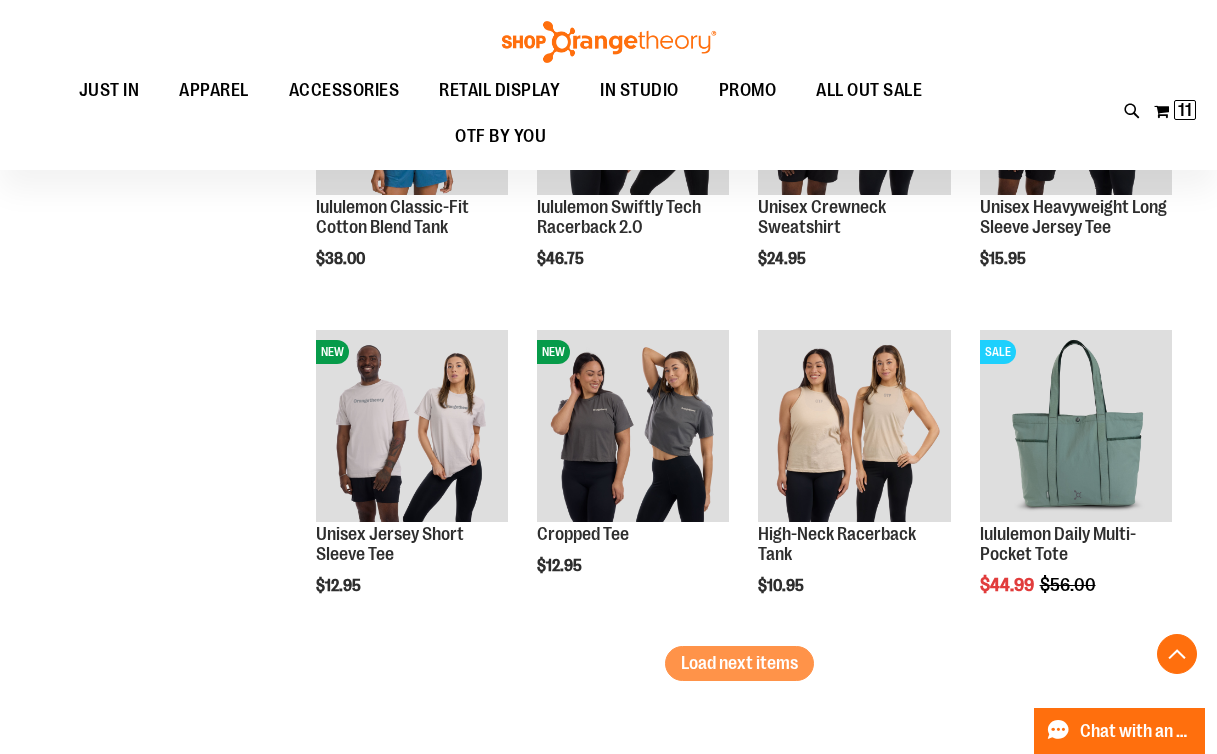 scroll, scrollTop: 2725, scrollLeft: 0, axis: vertical 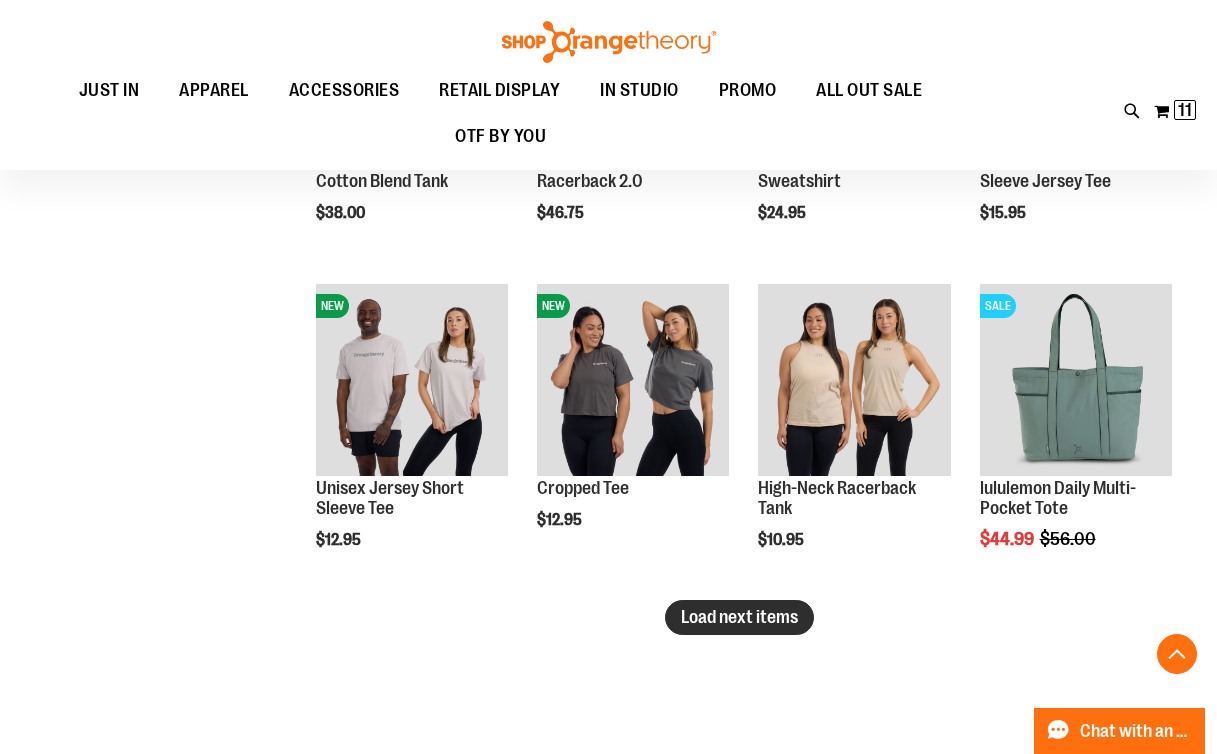 click on "Load next items" at bounding box center (739, 617) 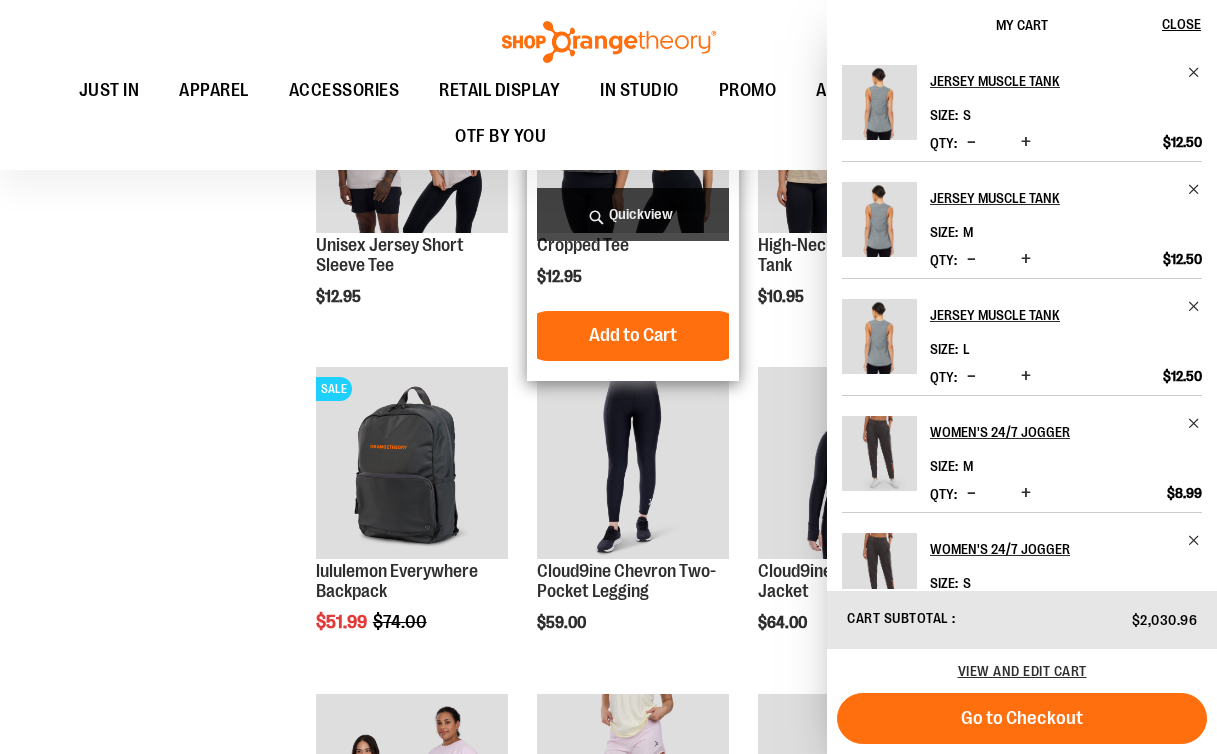 scroll, scrollTop: 2985, scrollLeft: 0, axis: vertical 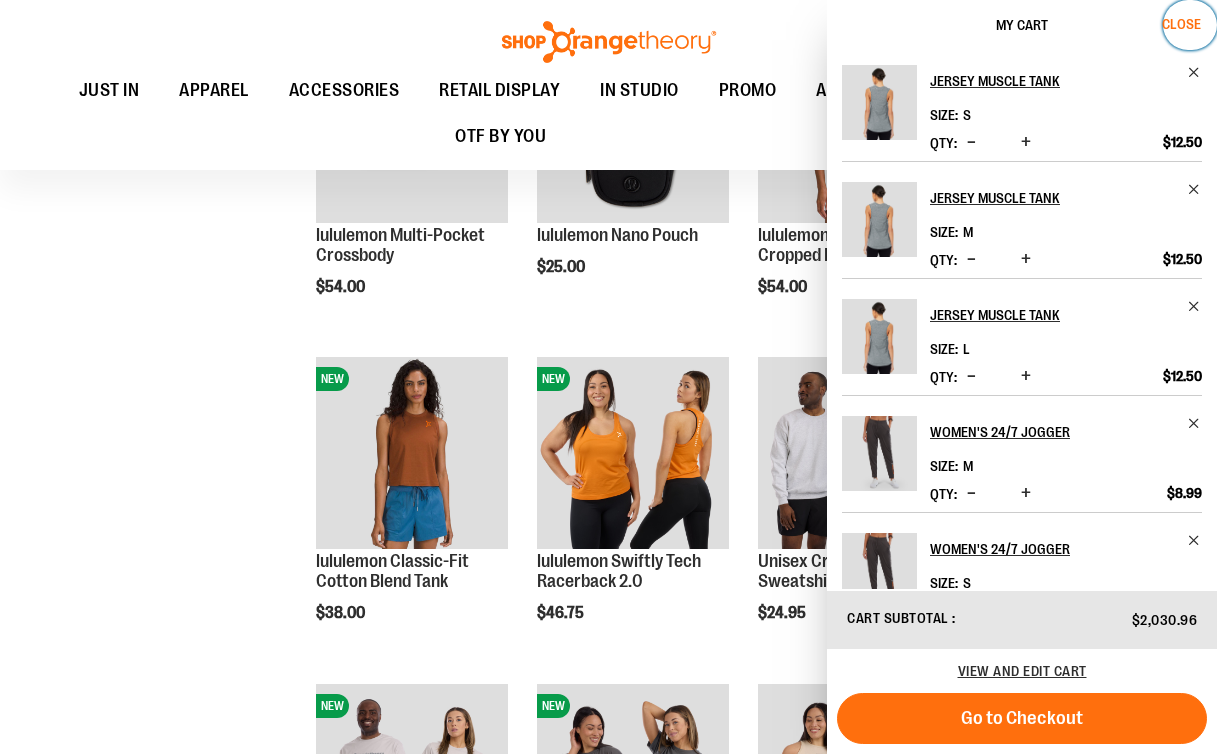 click on "Close" at bounding box center [1181, 24] 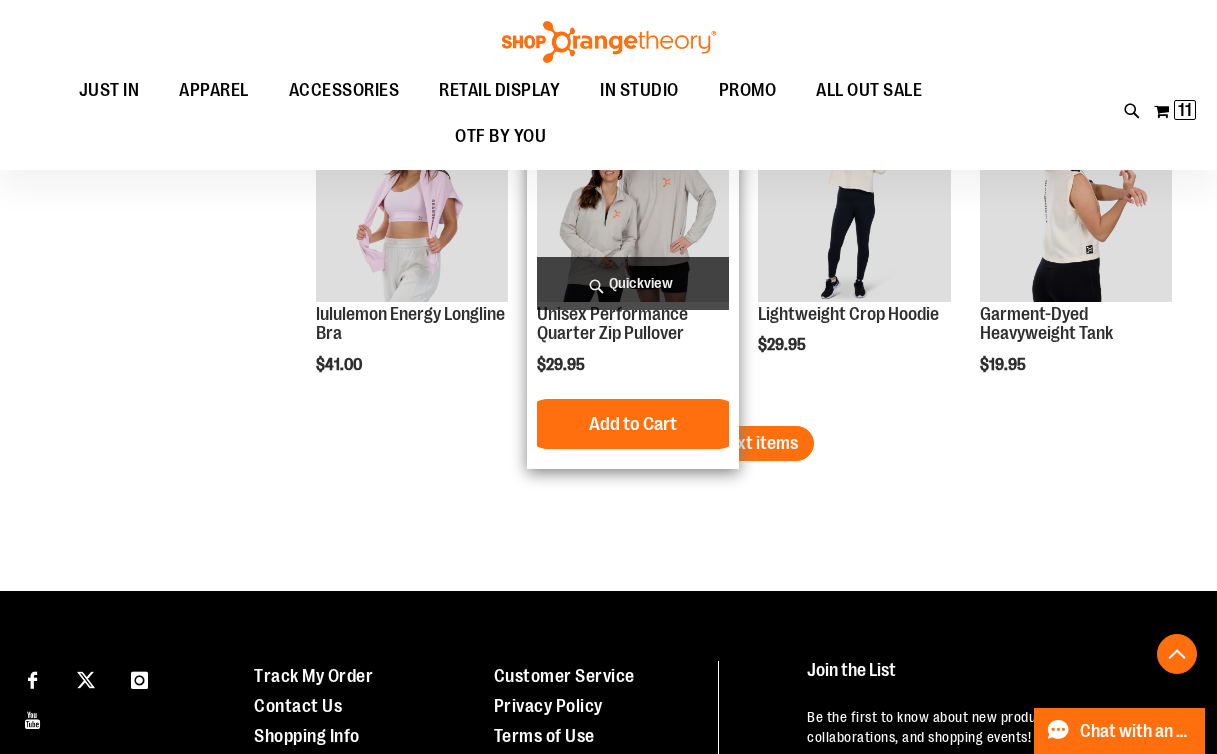 scroll, scrollTop: 4016, scrollLeft: 0, axis: vertical 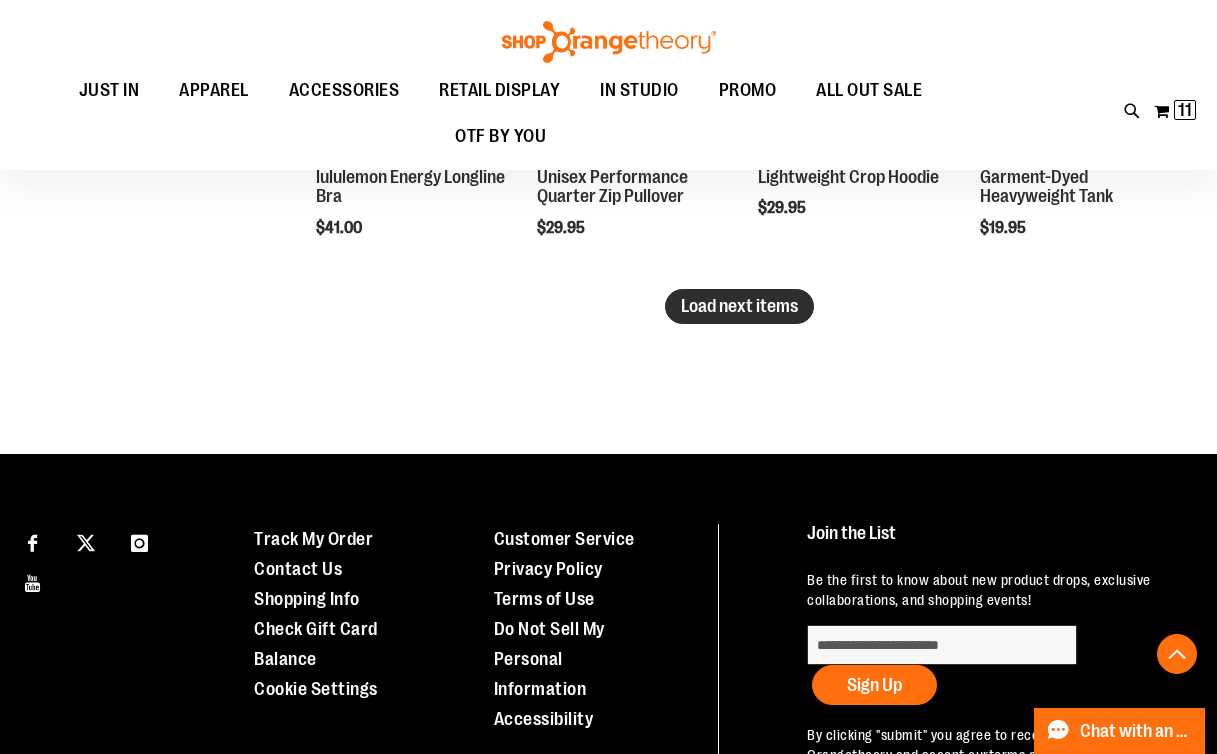 click on "Load next items" at bounding box center (739, 306) 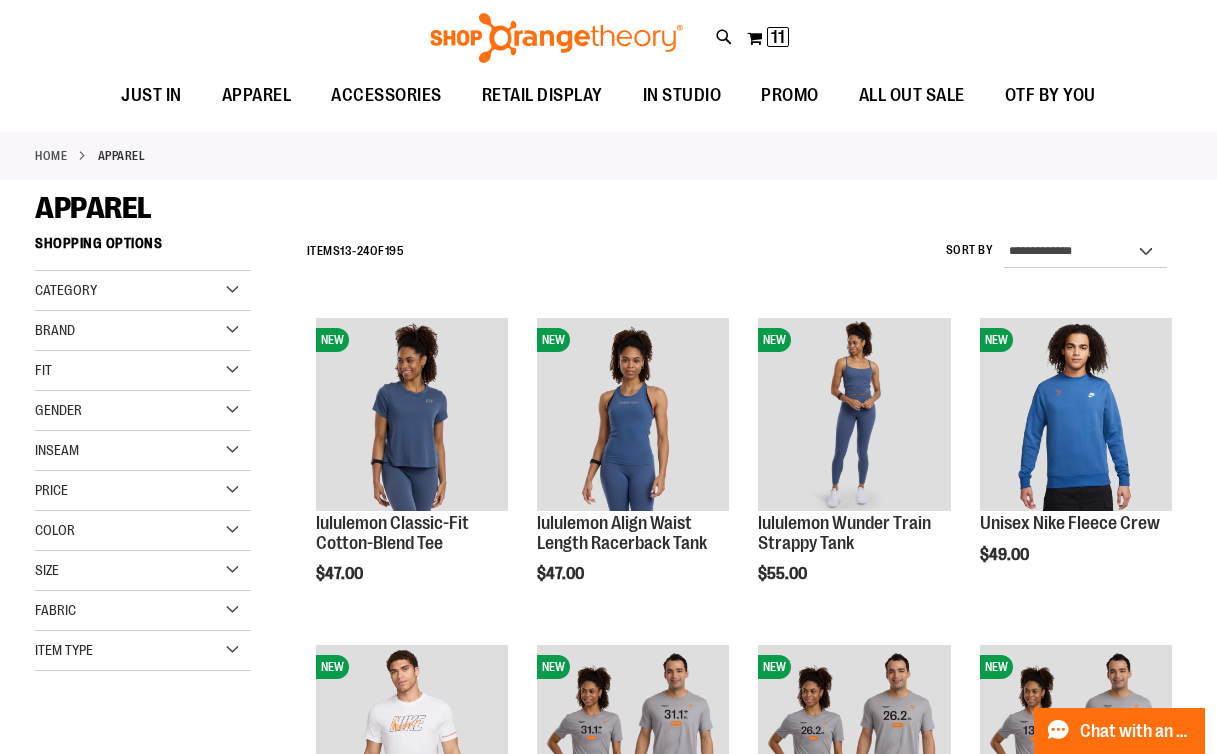 scroll, scrollTop: 0, scrollLeft: 0, axis: both 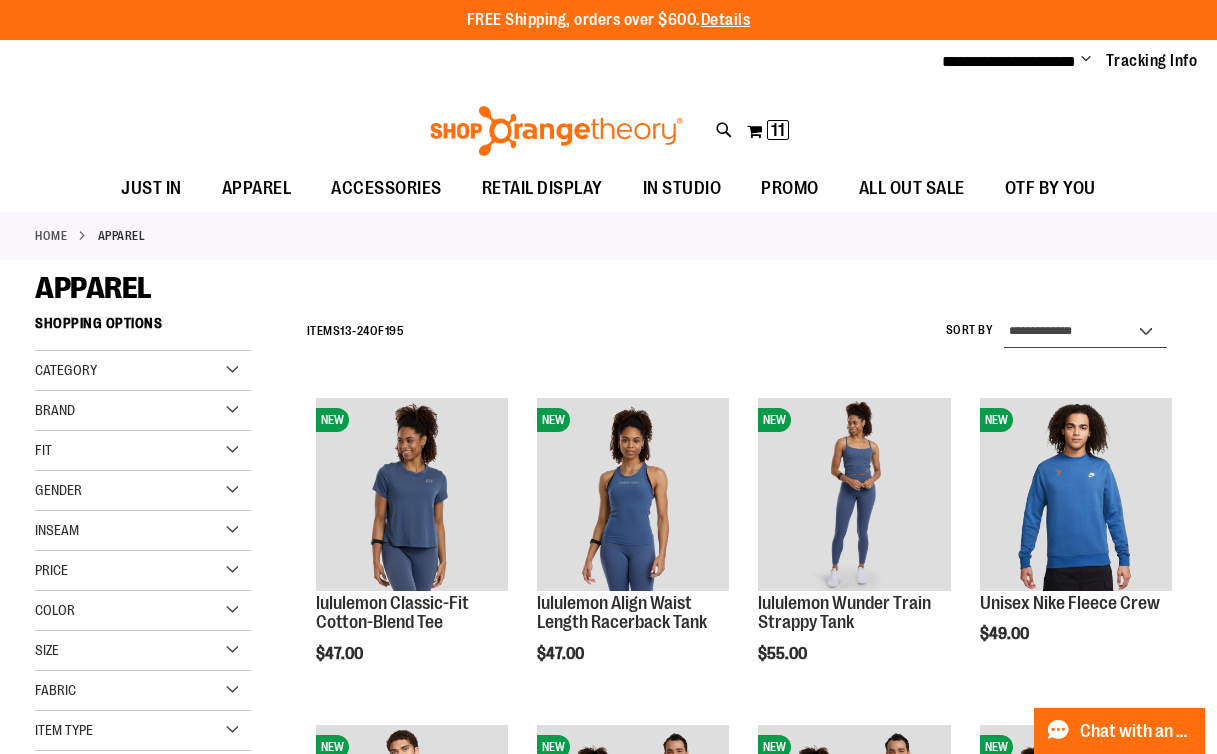 click on "**********" at bounding box center (1086, 332) 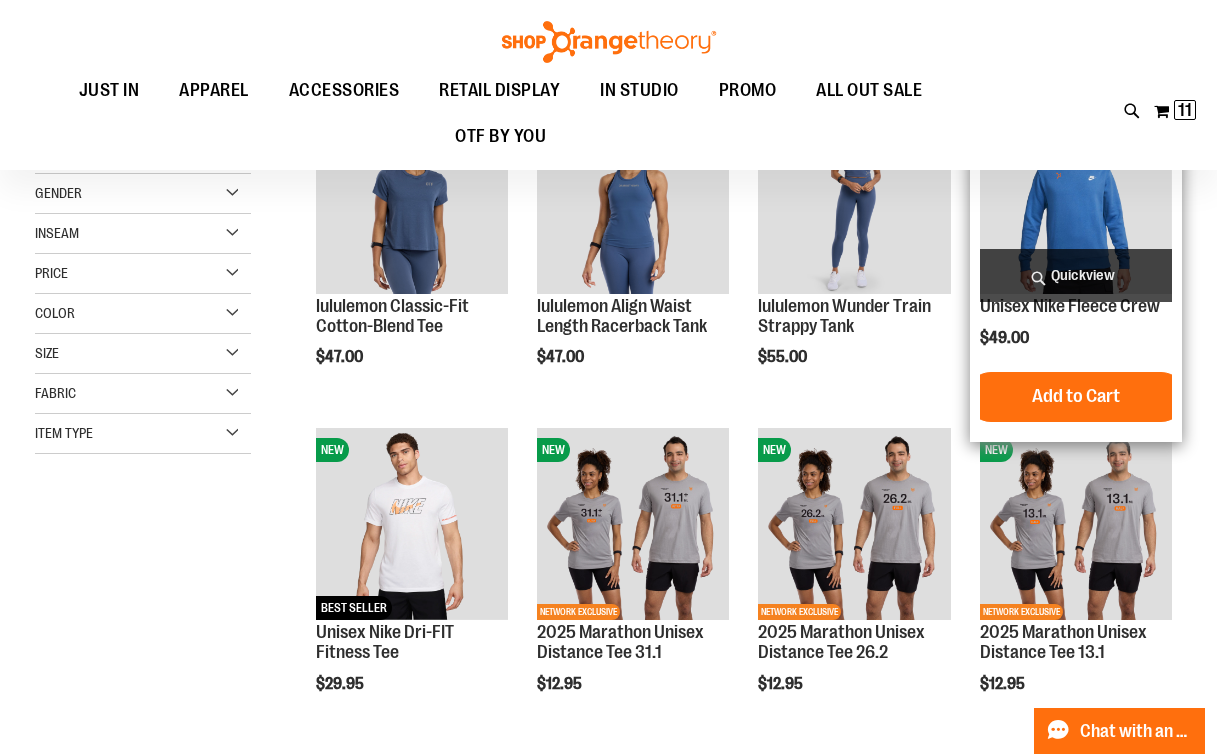 scroll, scrollTop: 305, scrollLeft: 0, axis: vertical 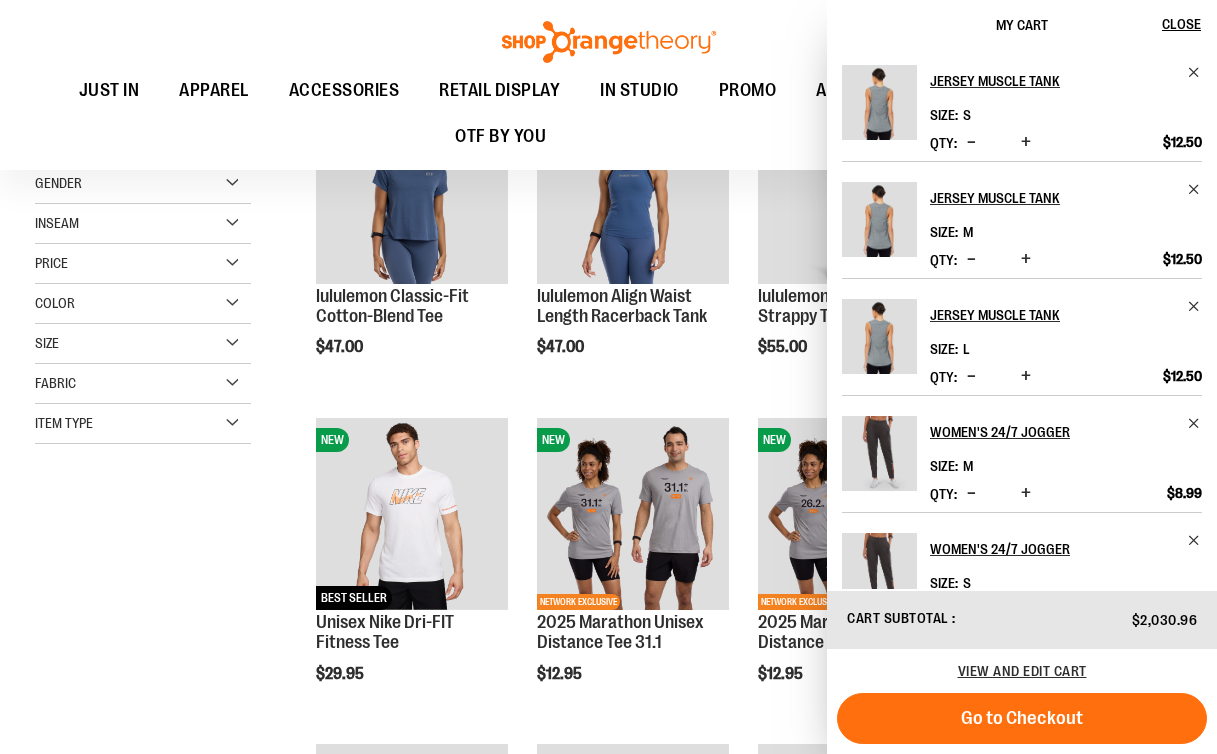 click on "**********" at bounding box center [608, 2549] 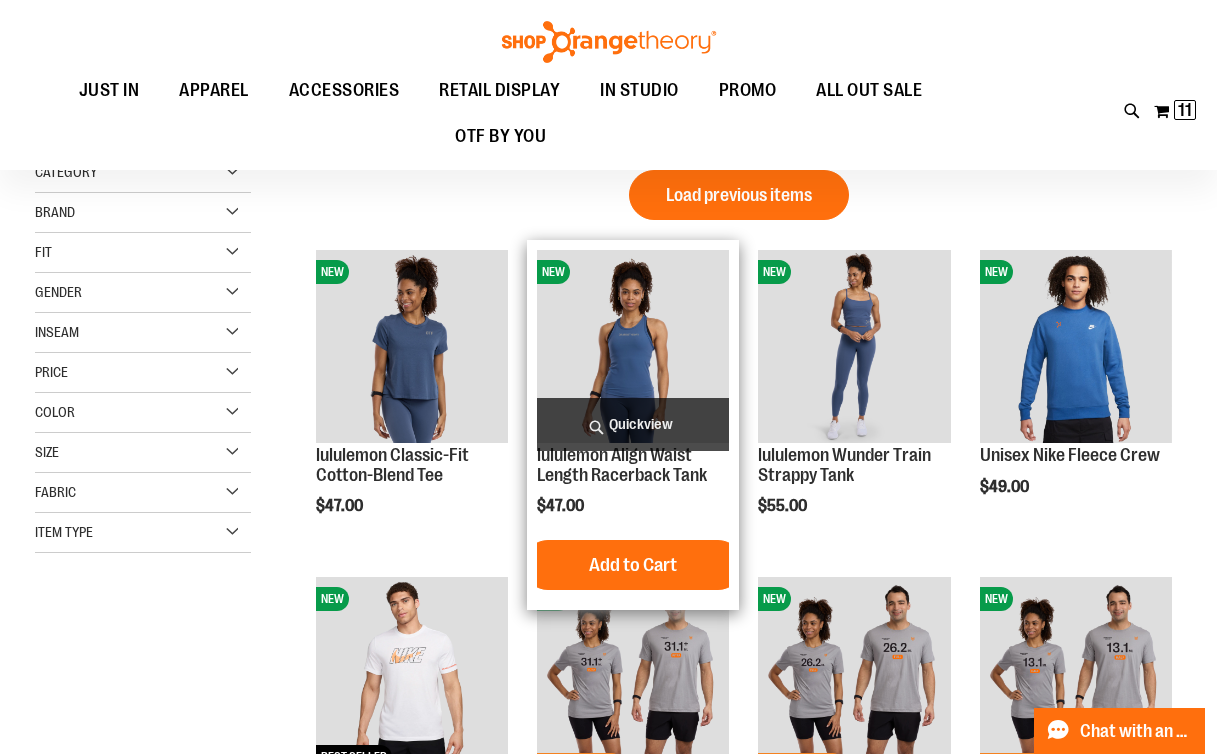 scroll, scrollTop: 176, scrollLeft: 0, axis: vertical 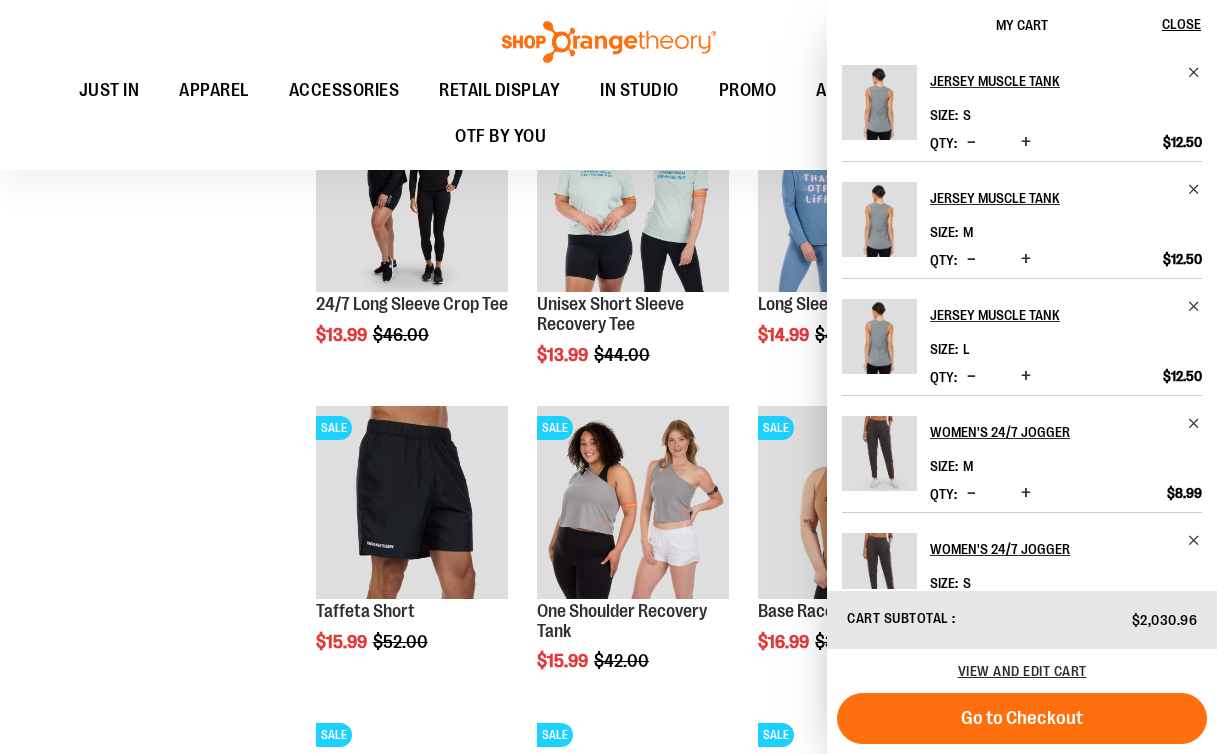 click on "**********" at bounding box center [608, 83] 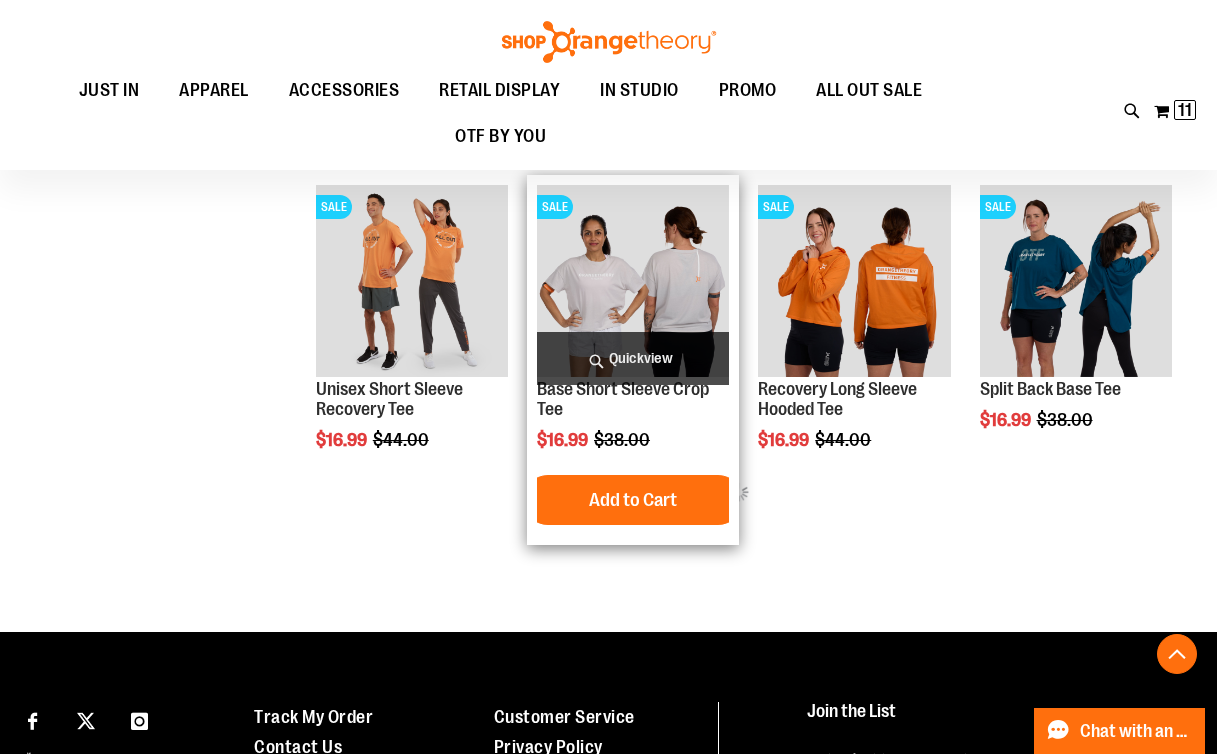 scroll, scrollTop: 1800, scrollLeft: 0, axis: vertical 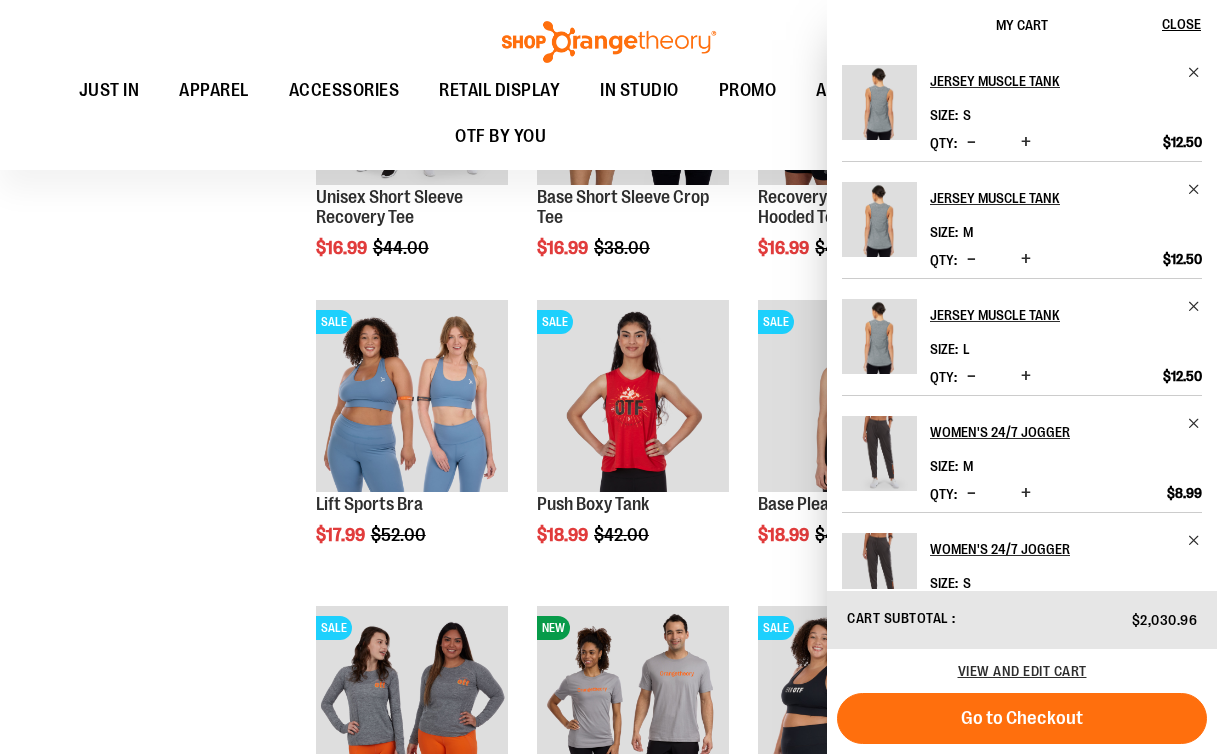 click on "**********" at bounding box center [608, -177] 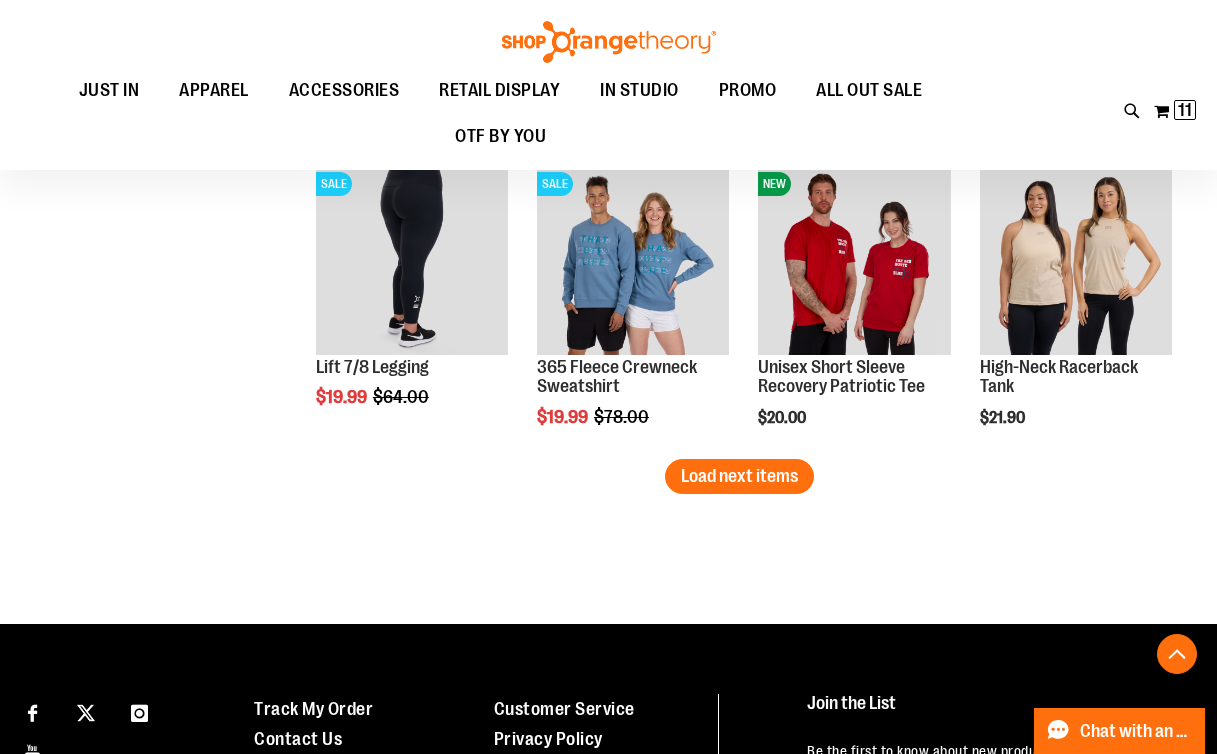 scroll, scrollTop: 2871, scrollLeft: 0, axis: vertical 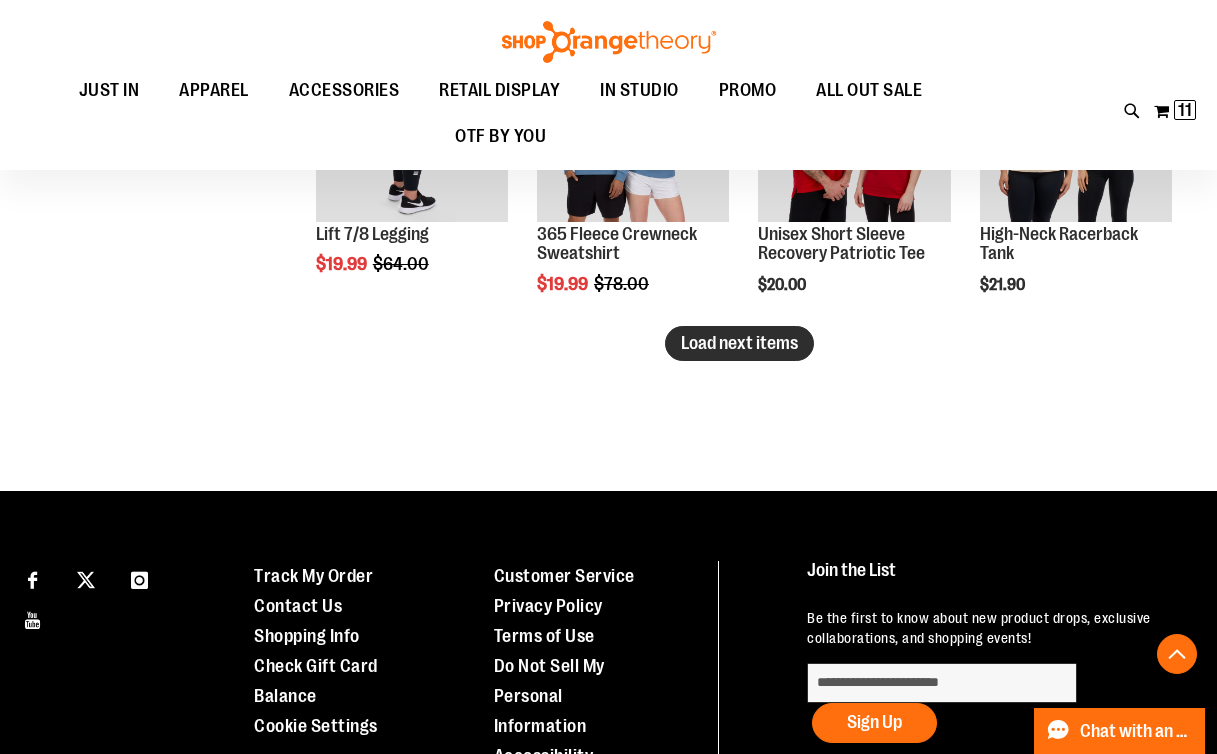 click on "Load next items" at bounding box center [739, 343] 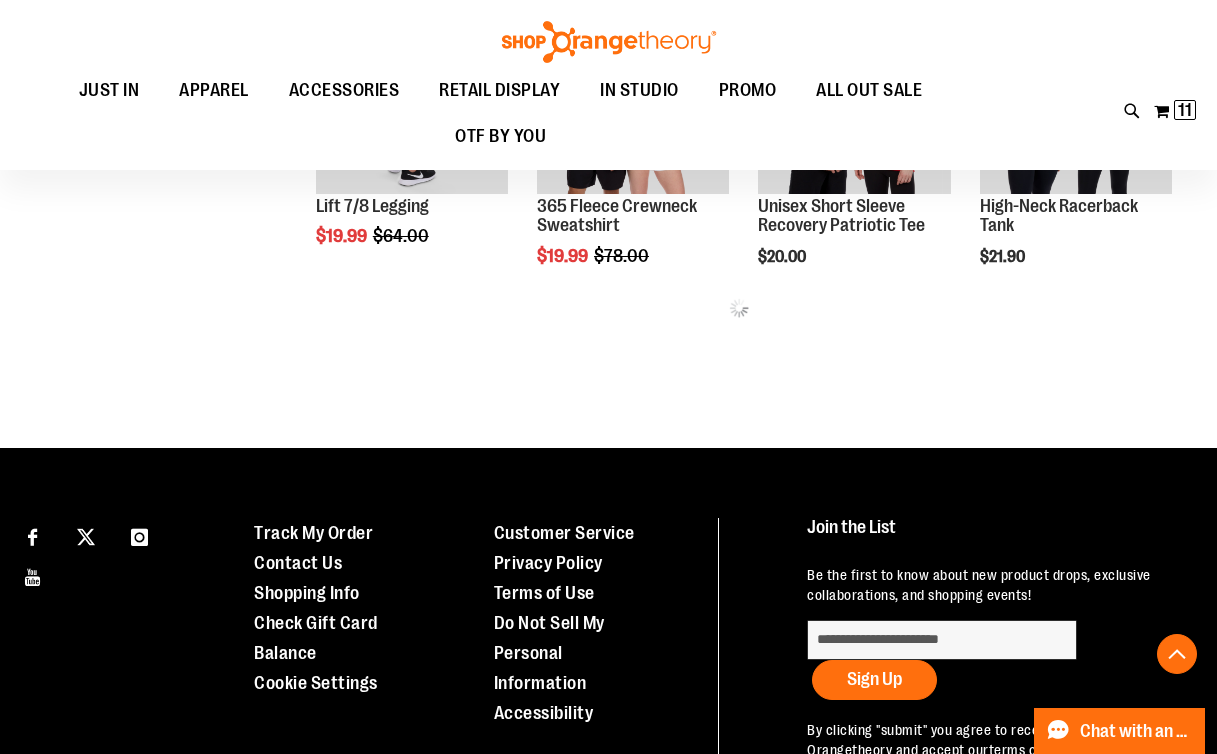 scroll, scrollTop: 2900, scrollLeft: 0, axis: vertical 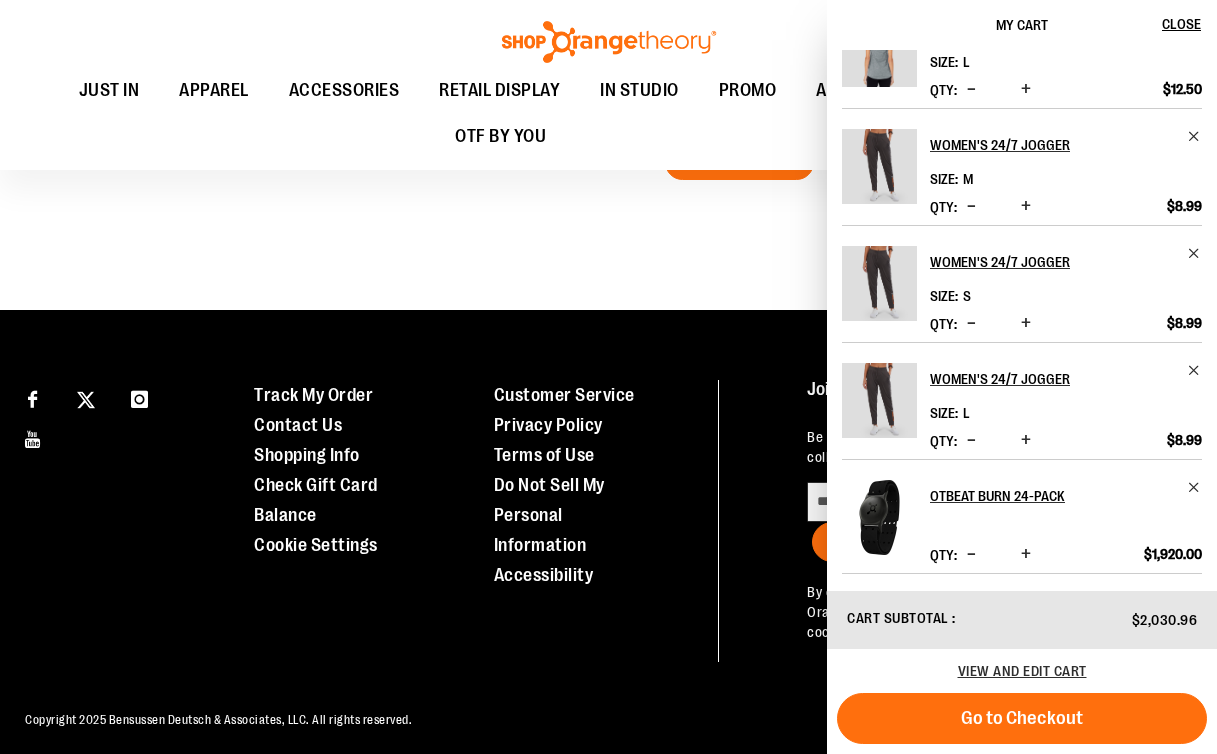 click on "**********" at bounding box center (608, -1702) 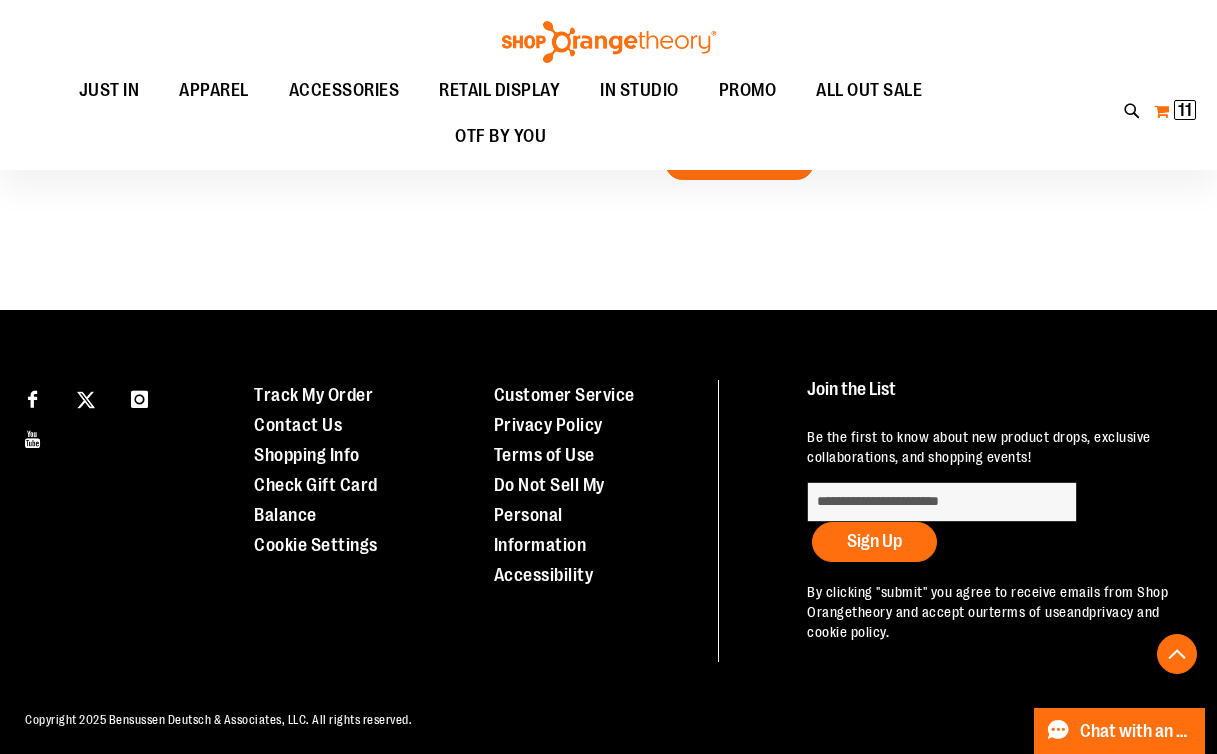 click on "My Cart
11
11
items" at bounding box center (1175, 111) 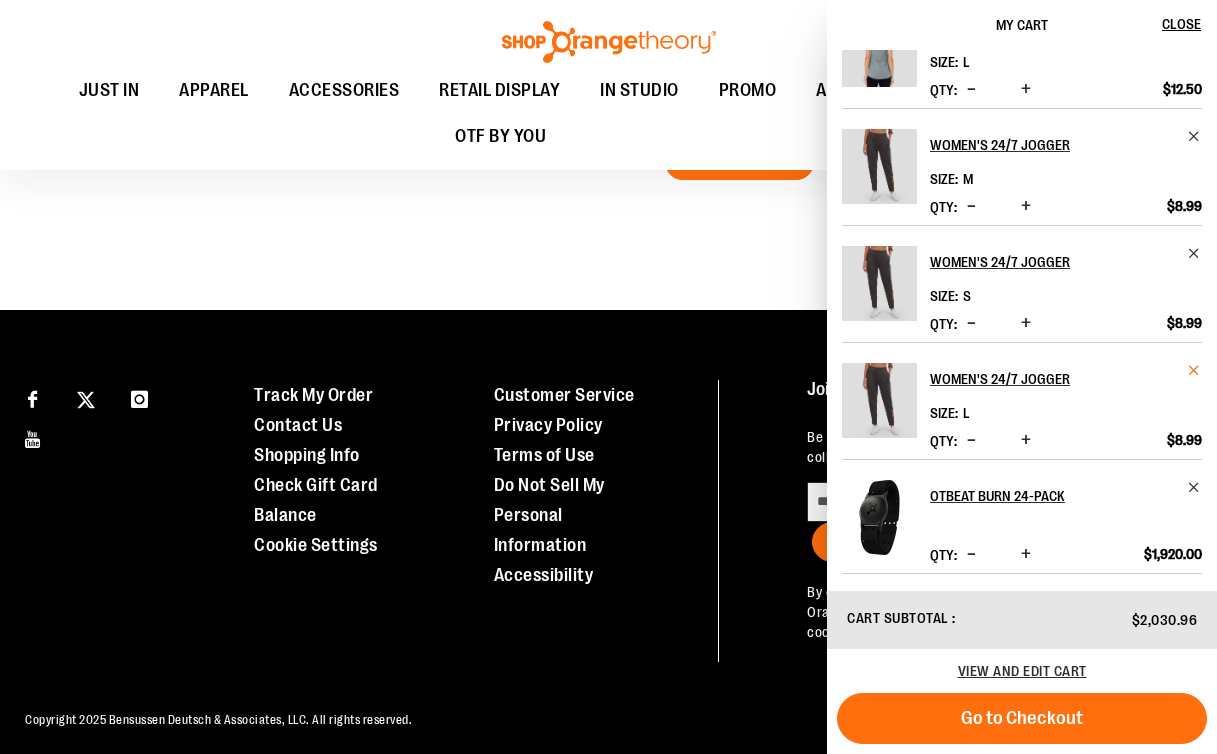 click at bounding box center [1194, 370] 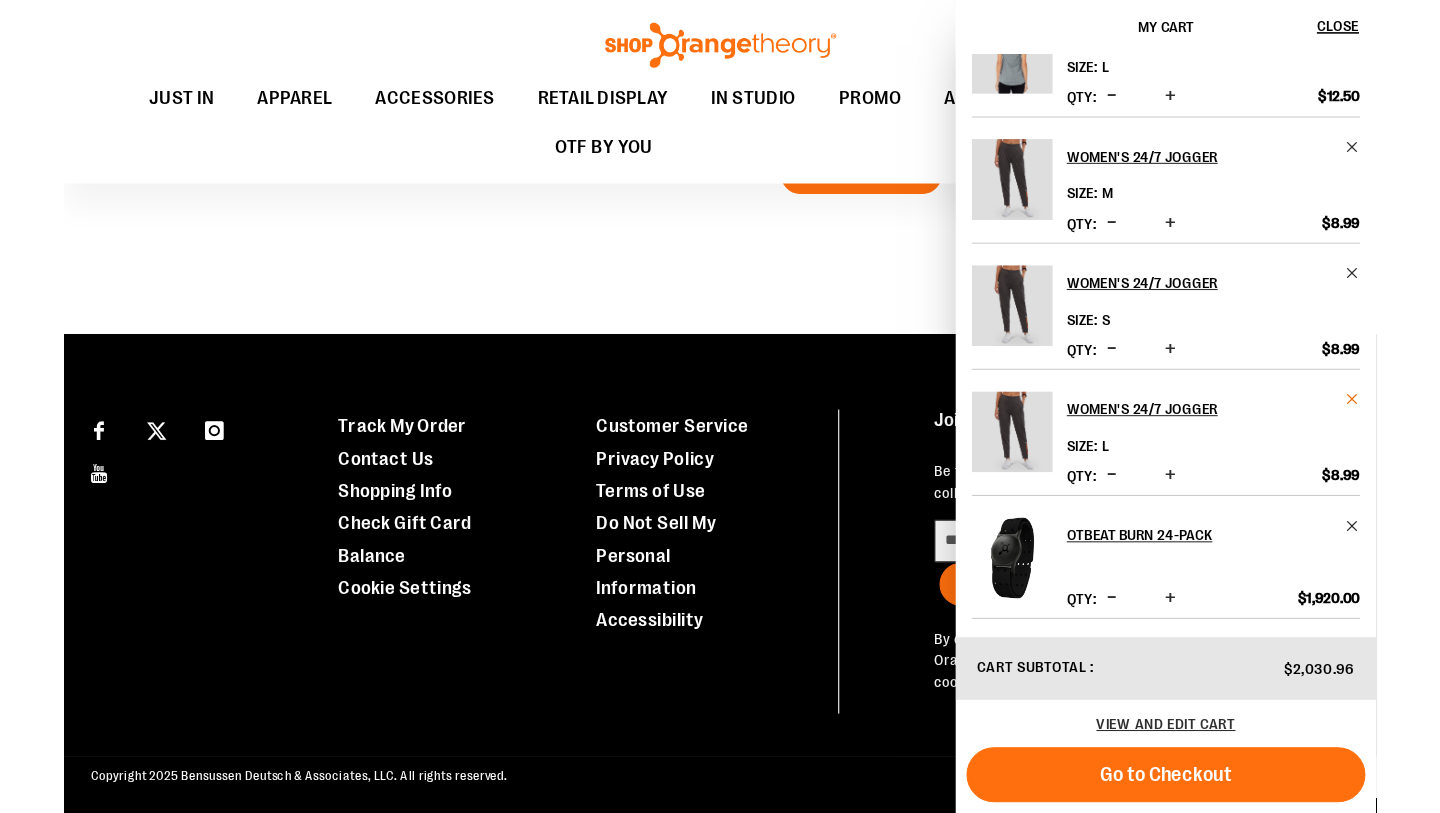 scroll, scrollTop: 0, scrollLeft: 0, axis: both 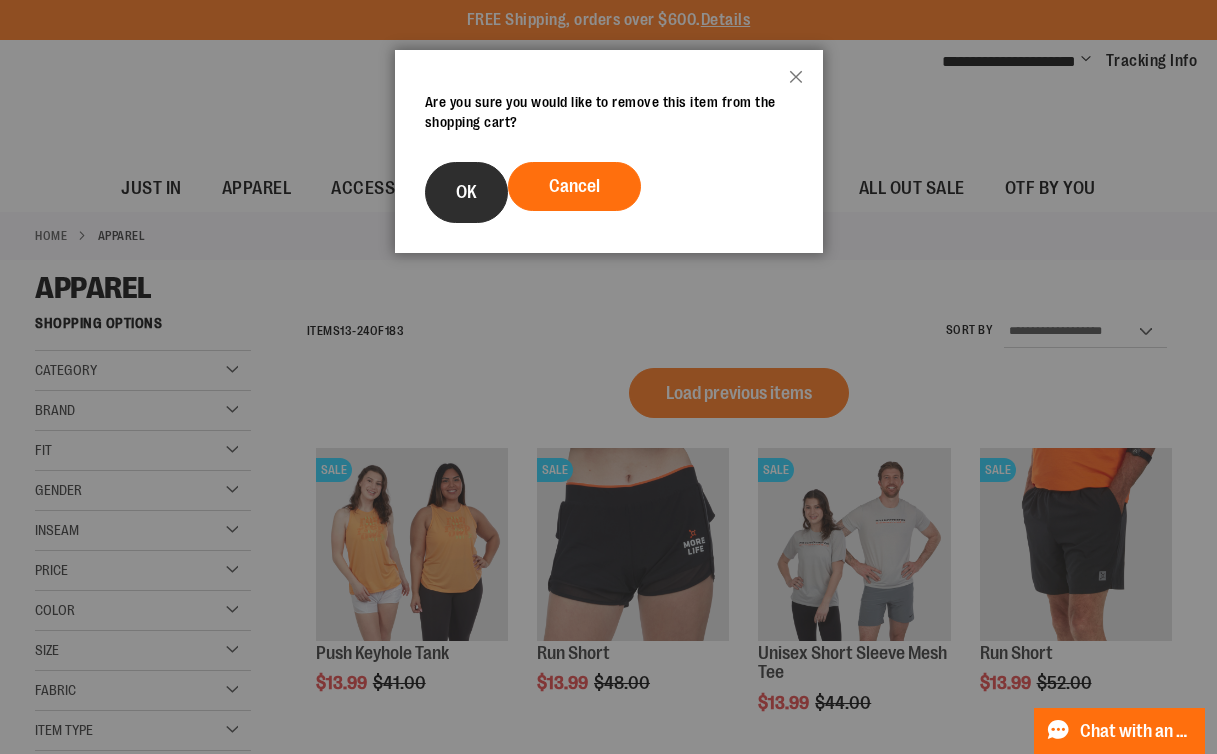 click on "OK" at bounding box center (466, 192) 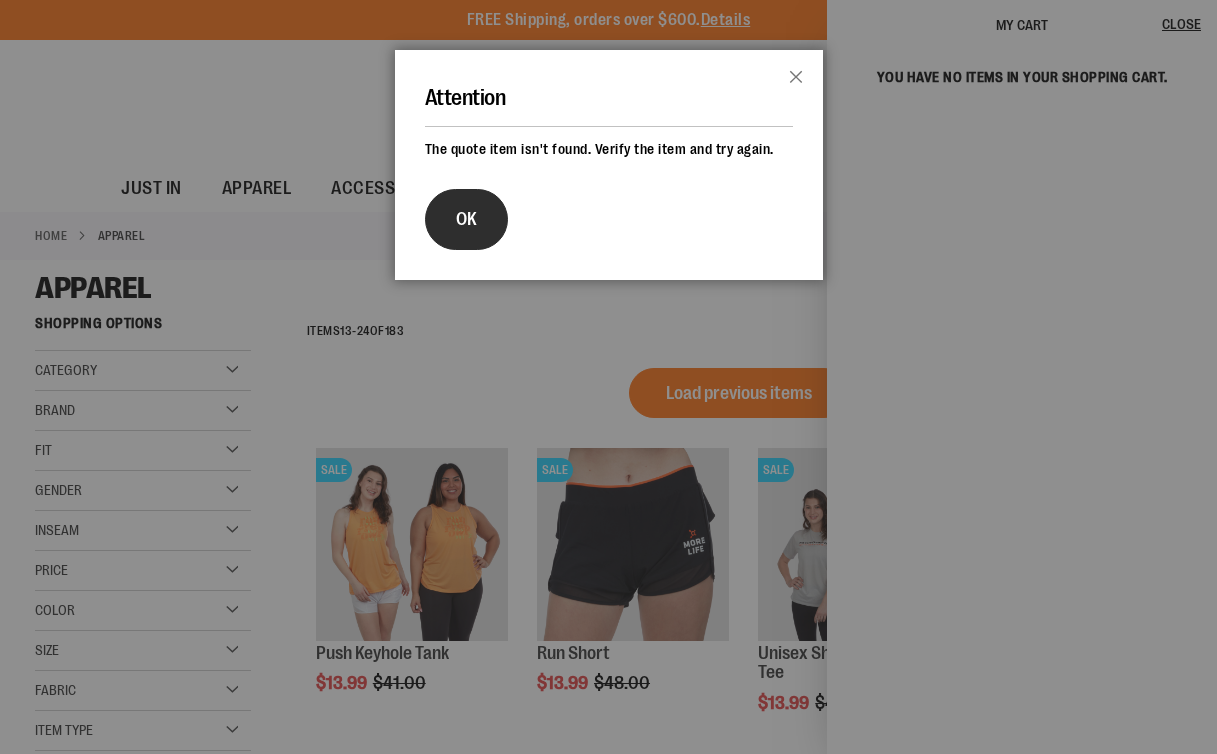 click on "OK" at bounding box center [466, 219] 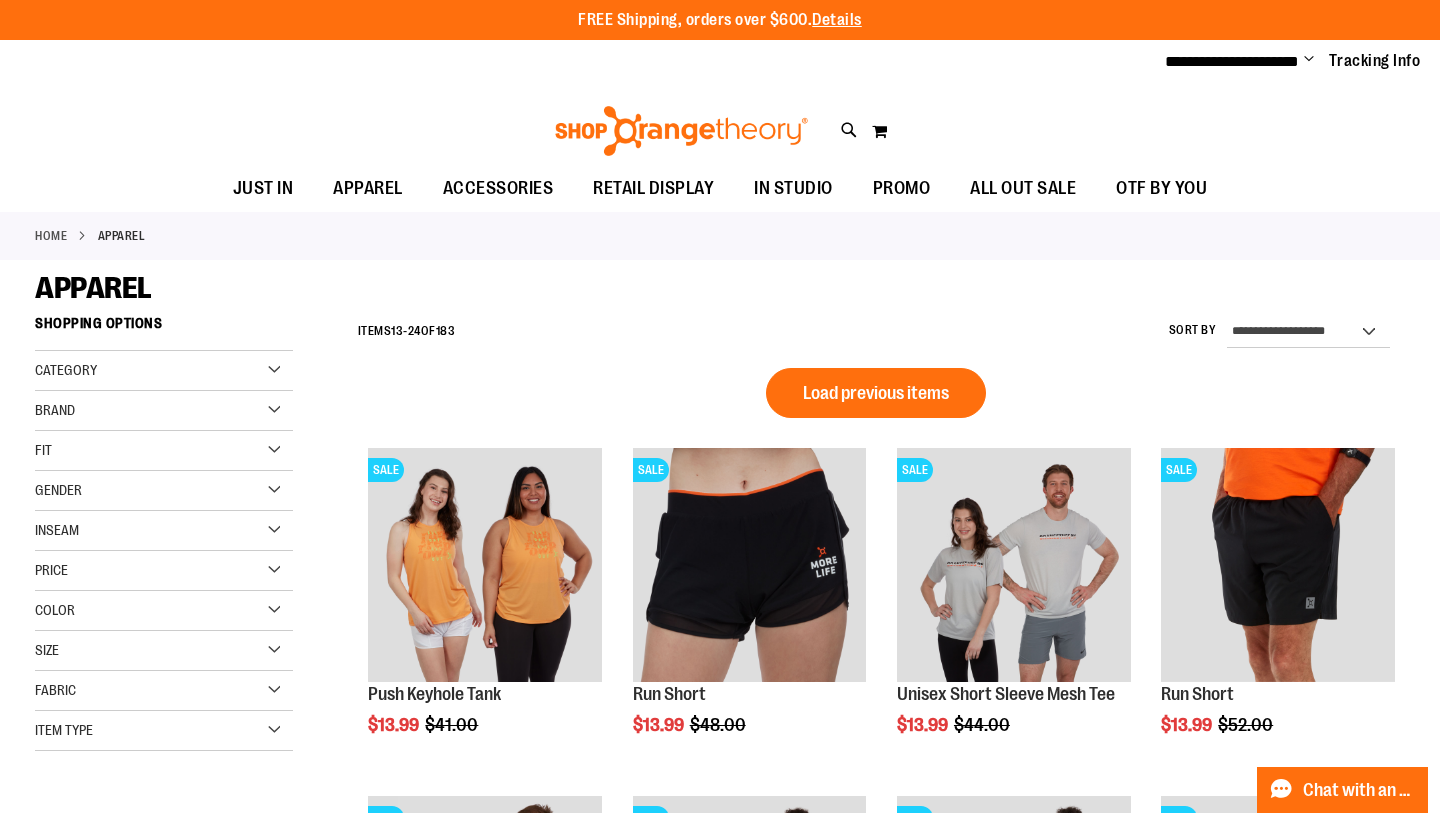 click on "Toggle Nav
Search
Popular Suggestions
Advanced Search" at bounding box center [720, 125] 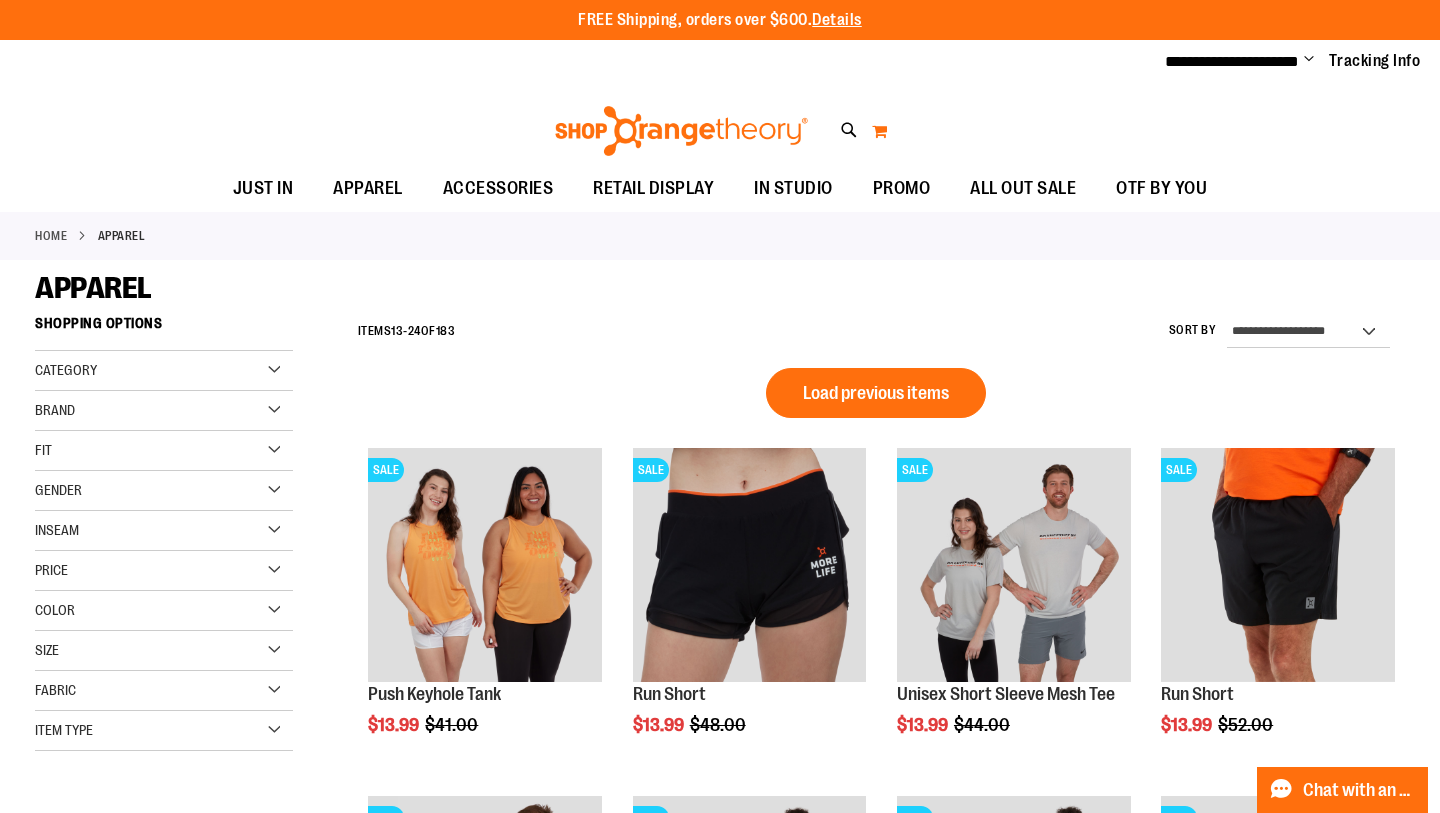 click on "My Cart
0" at bounding box center [879, 131] 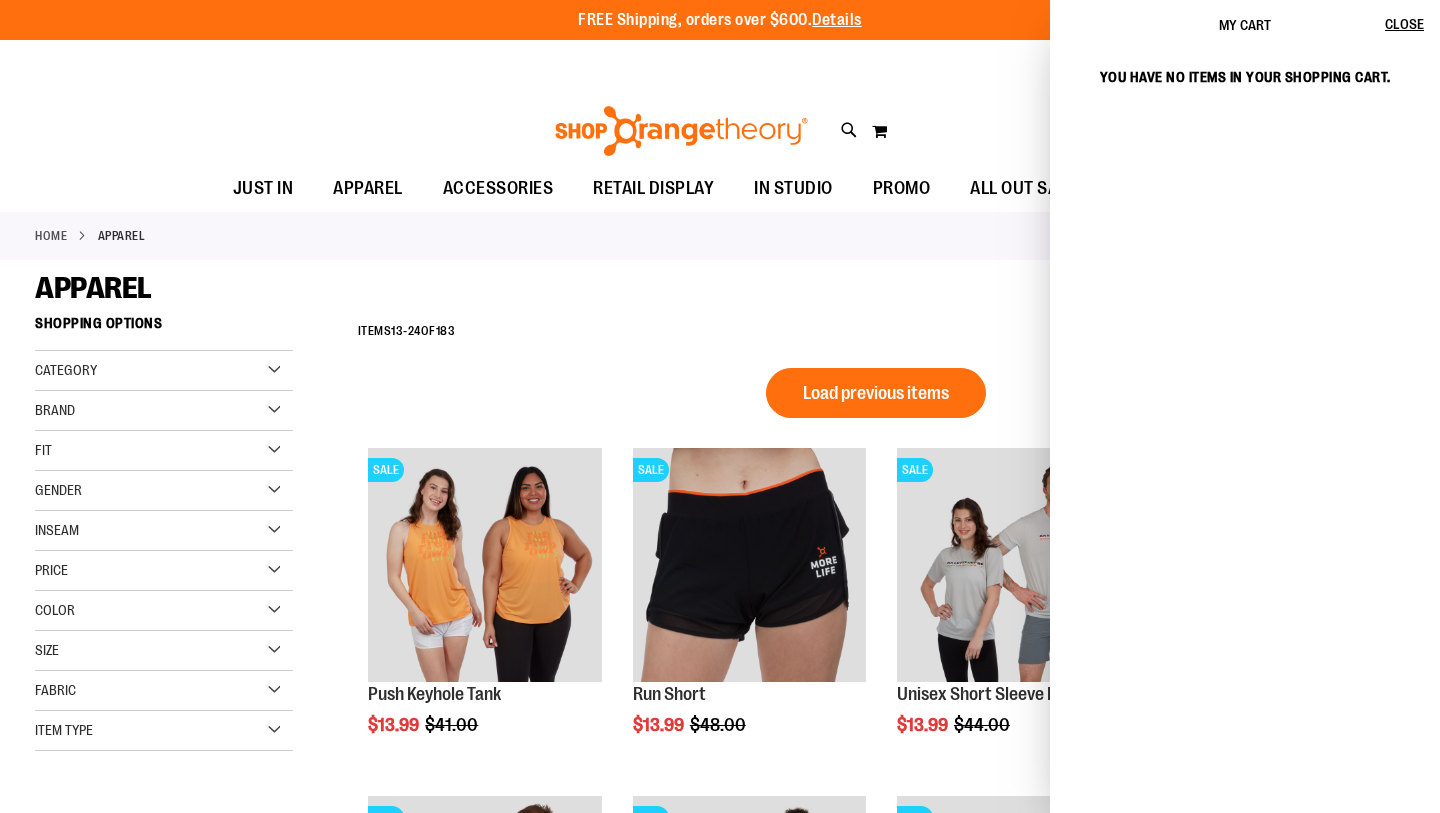 click at bounding box center [1245, 349] 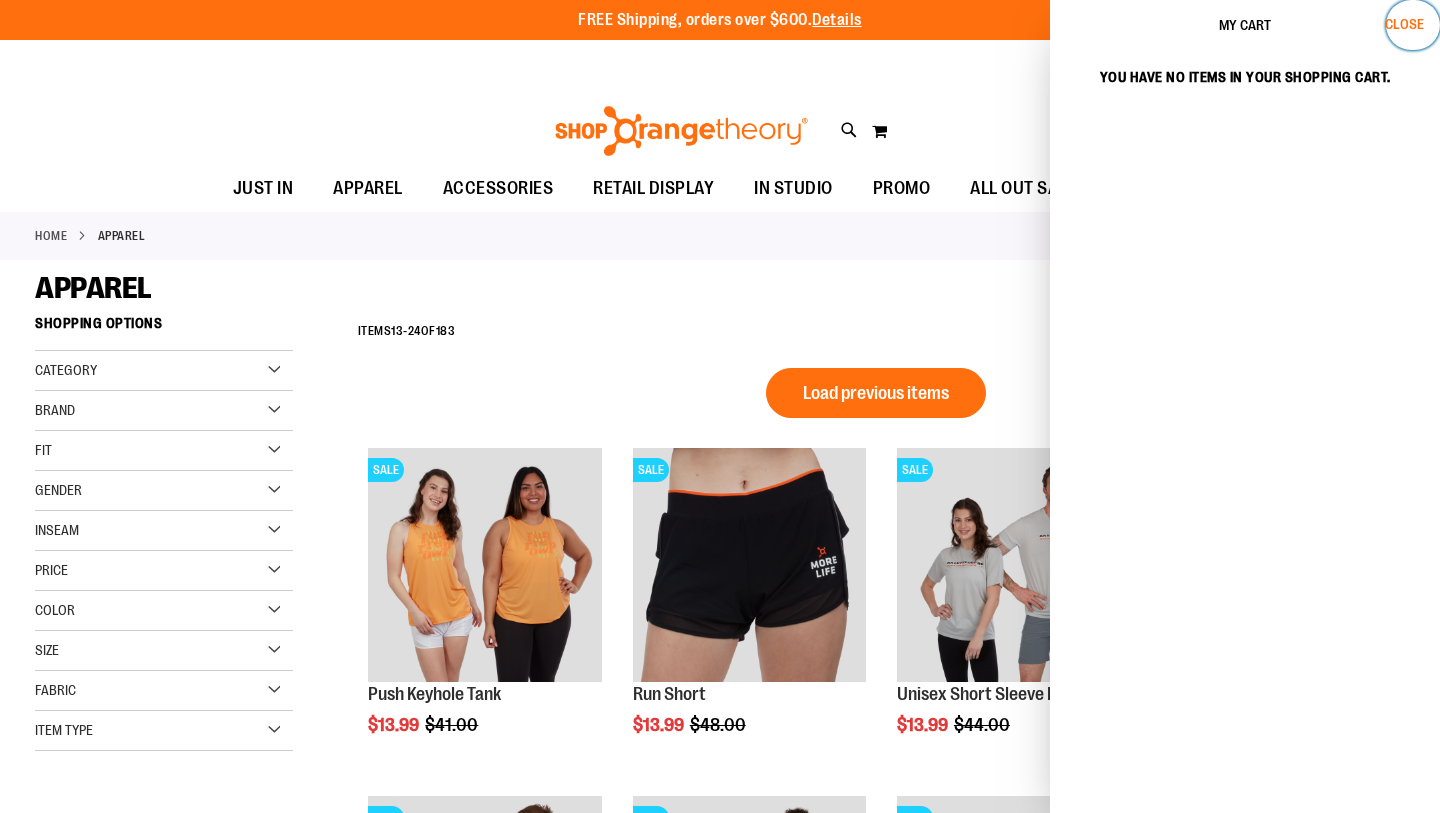 click on "Close" at bounding box center [1404, 24] 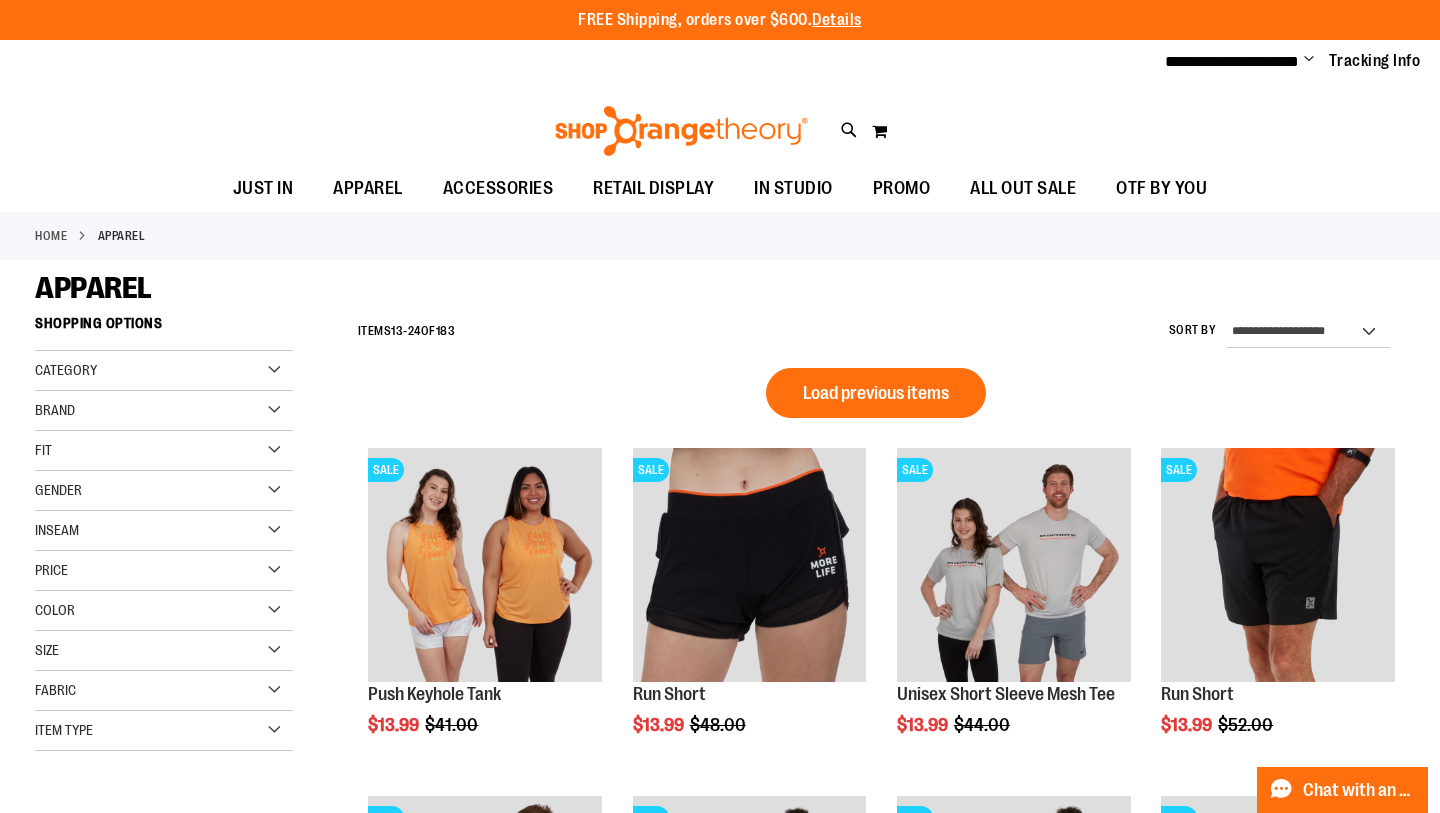 click on "**********" at bounding box center [720, 62] 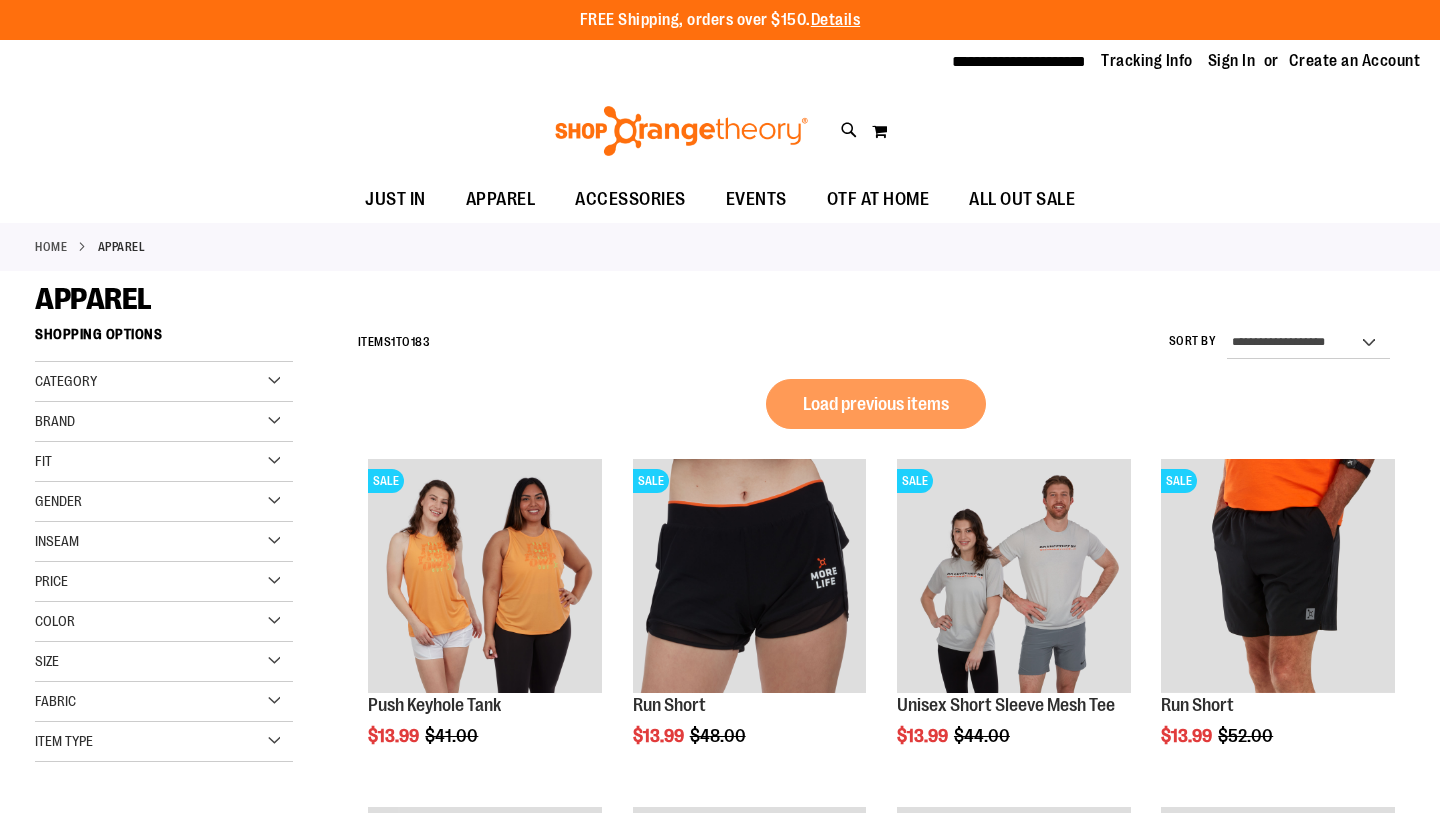 scroll, scrollTop: 0, scrollLeft: 0, axis: both 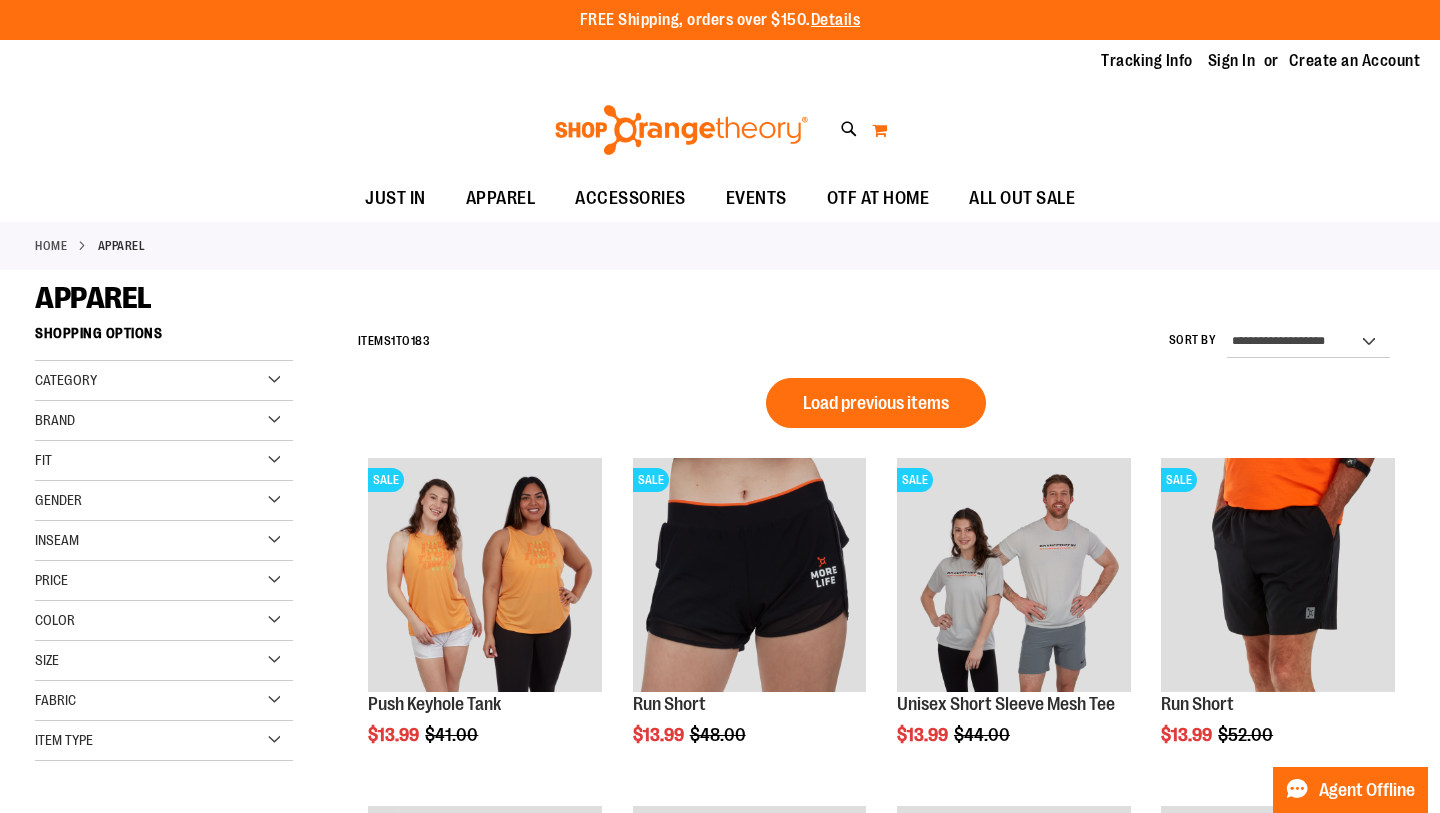 click on "My Cart
0" at bounding box center (879, 130) 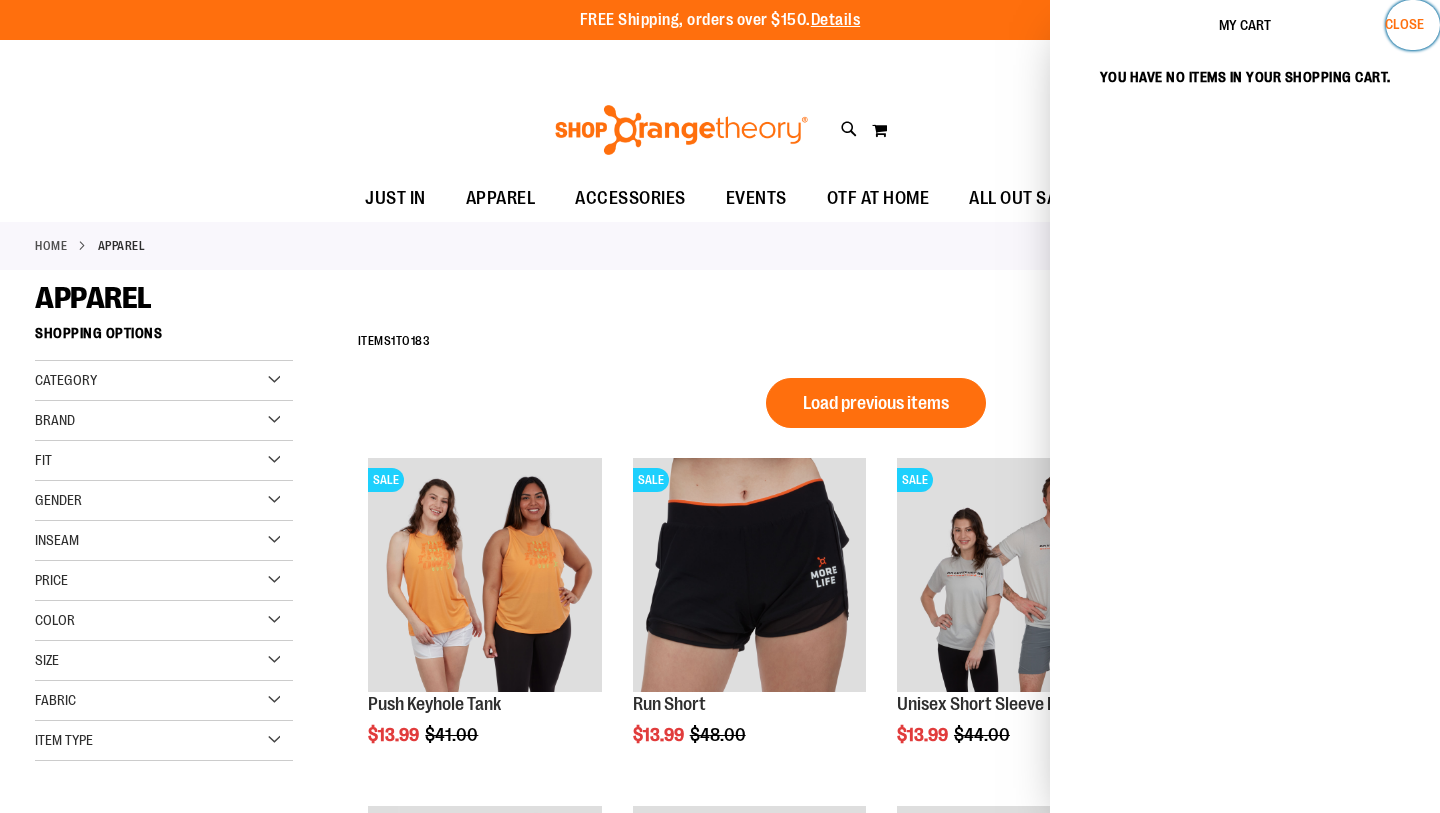 click on "Close" at bounding box center [1404, 24] 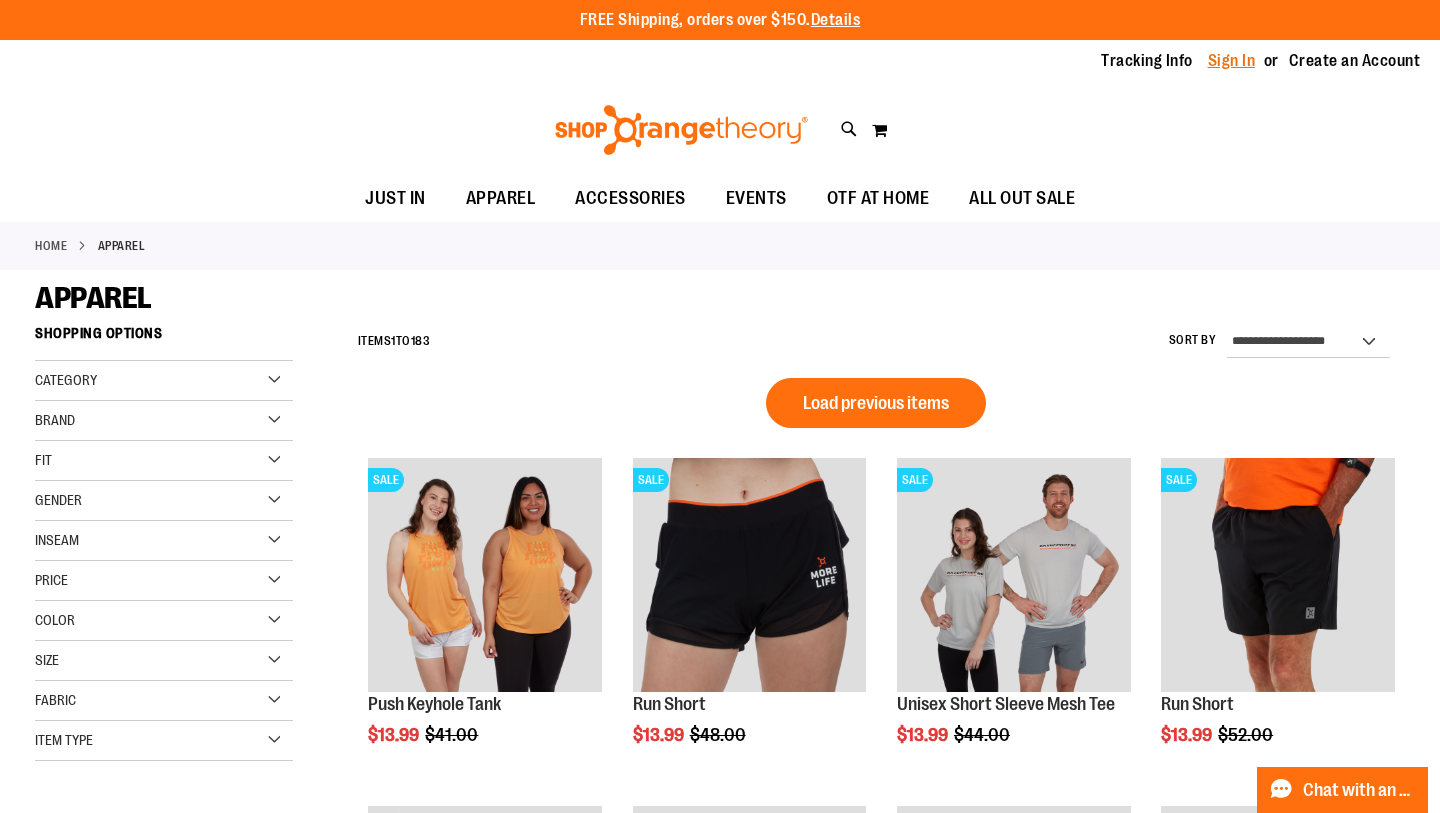 click on "Sign In" at bounding box center [1232, 61] 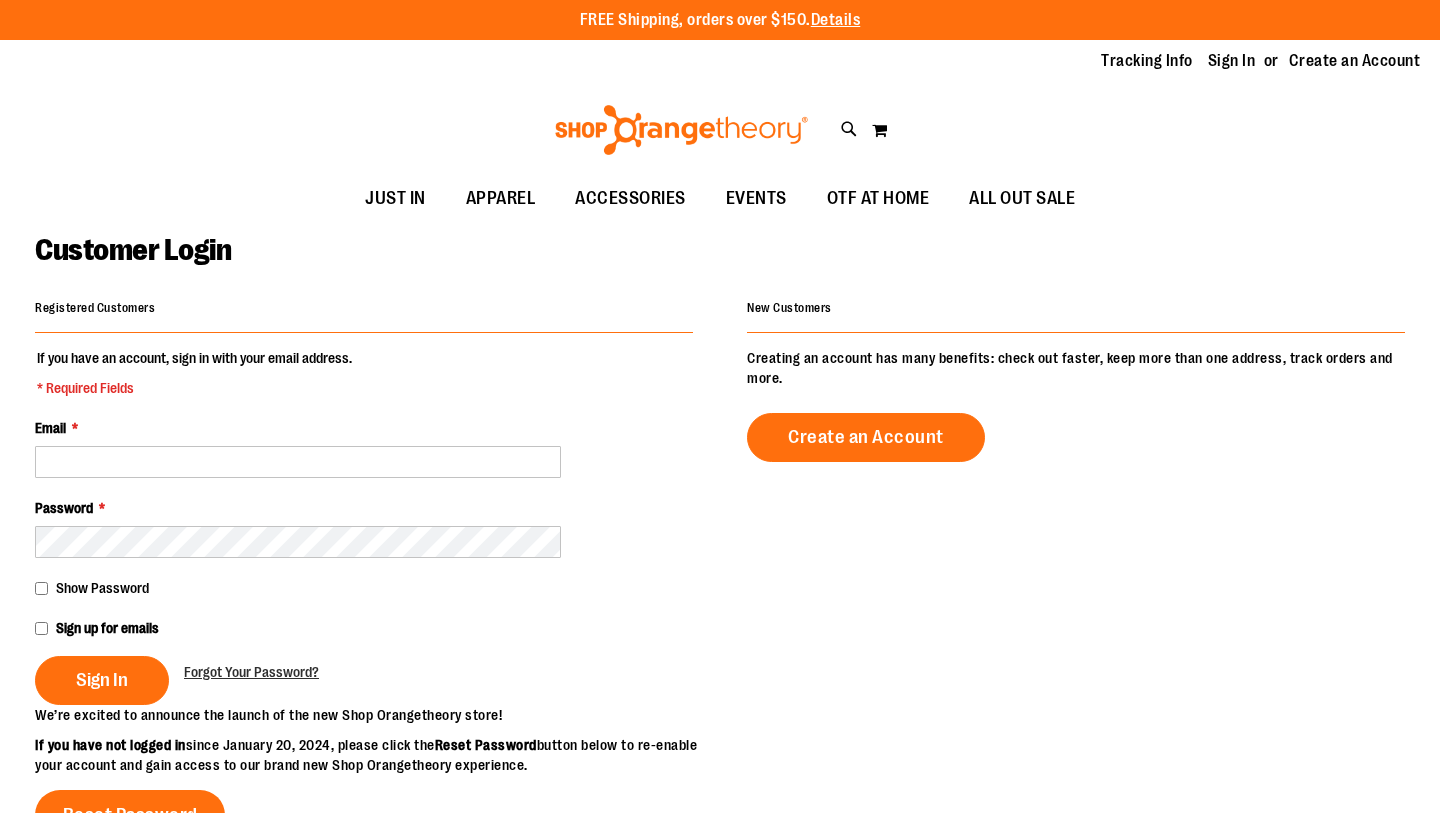 scroll, scrollTop: 0, scrollLeft: 0, axis: both 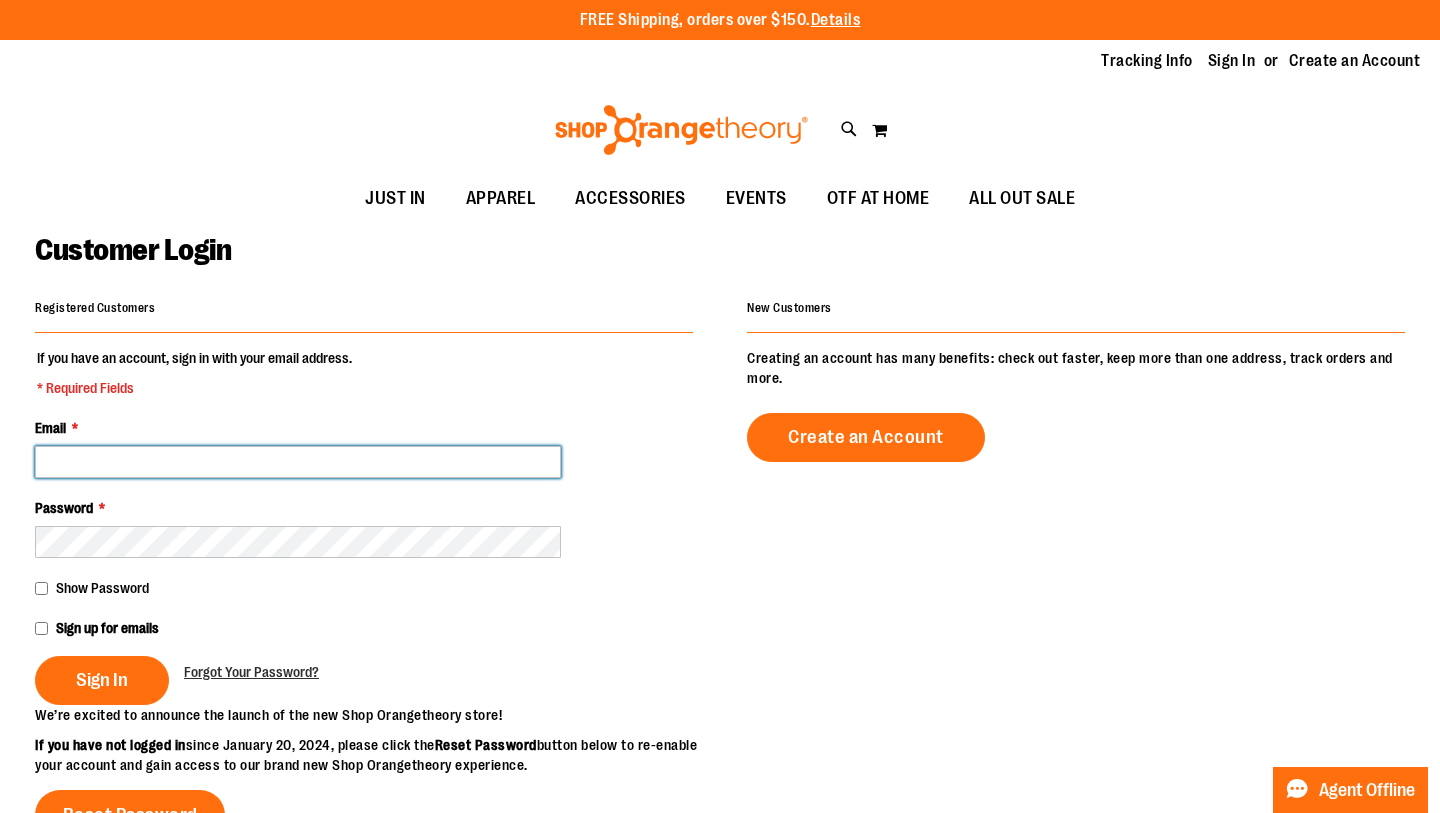 click on "Email *" at bounding box center (298, 462) 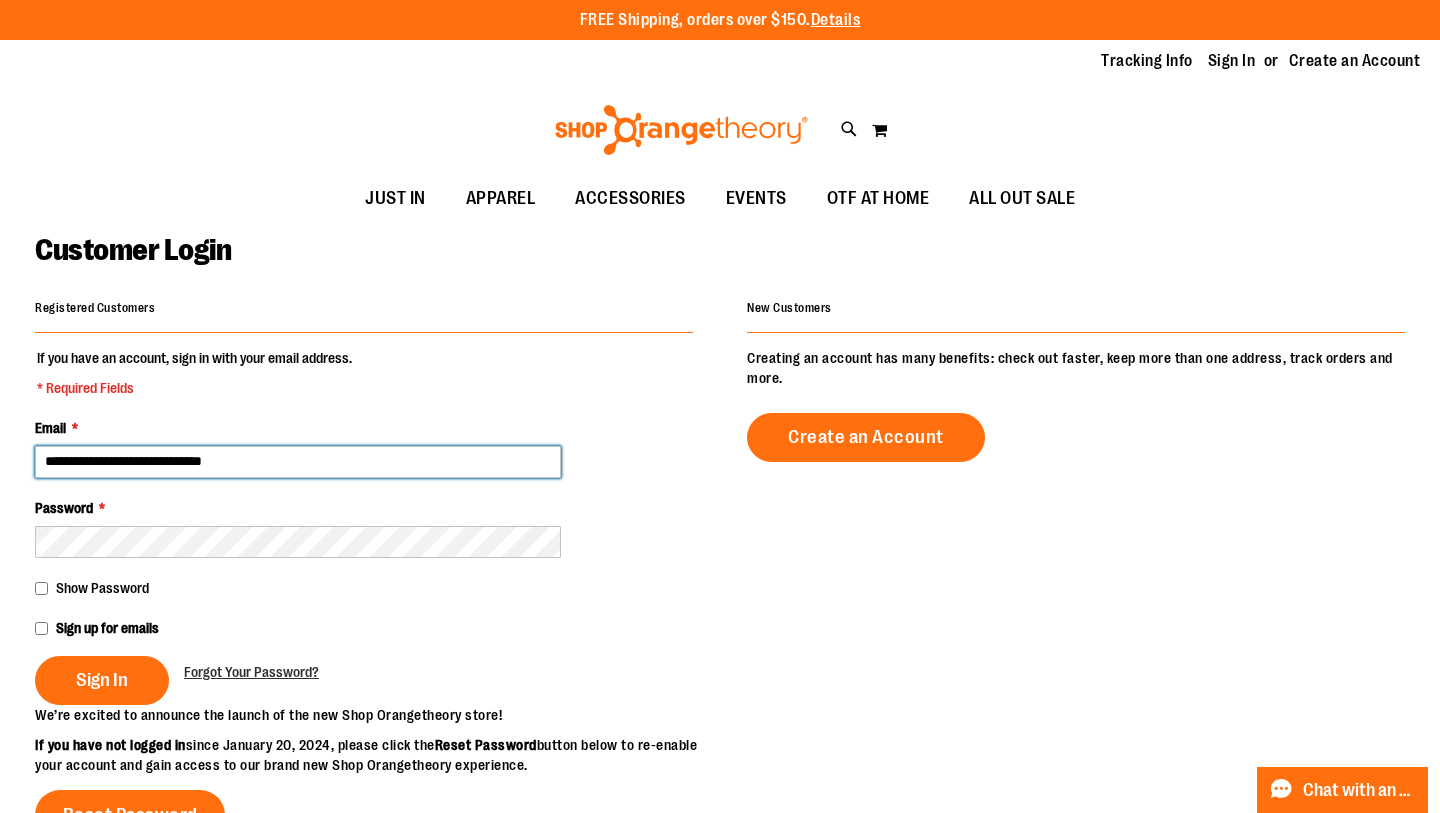 type on "**********" 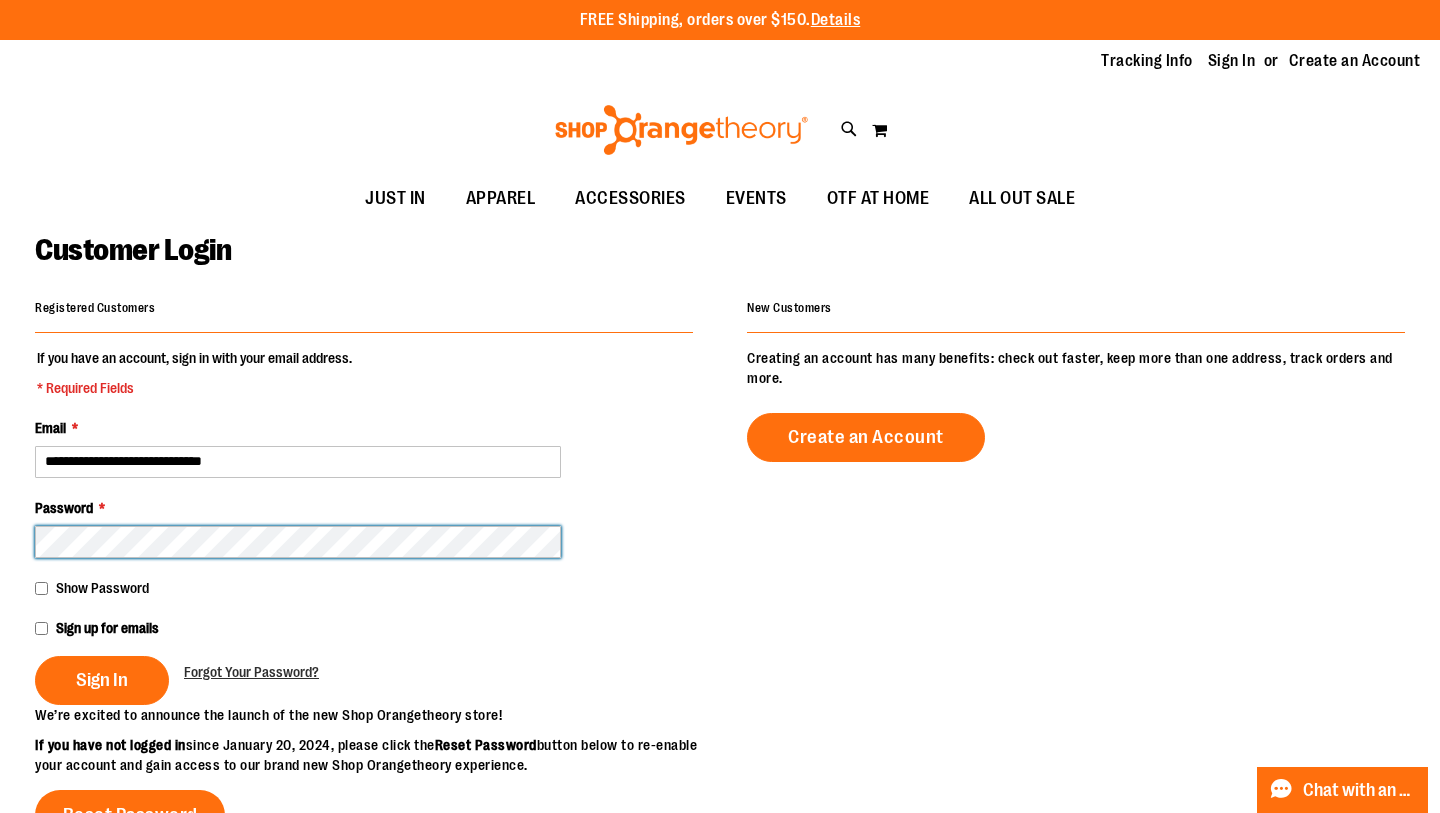click on "Sign In" at bounding box center [102, 680] 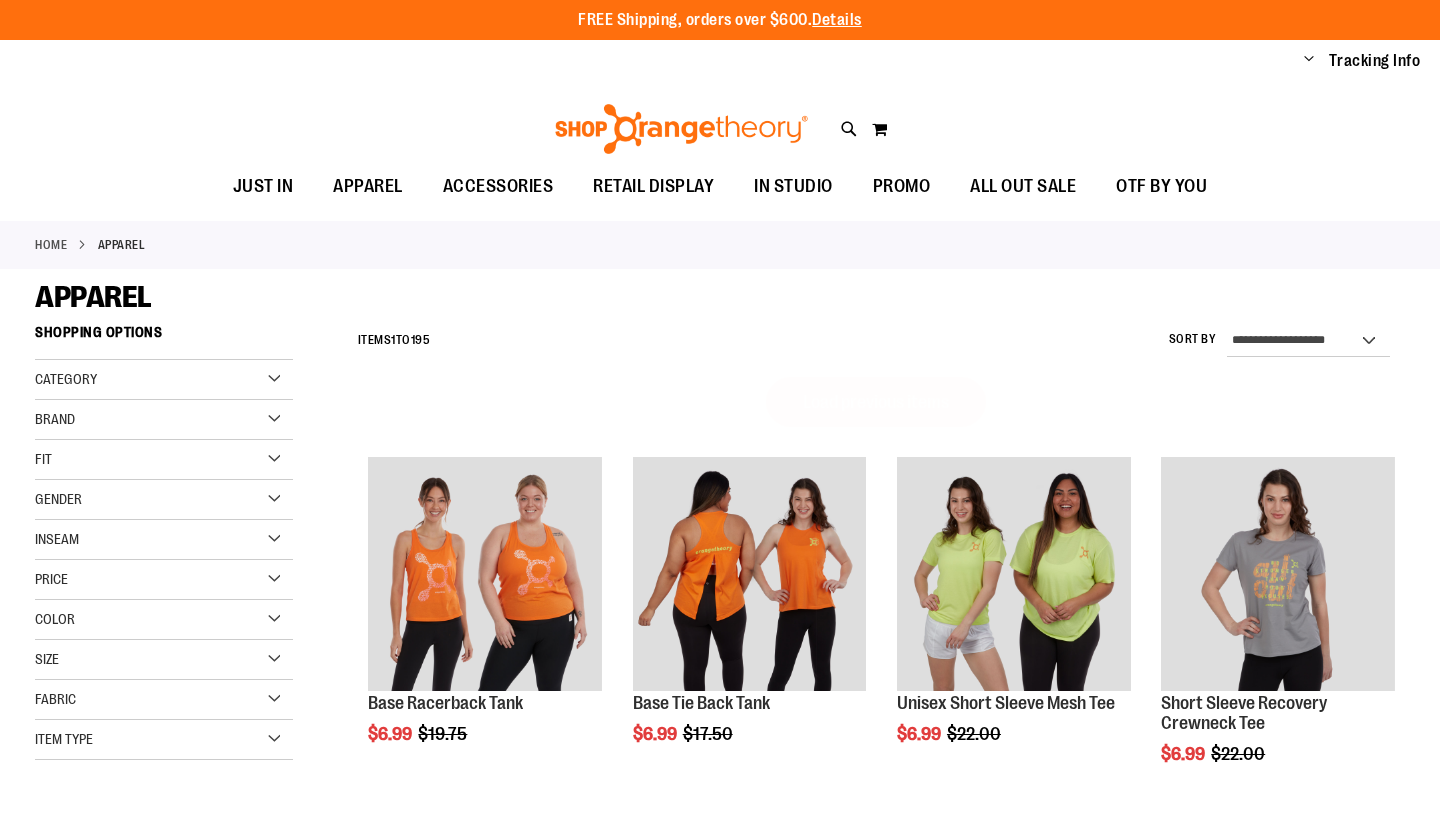 scroll, scrollTop: 0, scrollLeft: 0, axis: both 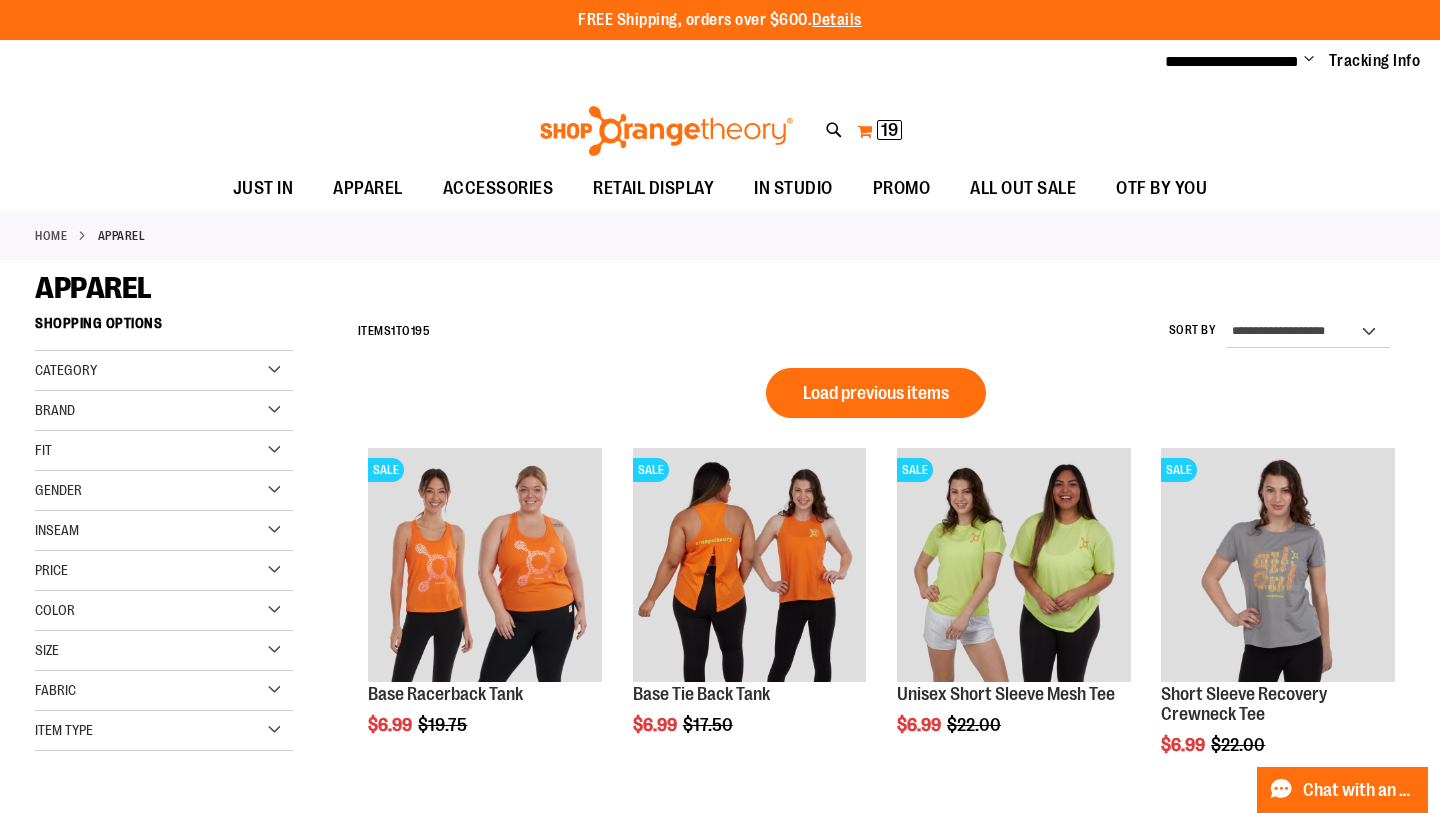 click on "My Cart
19
19
items" at bounding box center (879, 131) 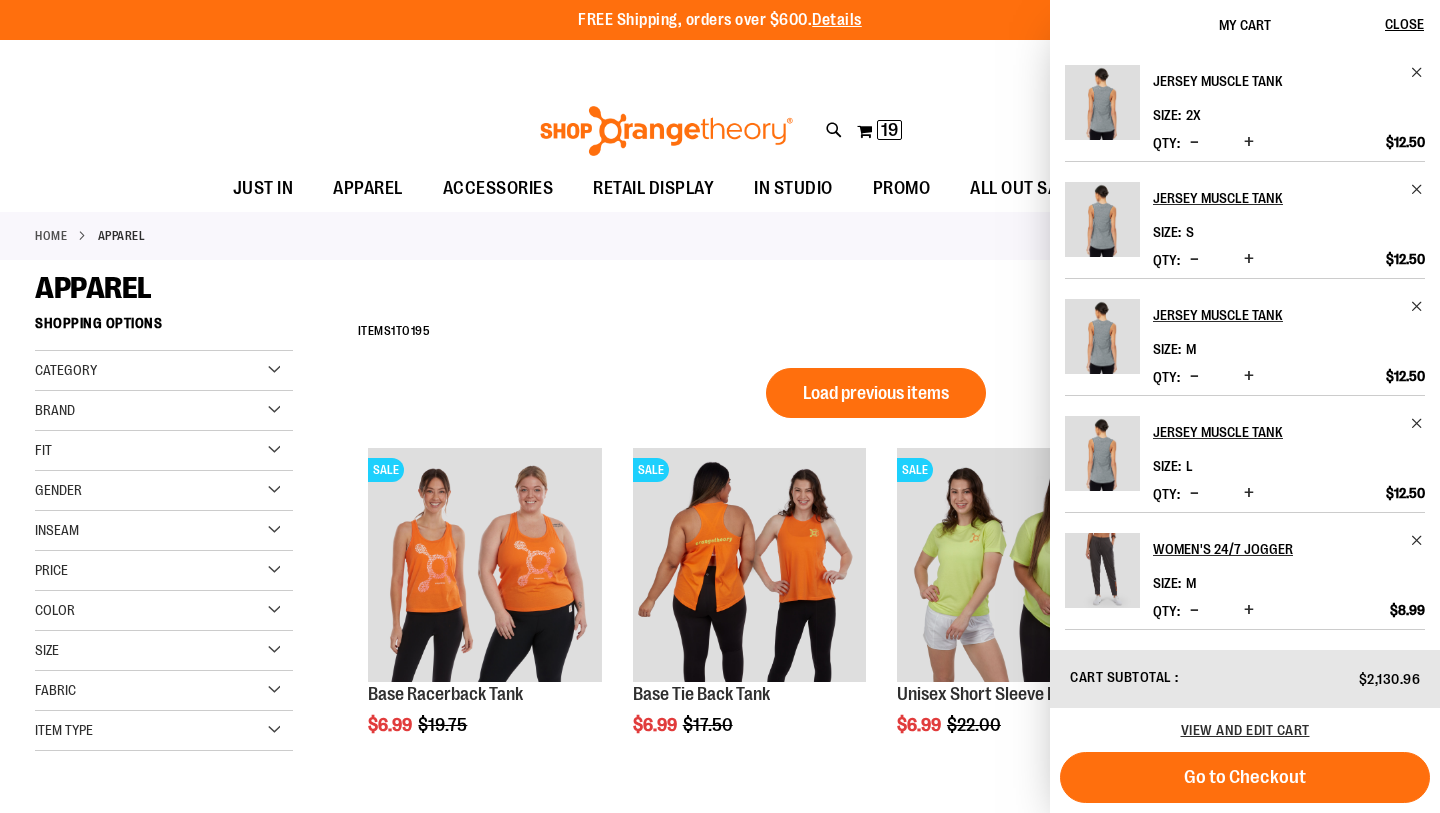 click on "Jersey Muscle Tank" at bounding box center (1289, 81) 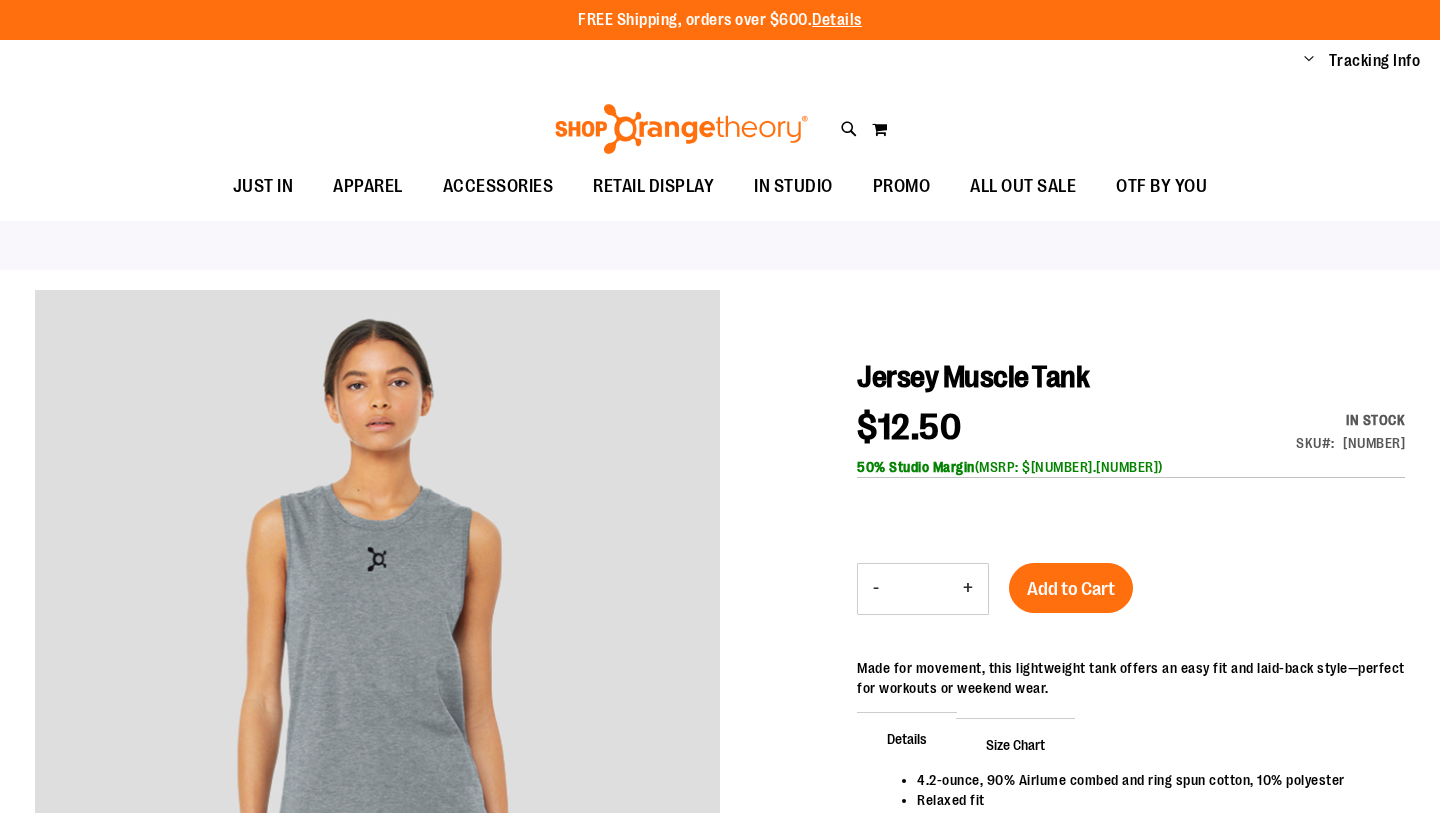 scroll, scrollTop: 0, scrollLeft: 0, axis: both 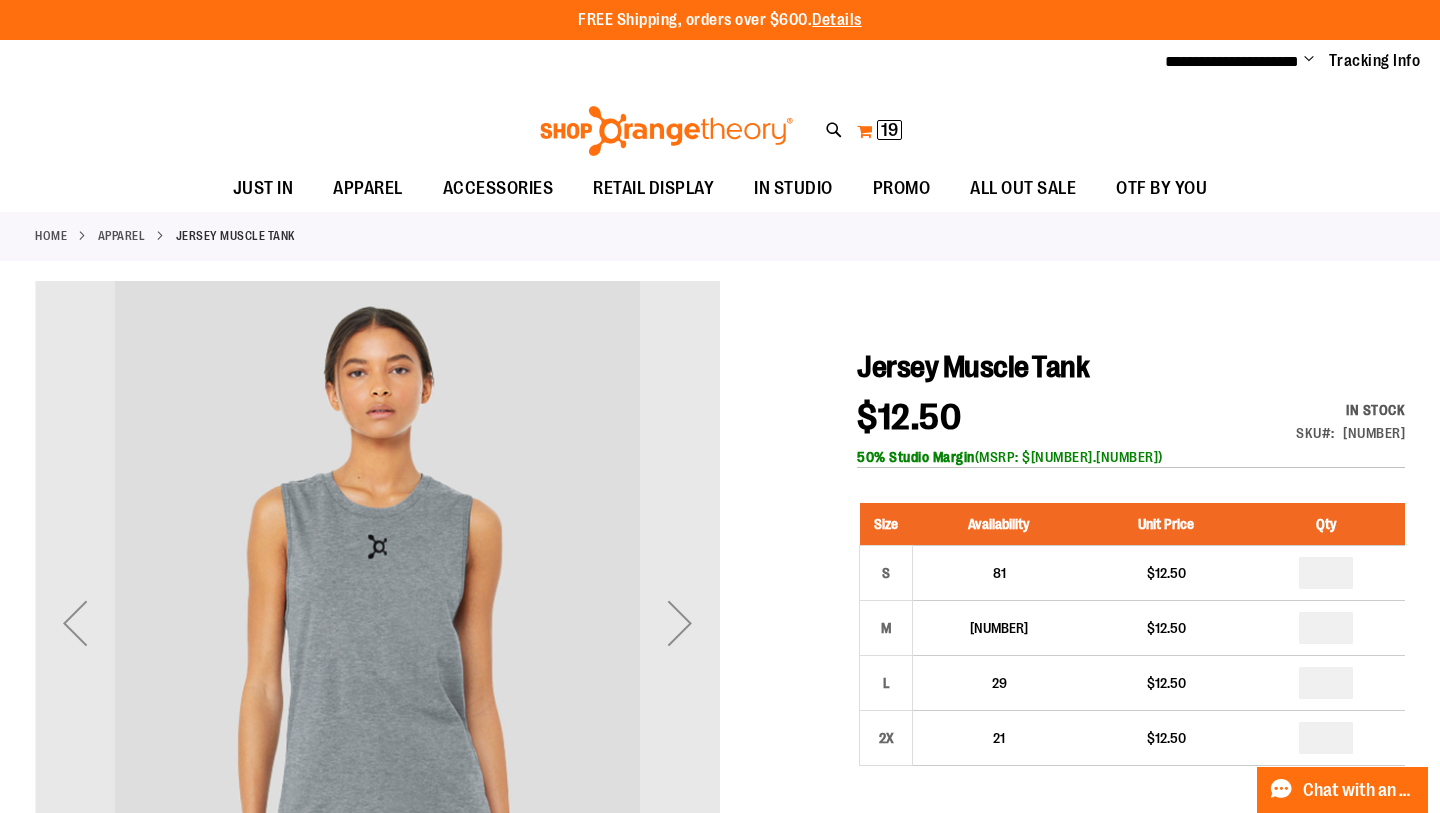 click on "My Cart
19
19
items" at bounding box center [879, 131] 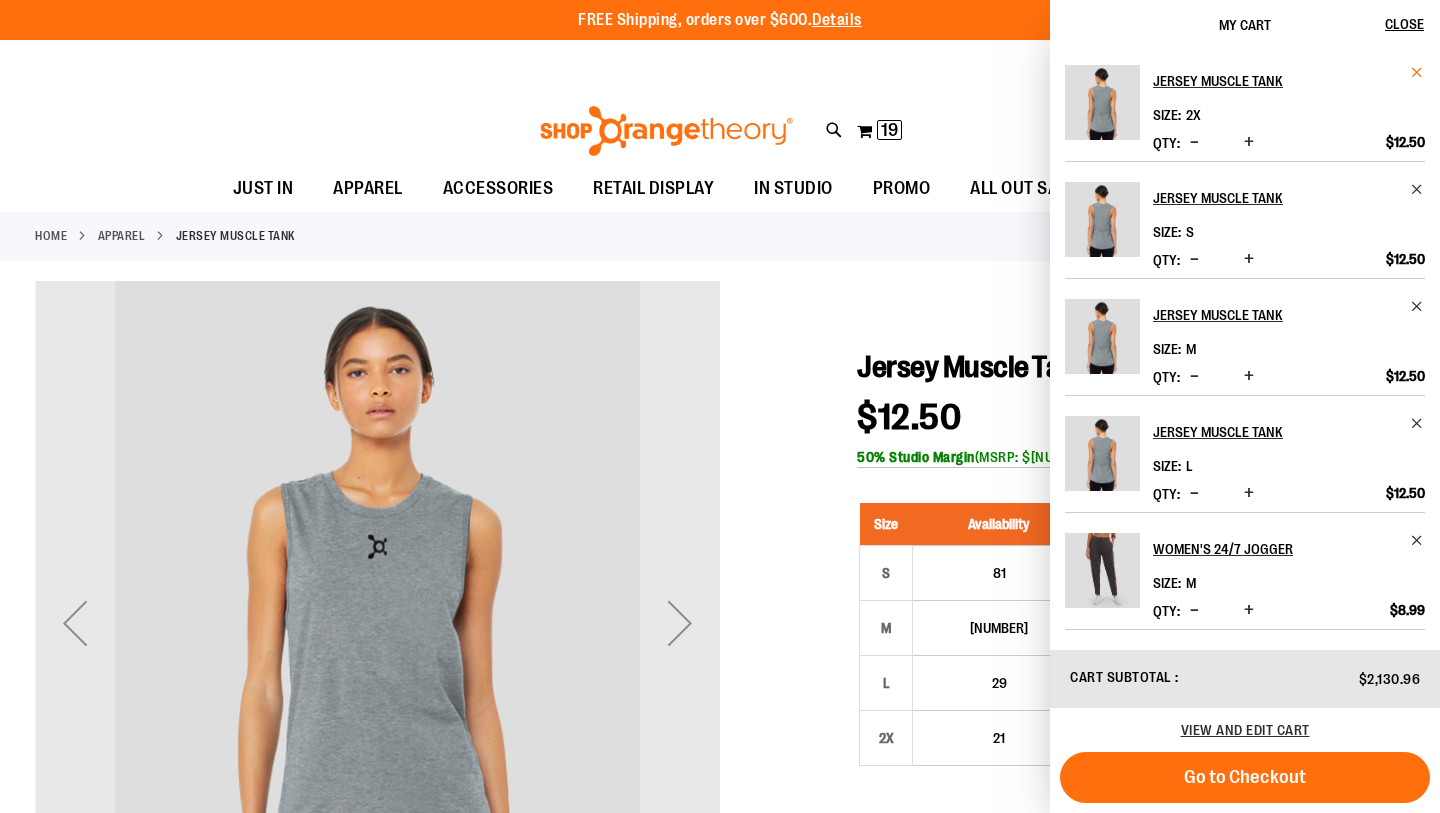 click at bounding box center [1417, 72] 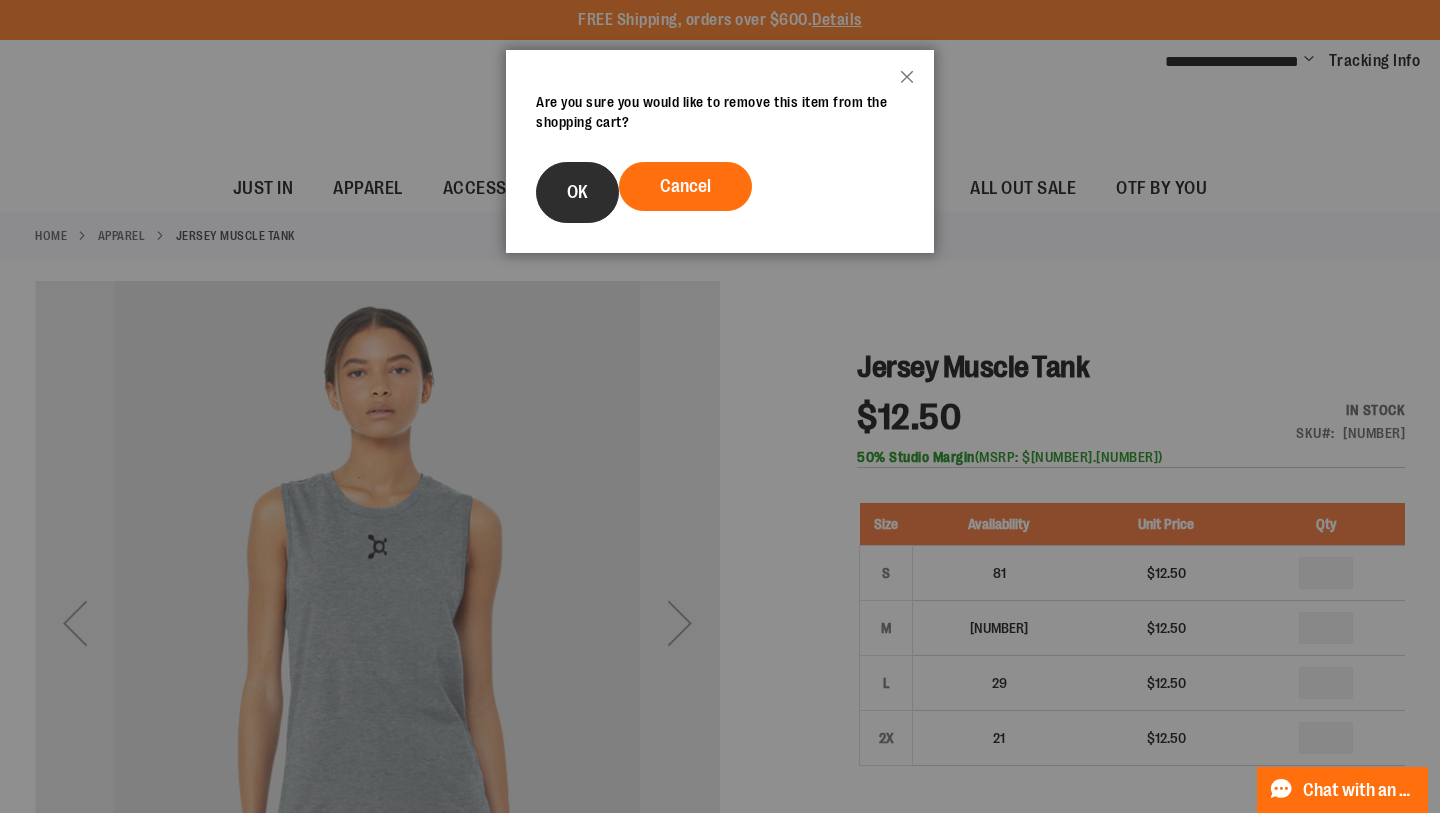 click on "OK" at bounding box center (577, 192) 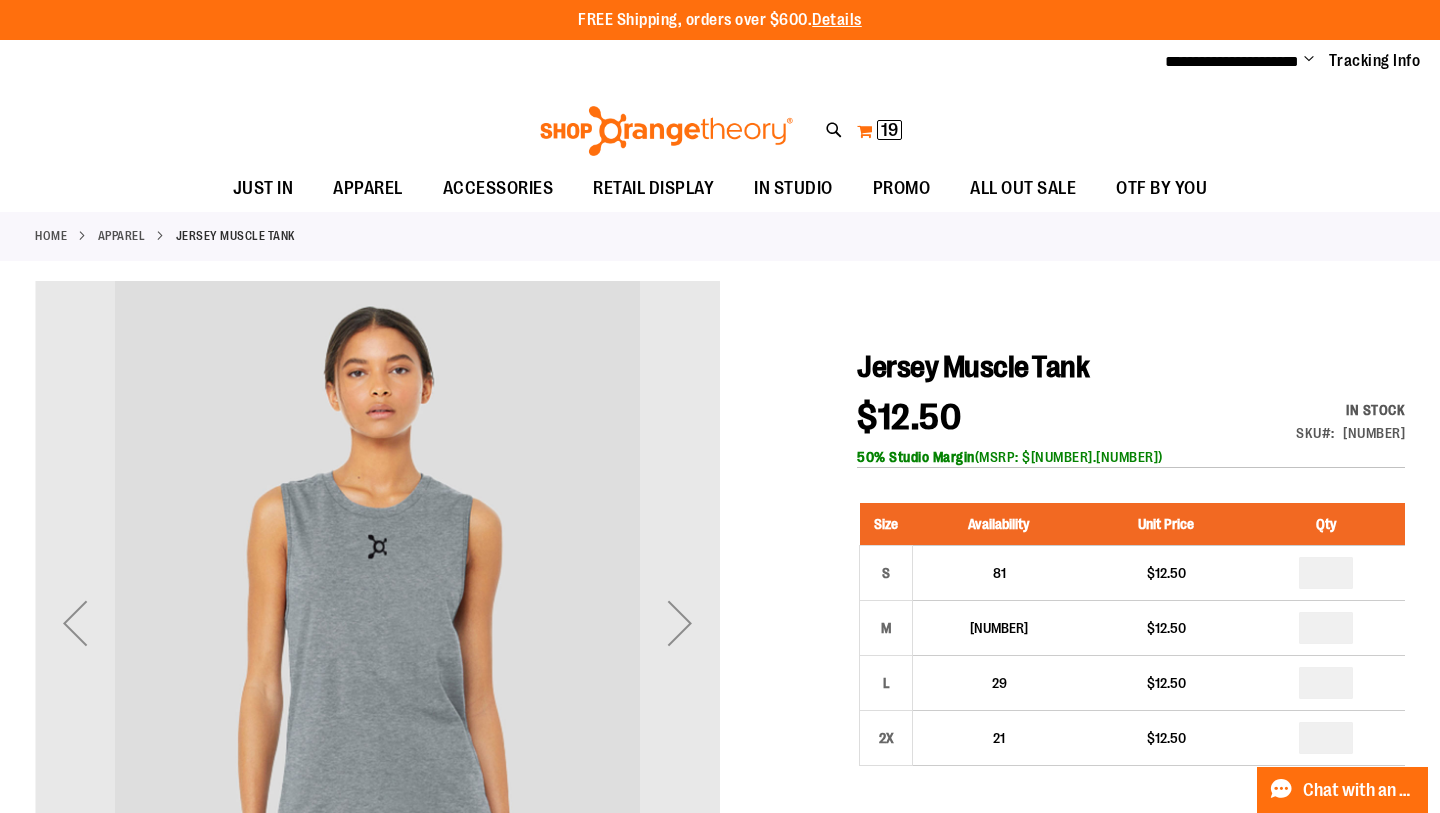 click on "My Cart
19
19
items" at bounding box center [879, 131] 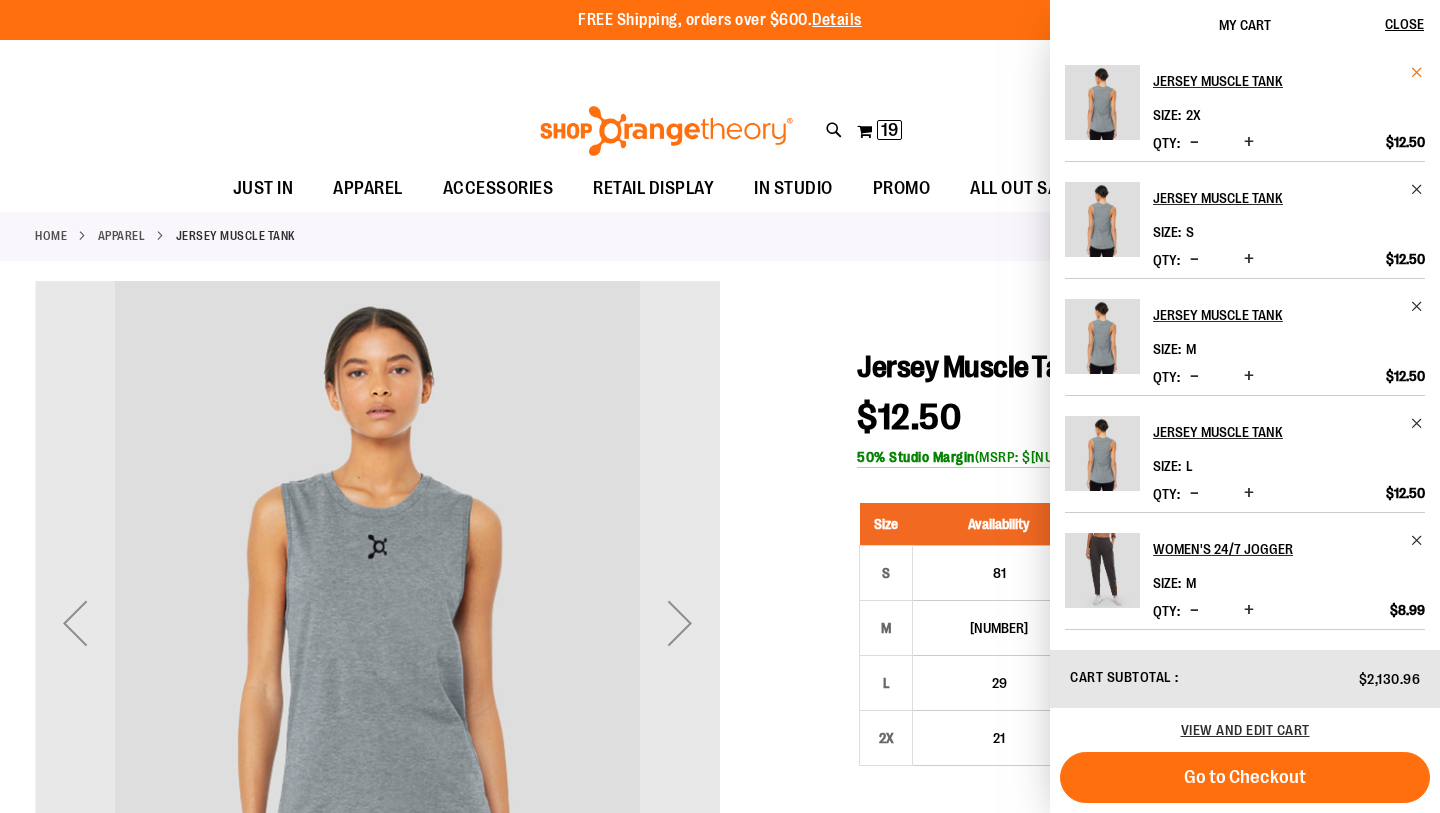click at bounding box center [1417, 72] 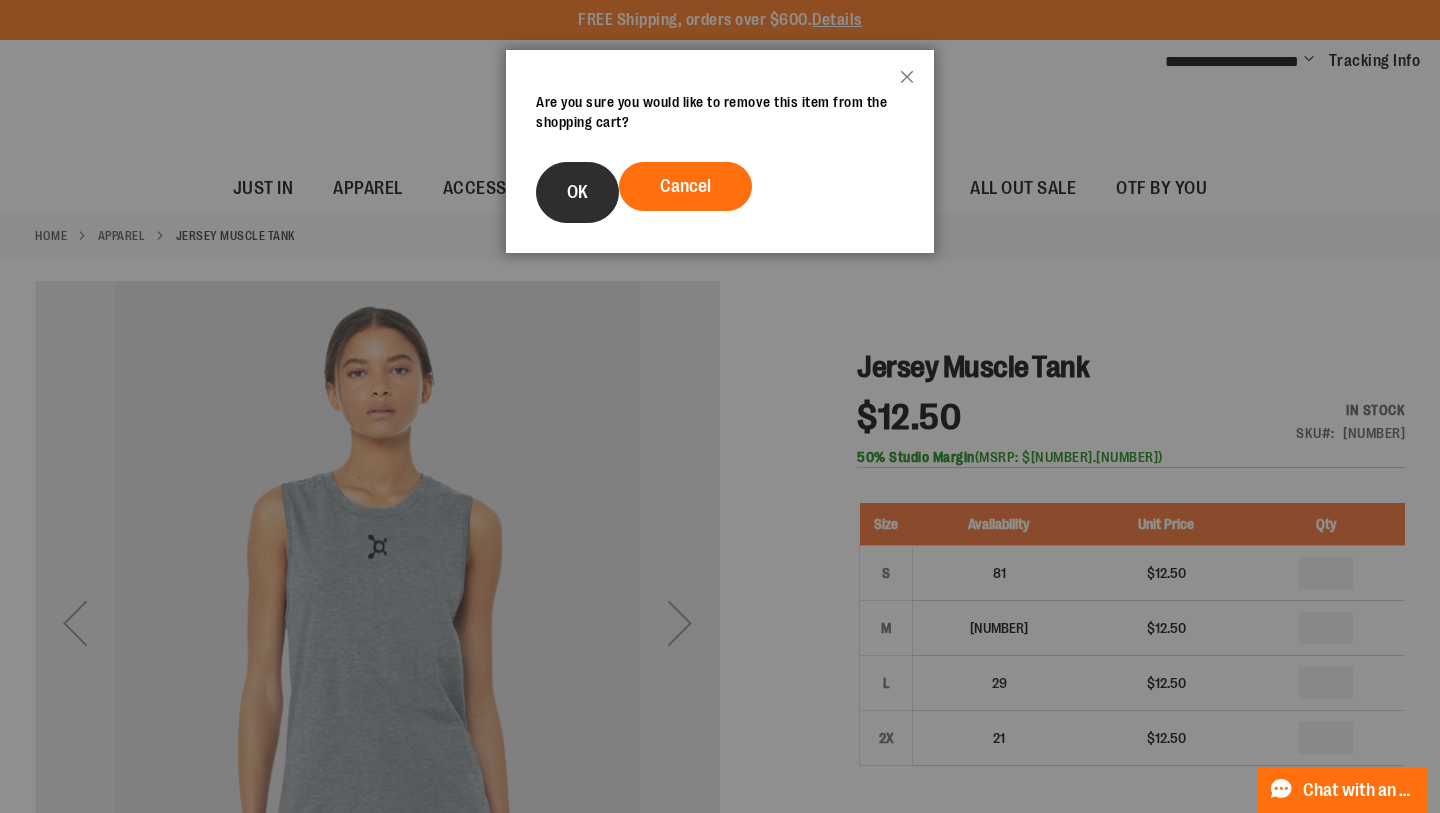 click on "OK" at bounding box center [577, 192] 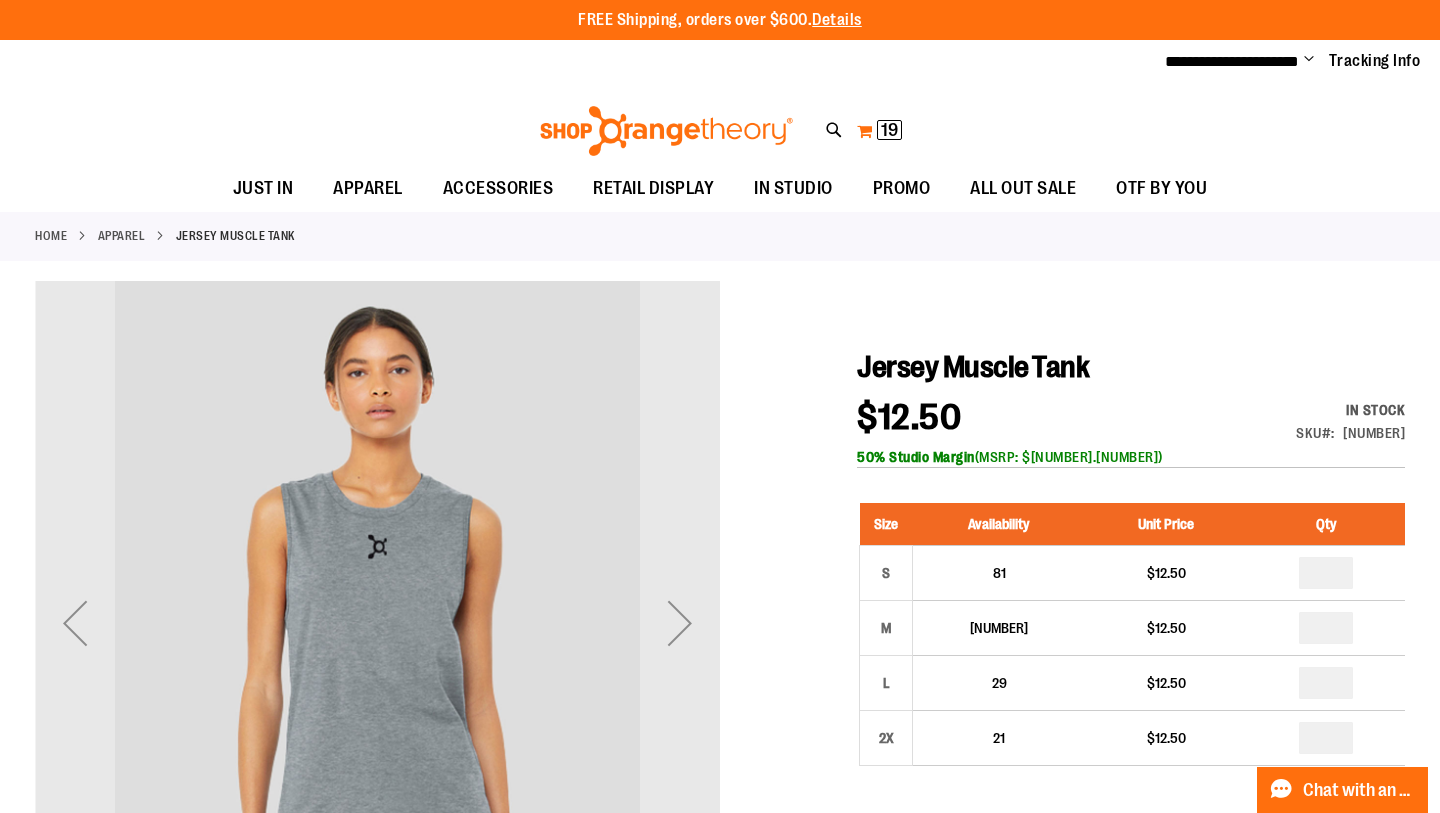 click on "My Cart
19
19
items" at bounding box center (879, 131) 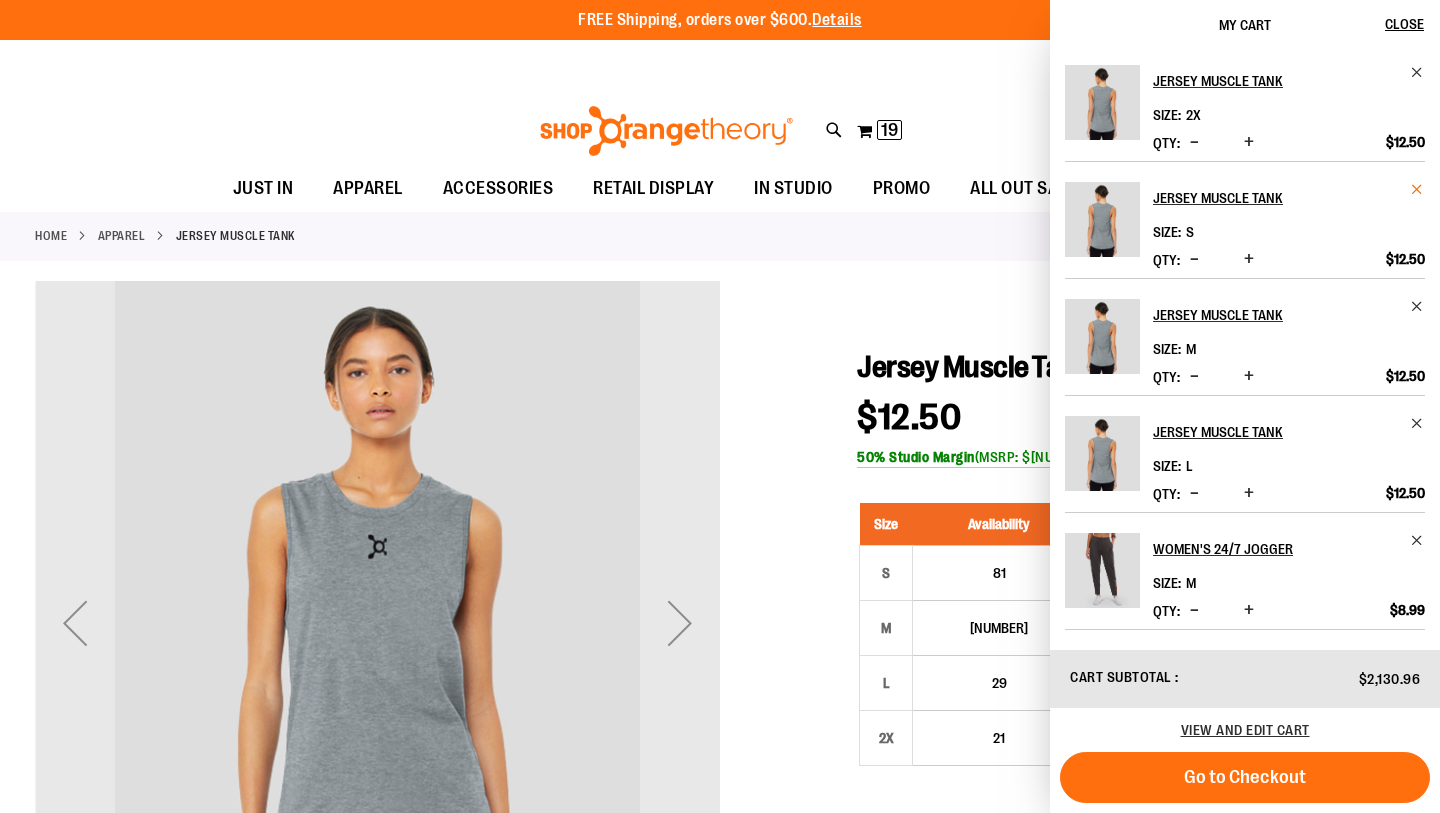 click at bounding box center [1417, 189] 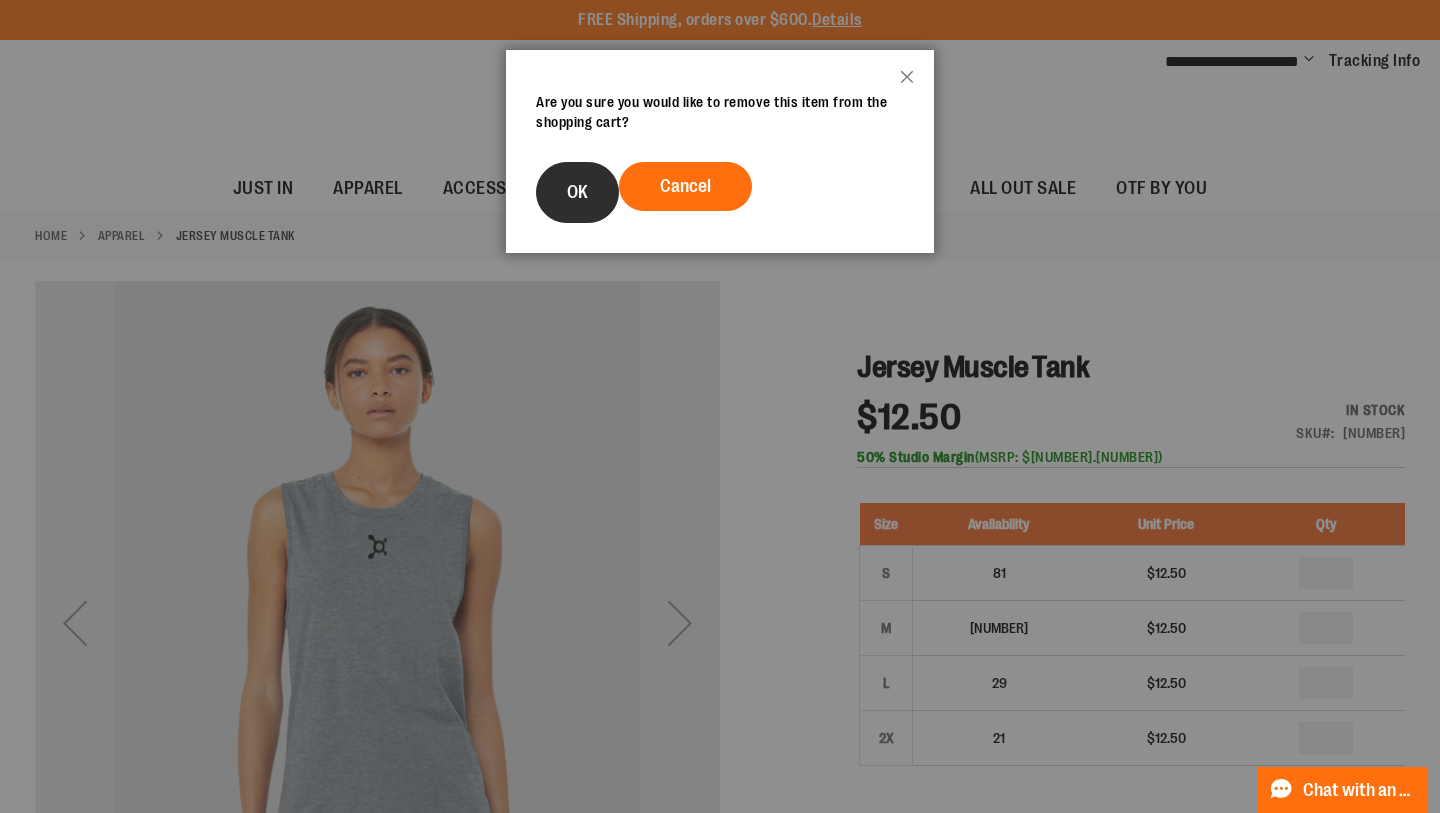 click on "OK" at bounding box center (577, 192) 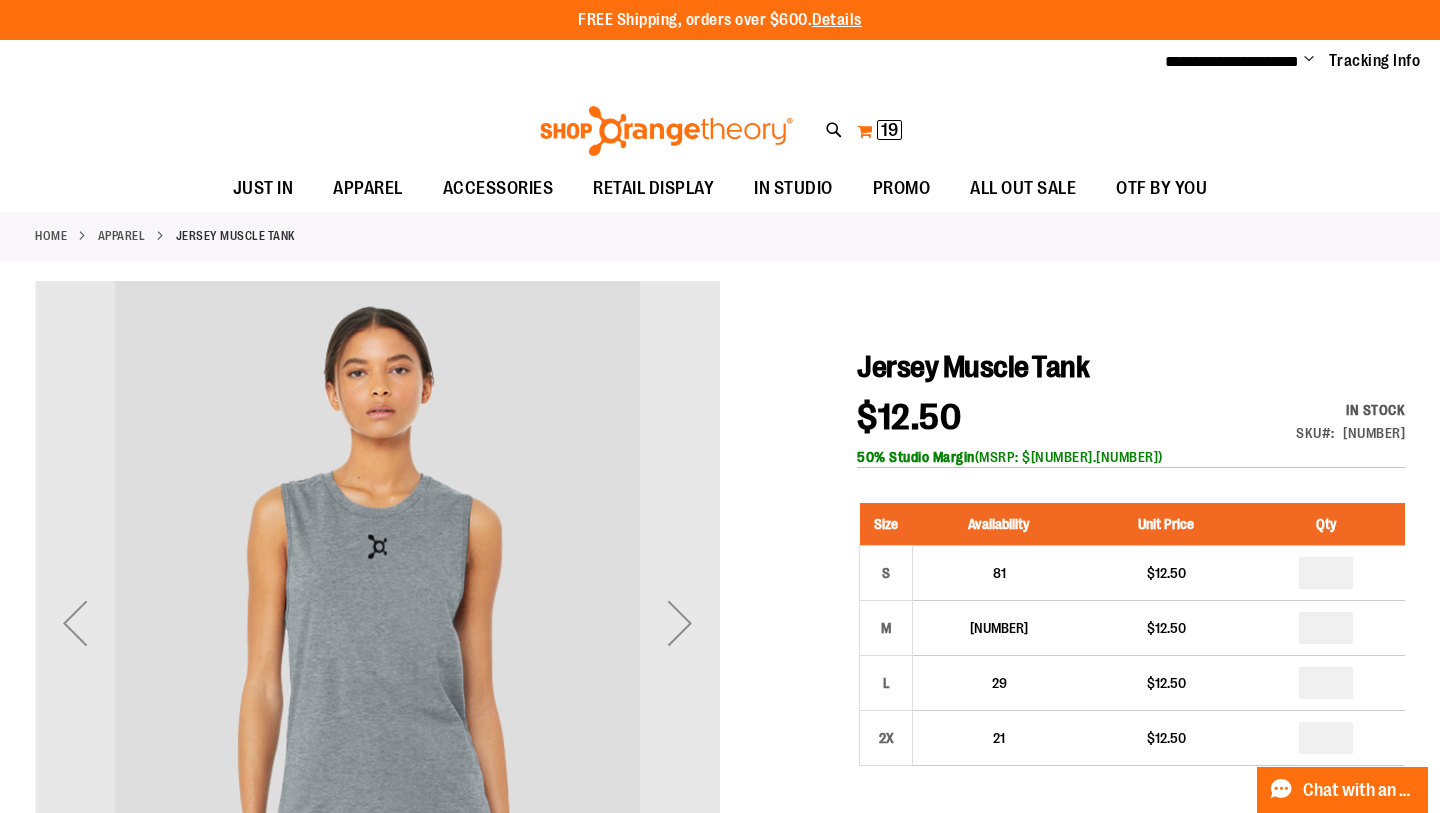 click on "My Cart
19
19
items" at bounding box center (879, 131) 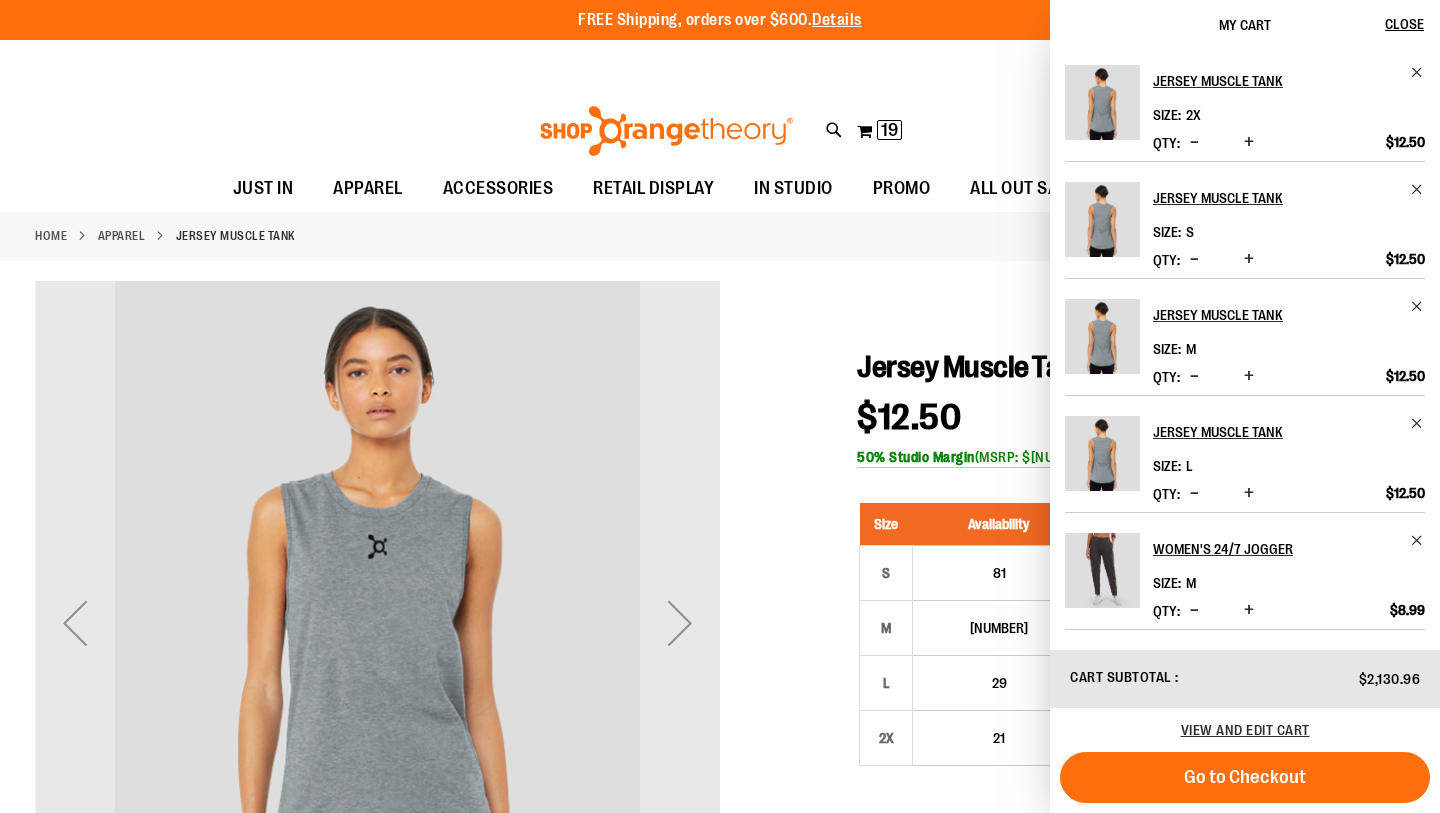 click on "Jersey Muscle Tank
Size
M
Qty" at bounding box center (1245, 336) 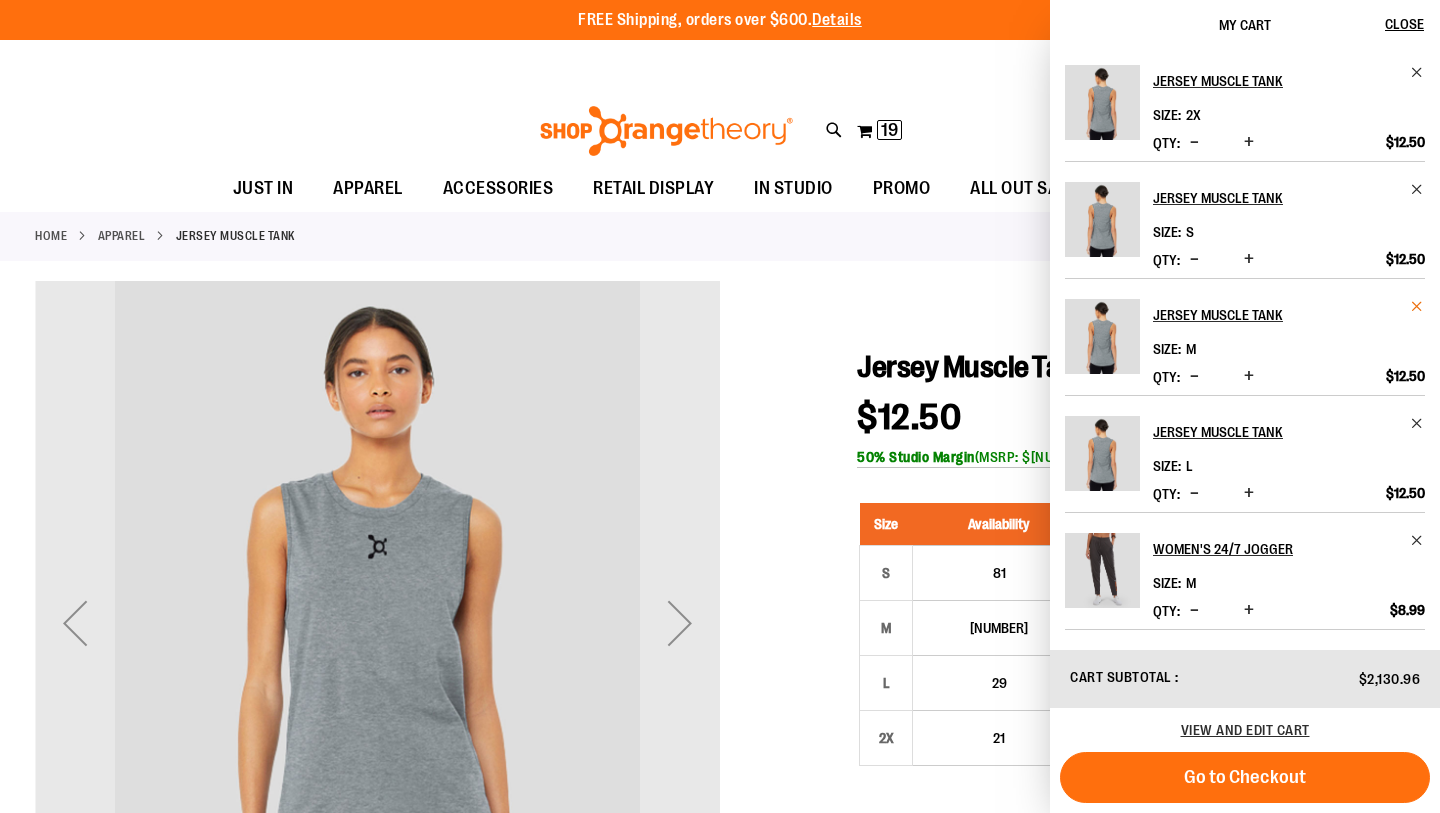 click at bounding box center (1417, 306) 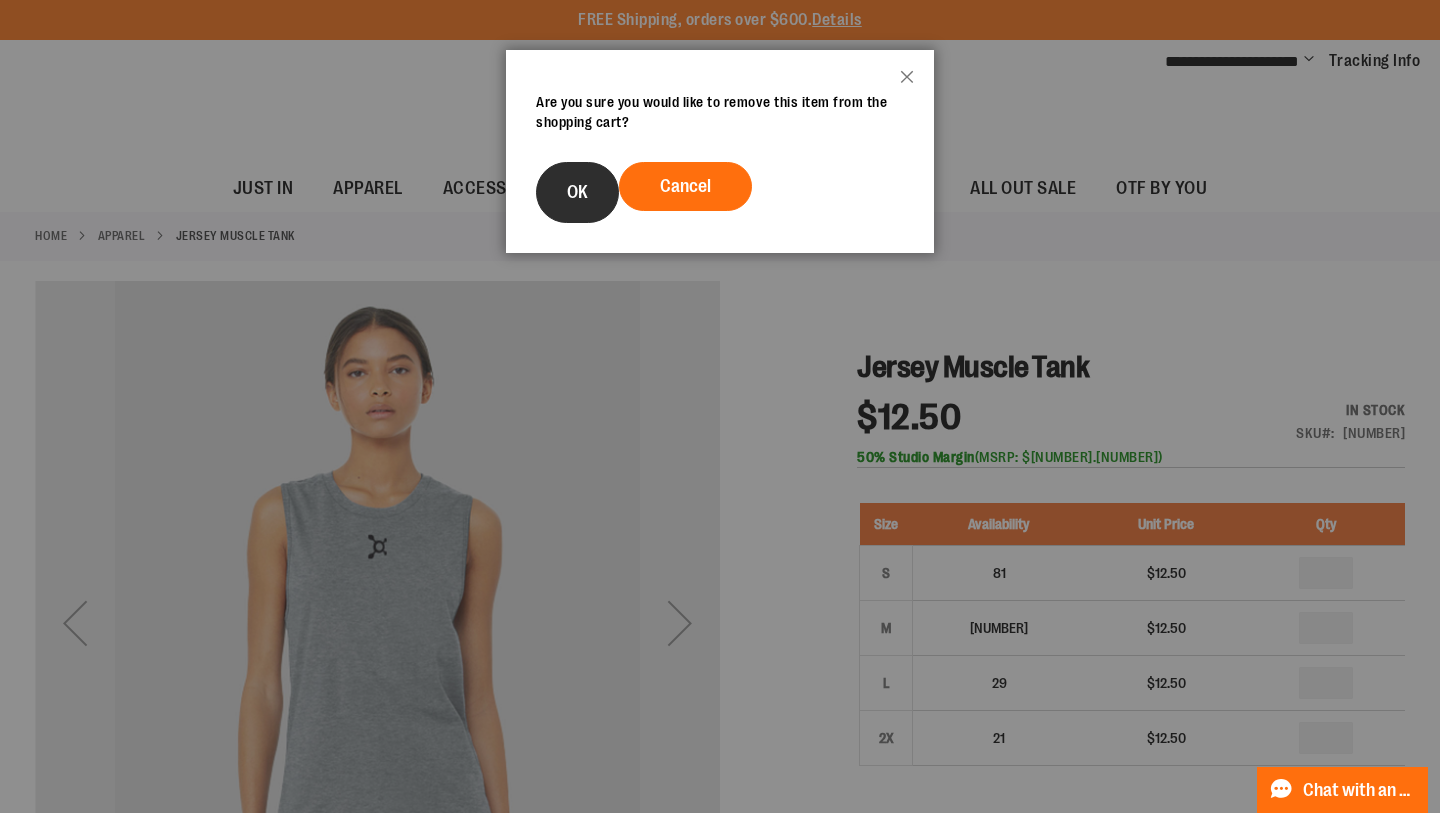 click on "OK" at bounding box center [577, 192] 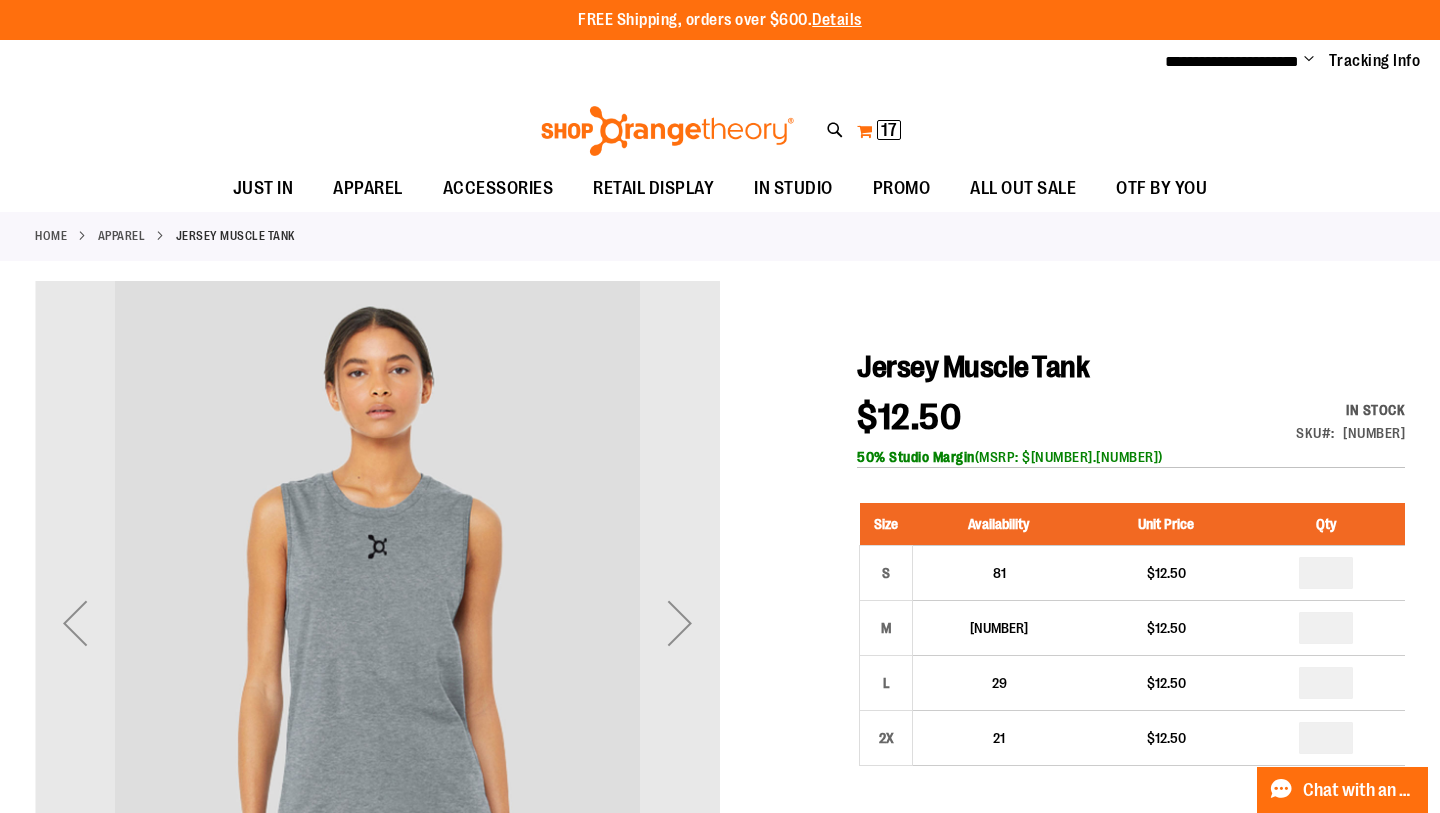 click on "My Cart
17
17
items" at bounding box center [879, 131] 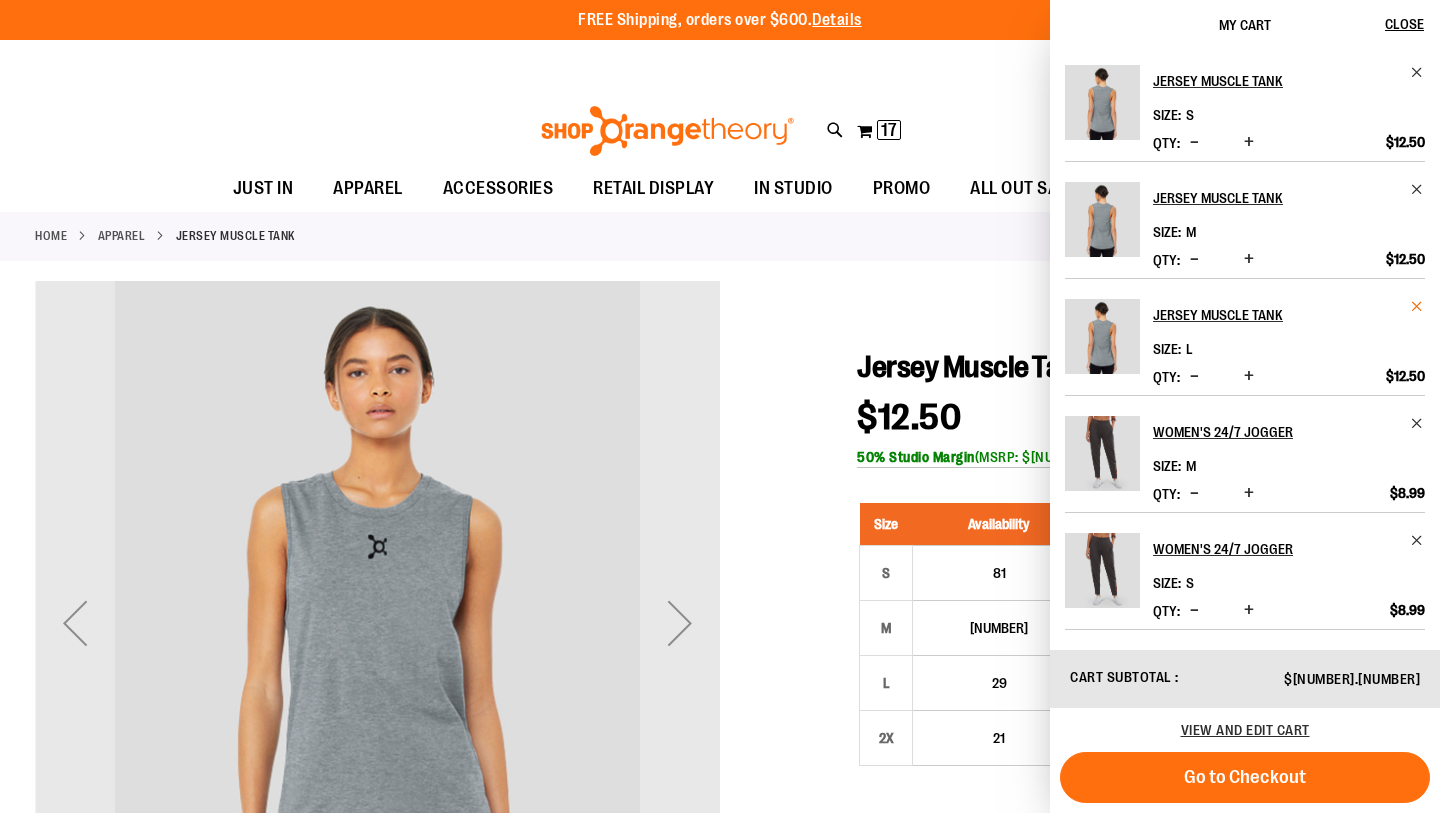 click at bounding box center (1417, 306) 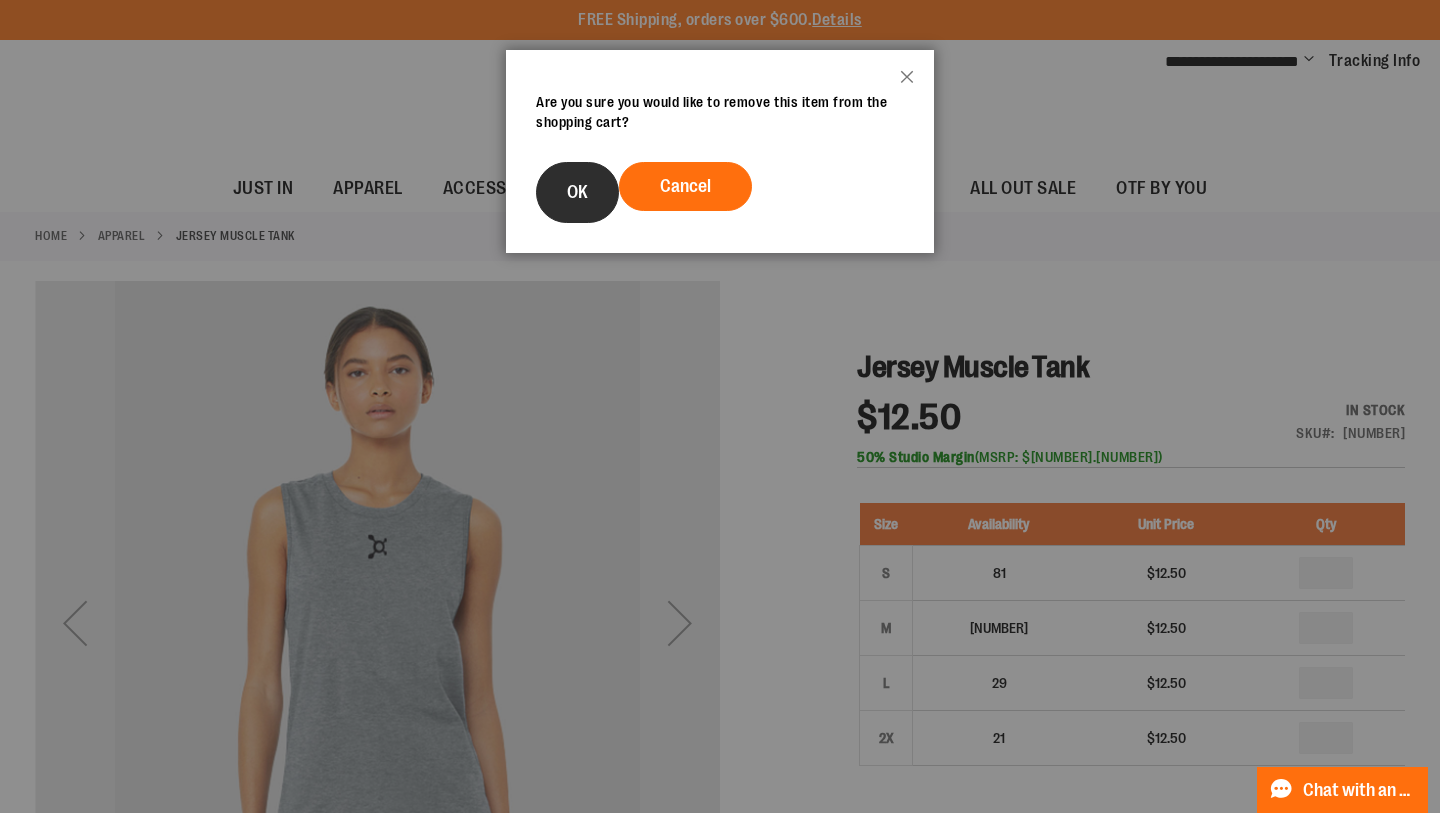 click on "OK" at bounding box center [577, 192] 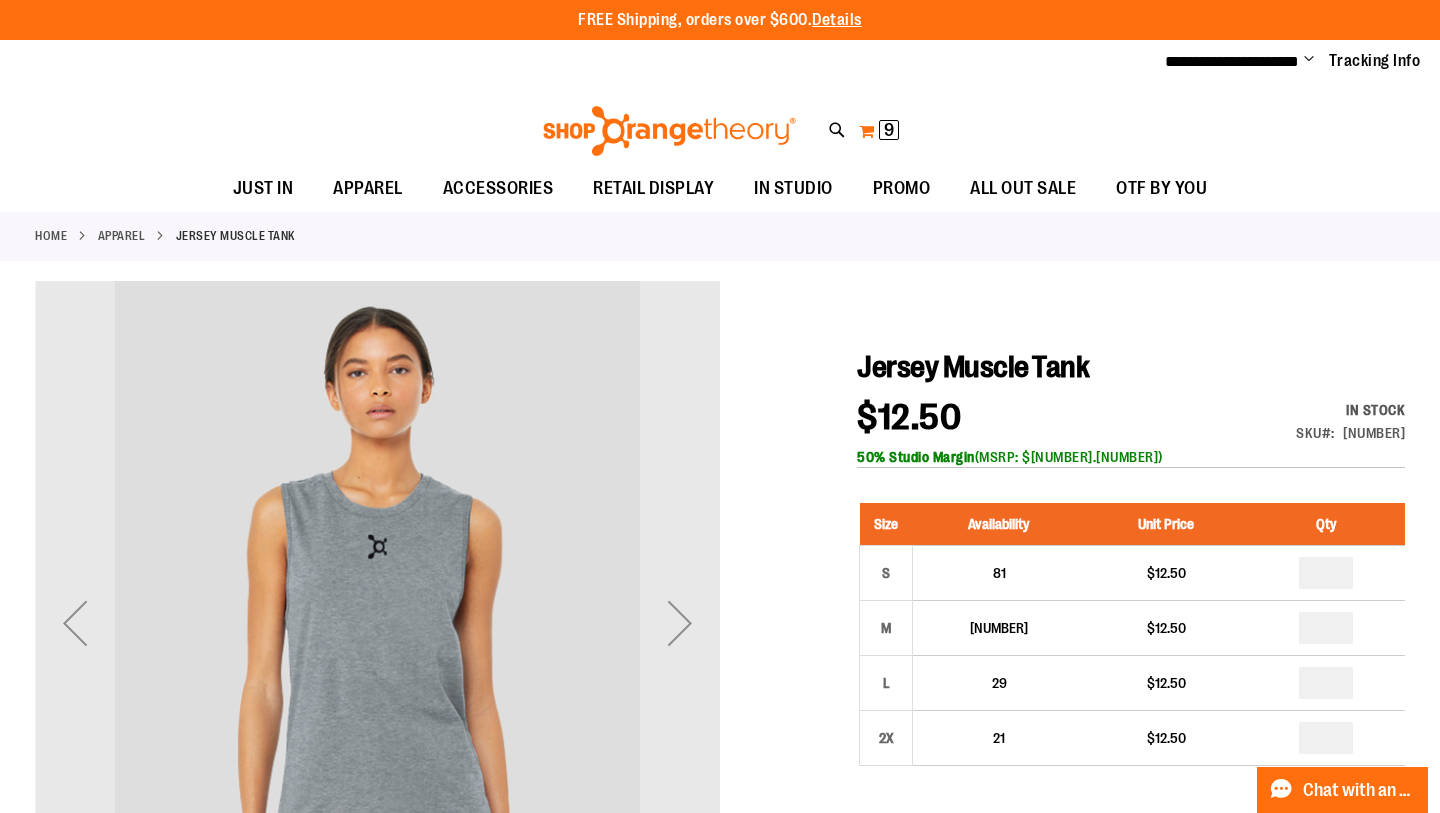click on "My Cart
9
9
items" at bounding box center [879, 131] 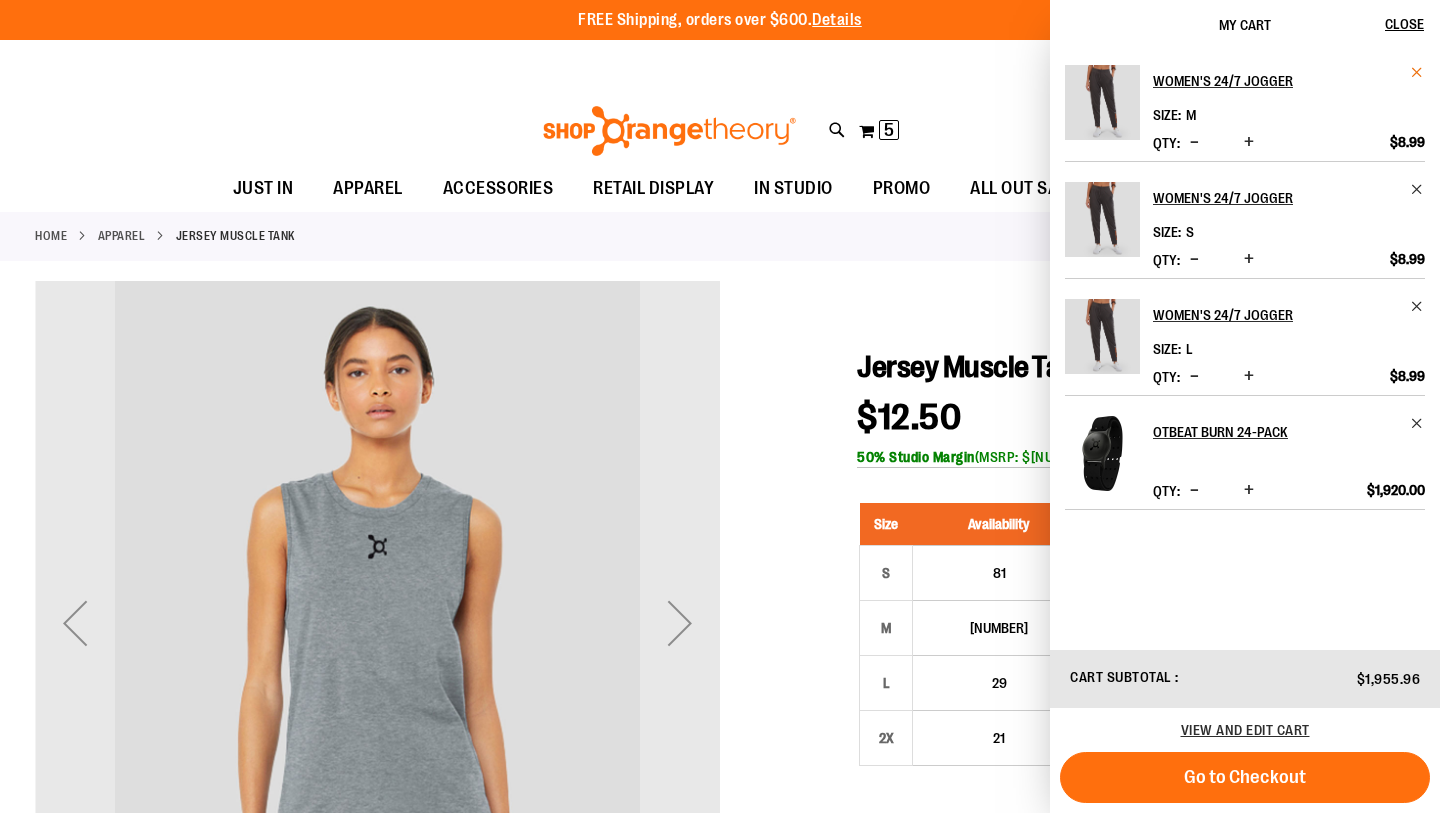 click at bounding box center (1417, 72) 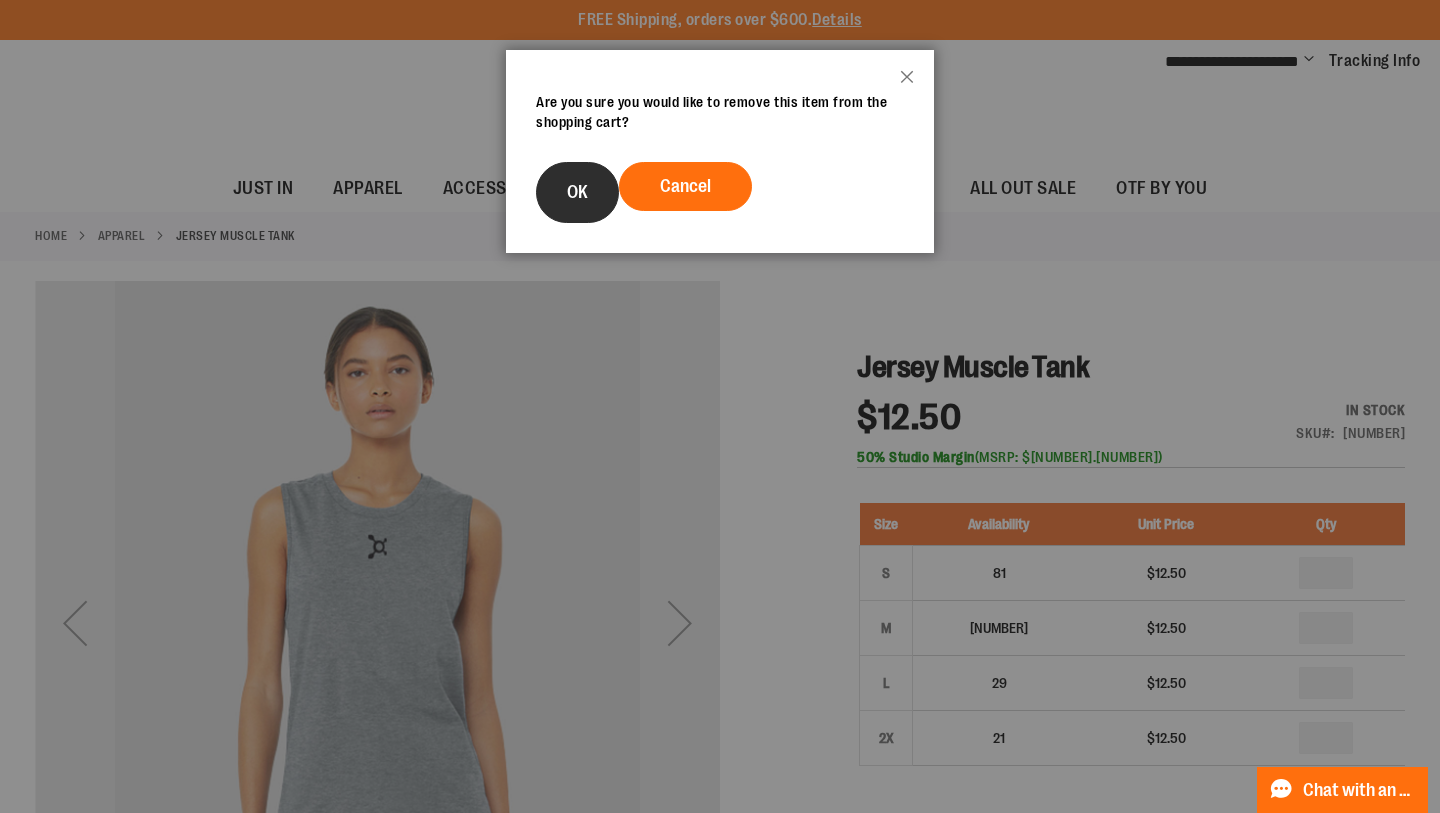 click on "OK" at bounding box center [577, 192] 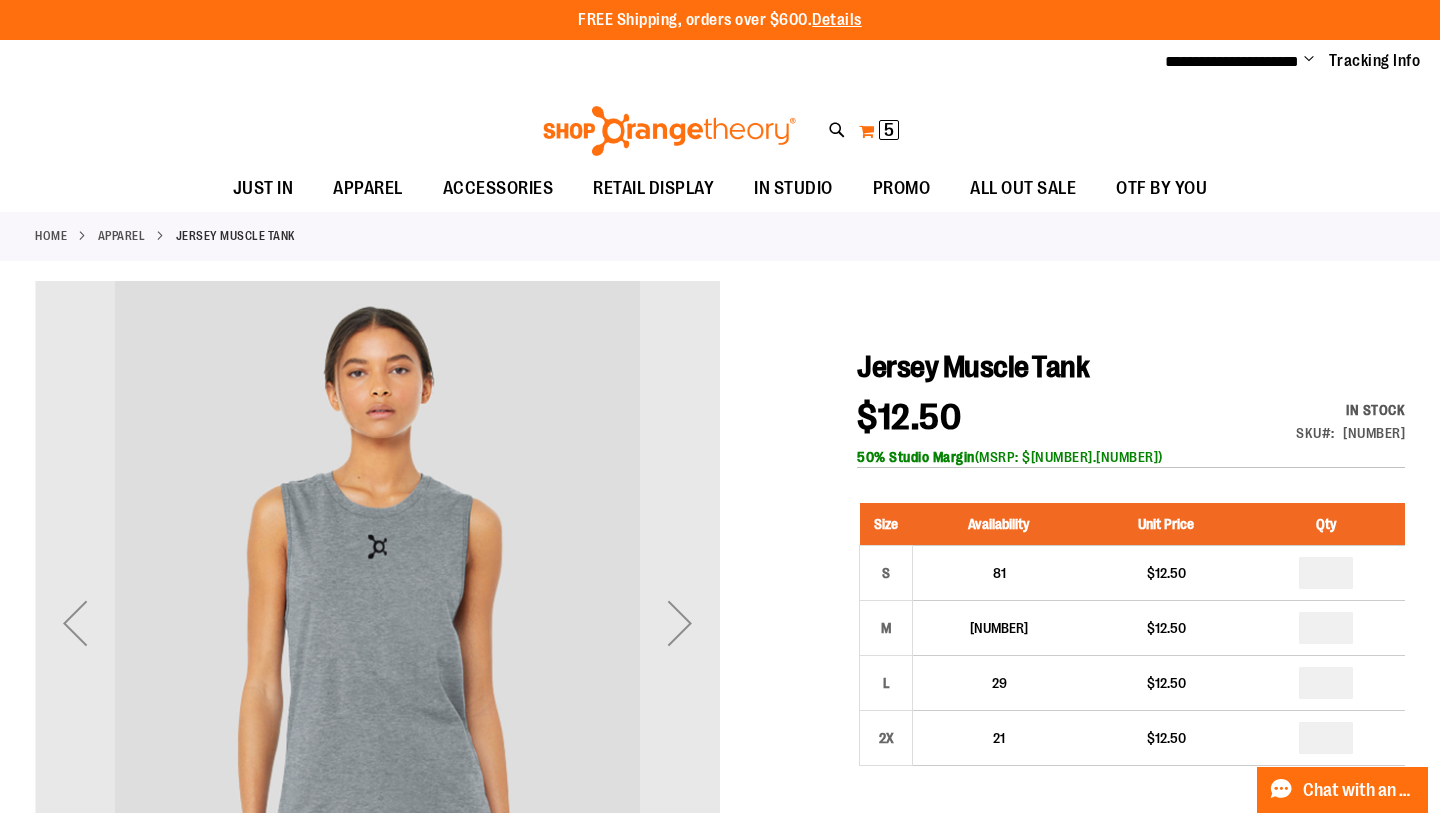 click on "My Cart
5
5
items" at bounding box center (879, 131) 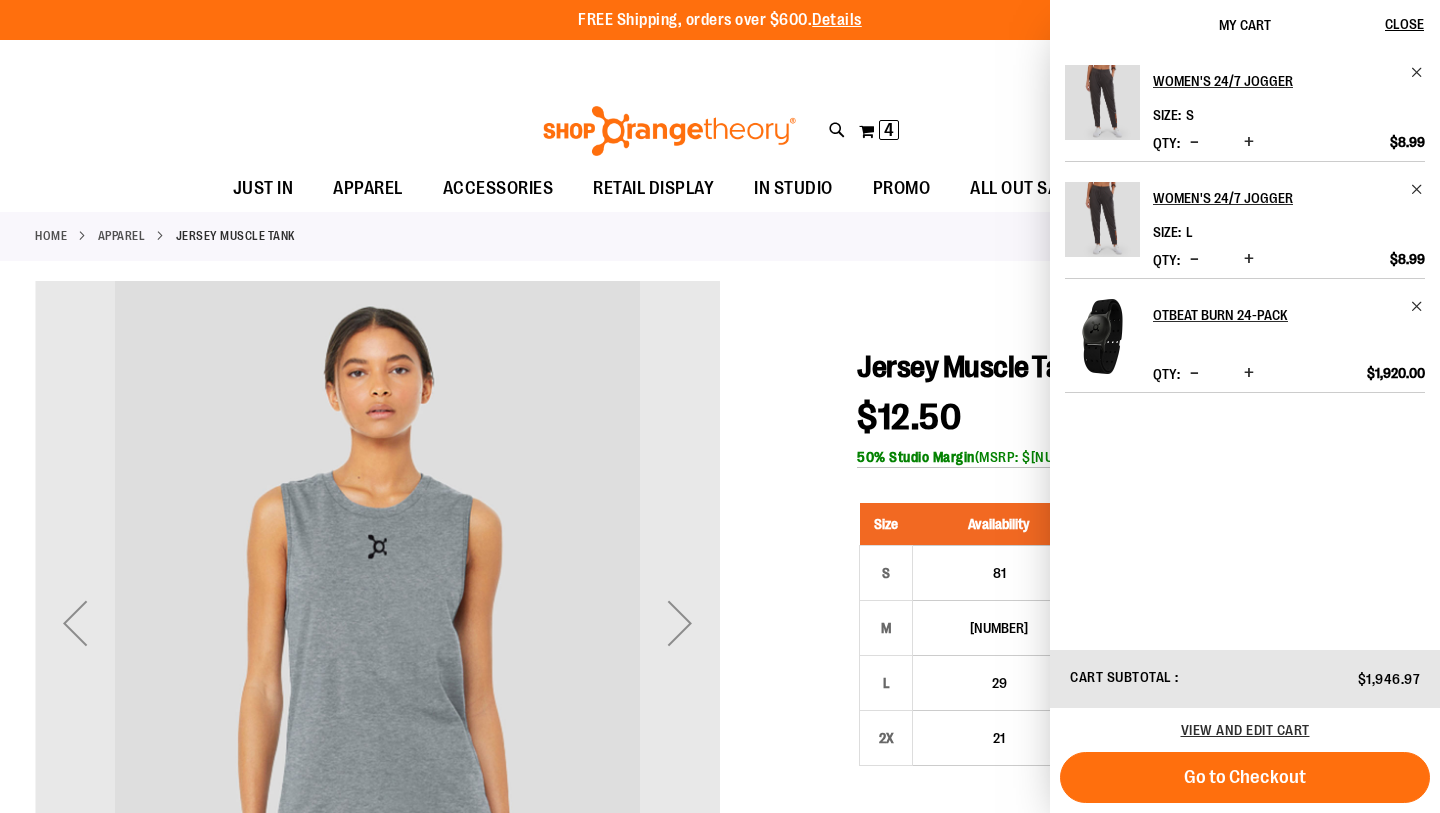 click at bounding box center (1417, 72) 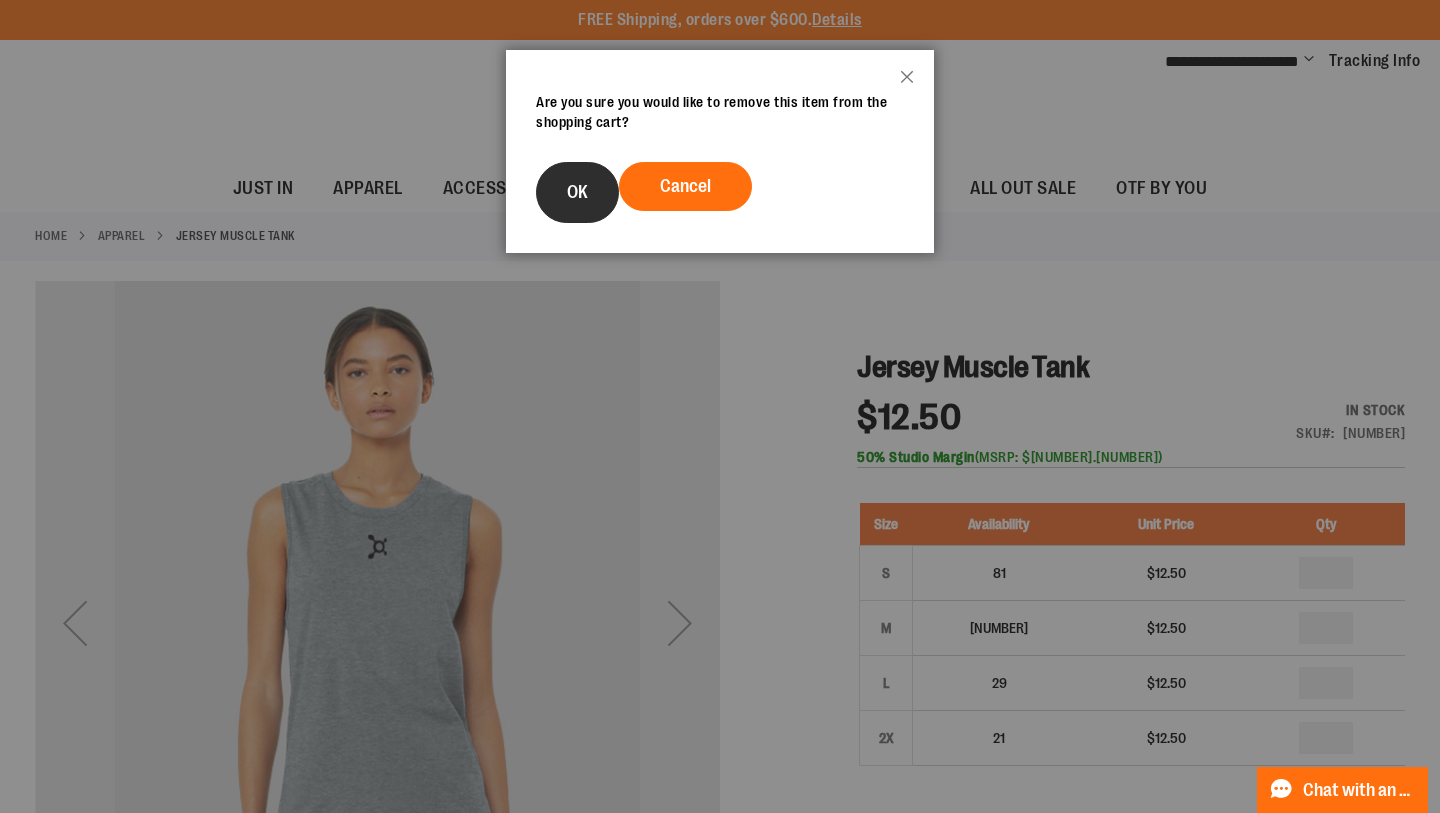 click on "OK" at bounding box center [577, 192] 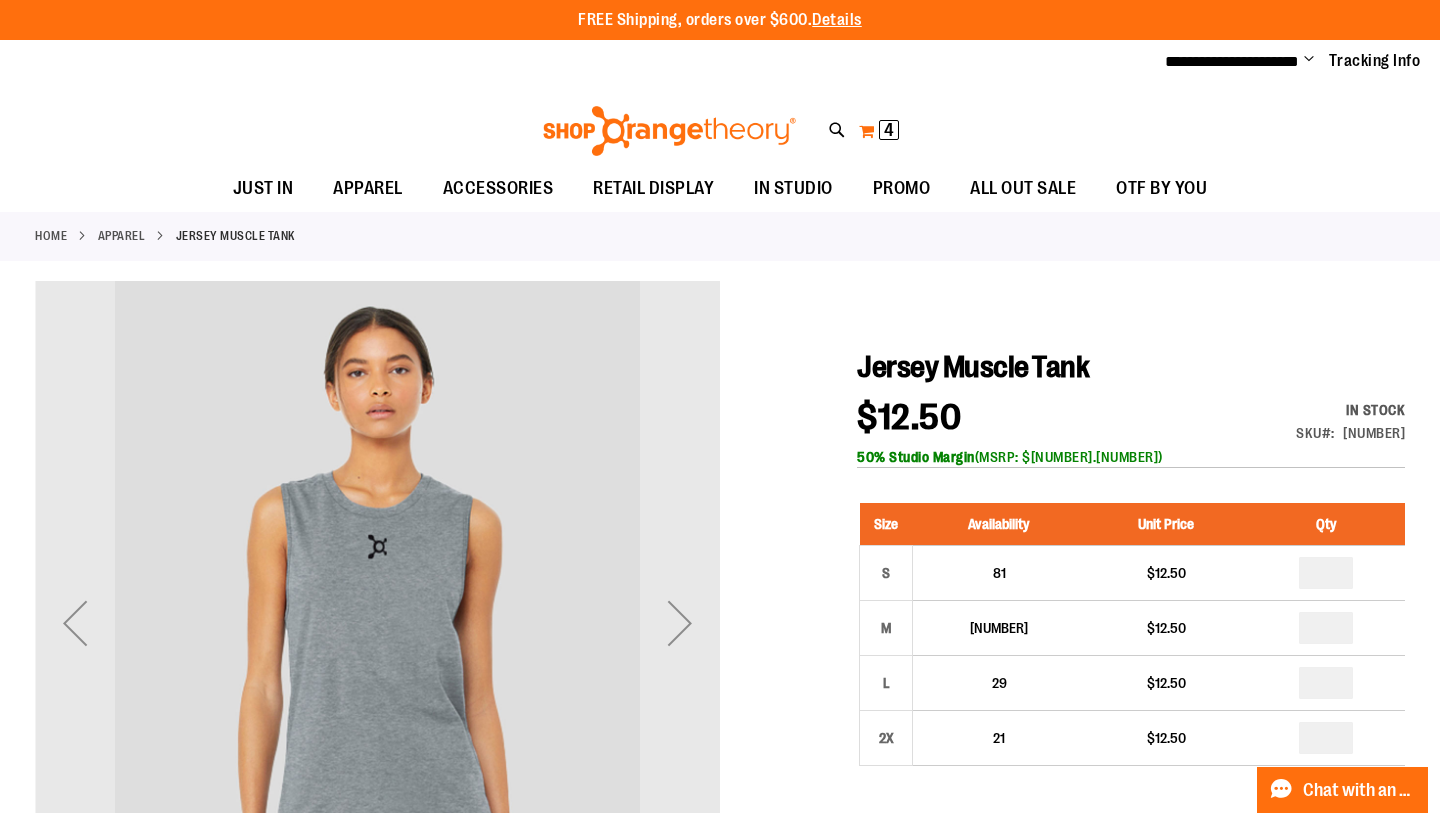 click on "My Cart
4
4
items" at bounding box center (879, 131) 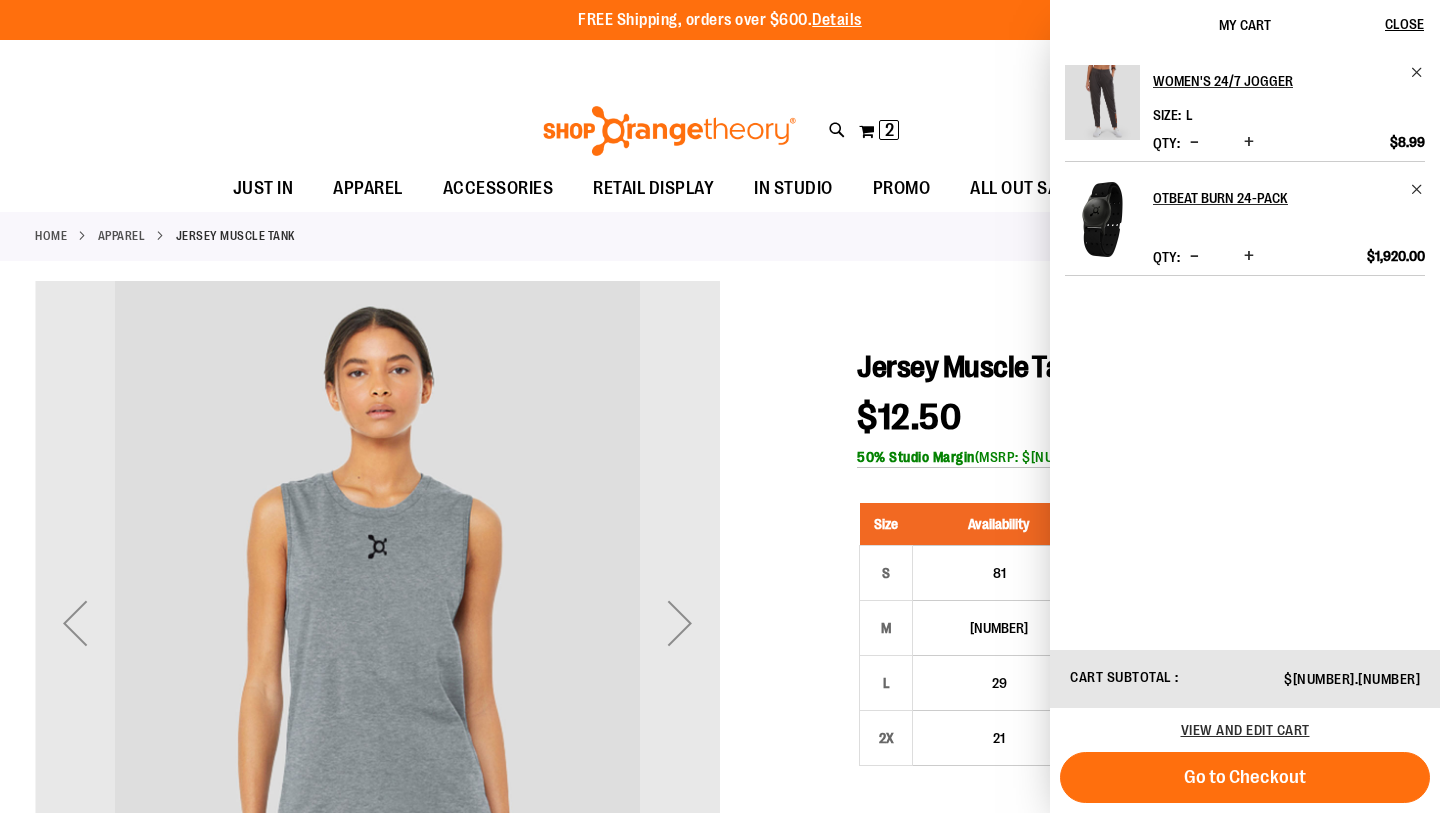 click at bounding box center (1417, 72) 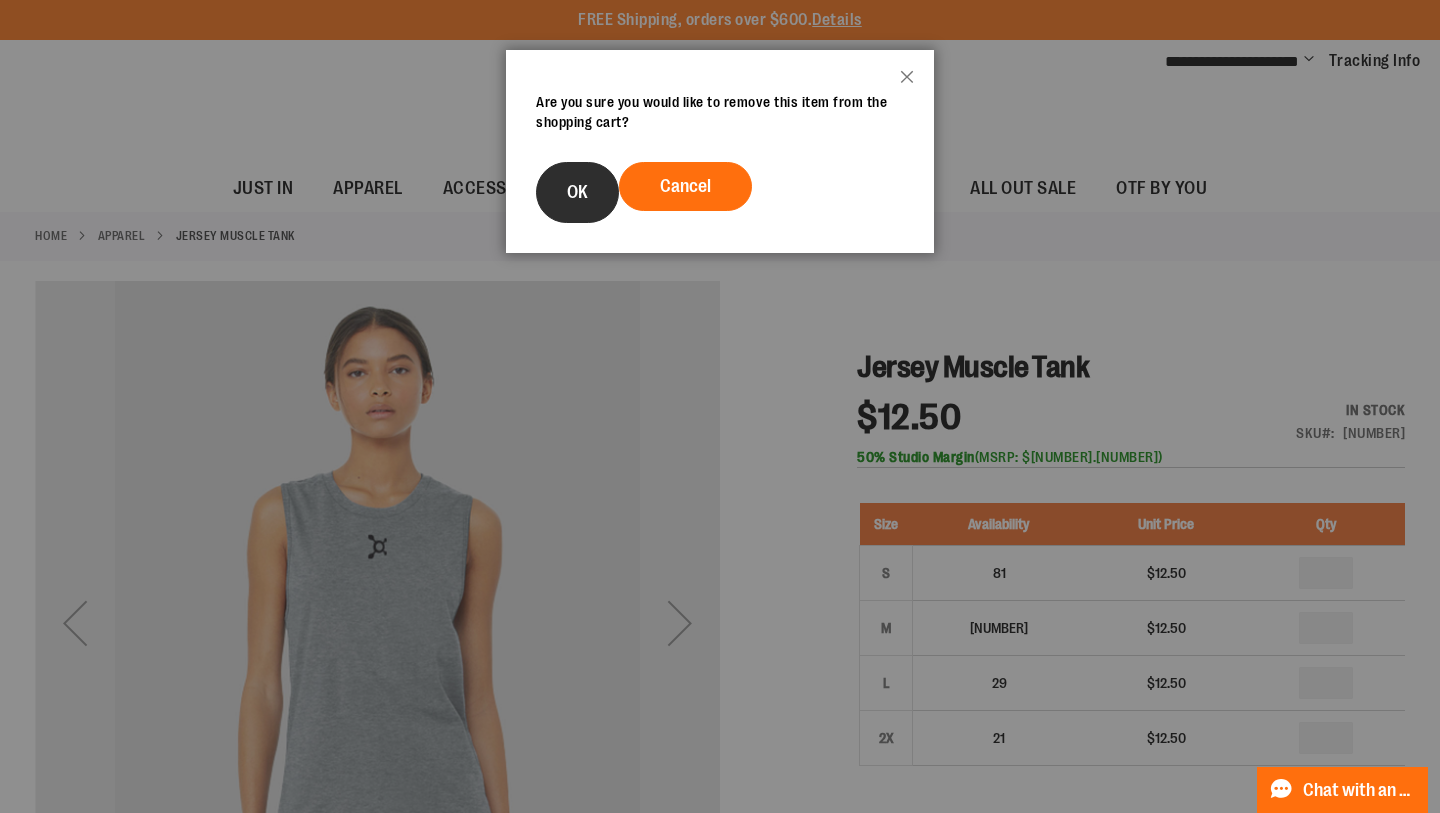 click on "OK" at bounding box center (577, 192) 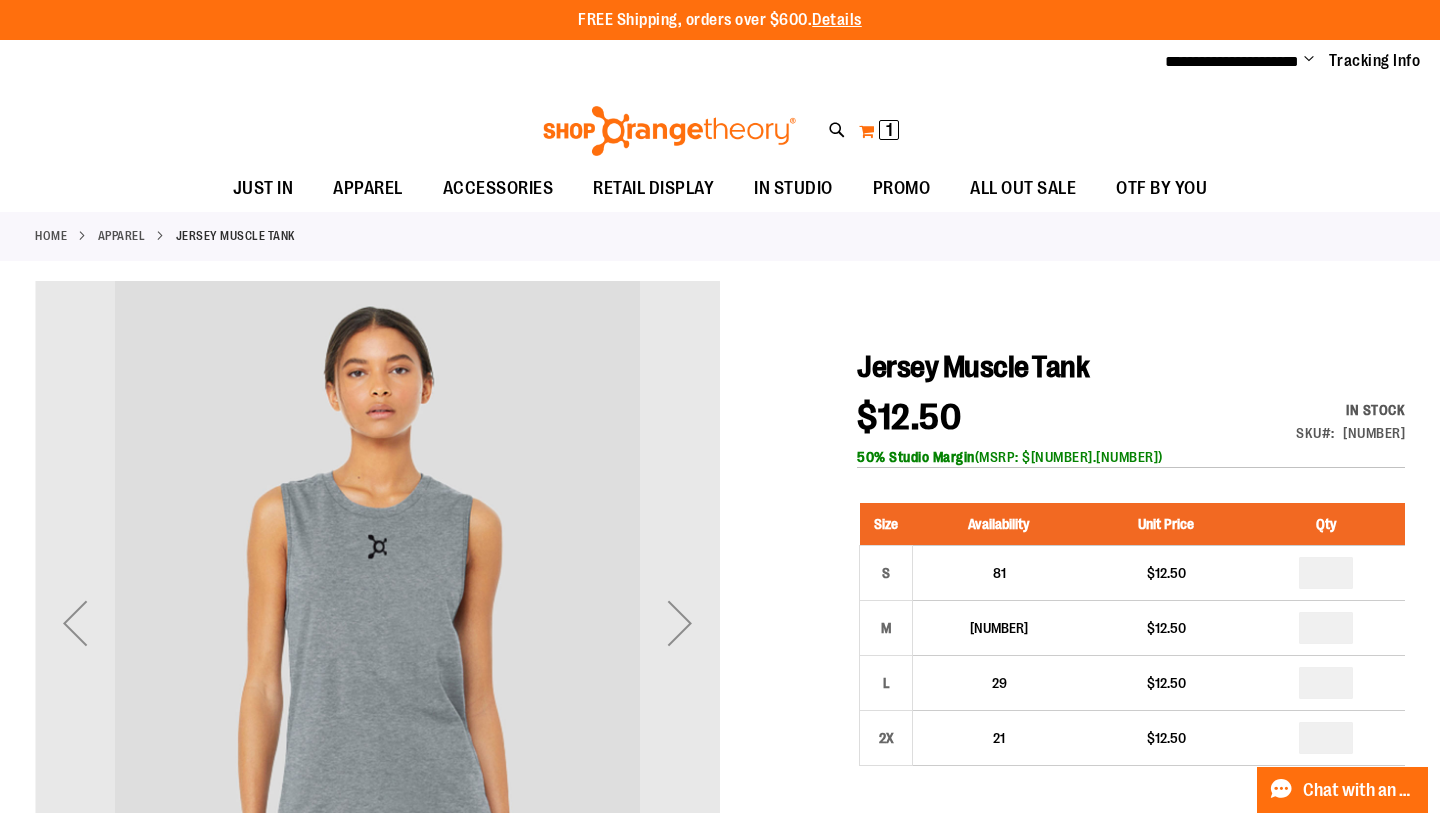 click on "1
1
items" at bounding box center (889, 130) 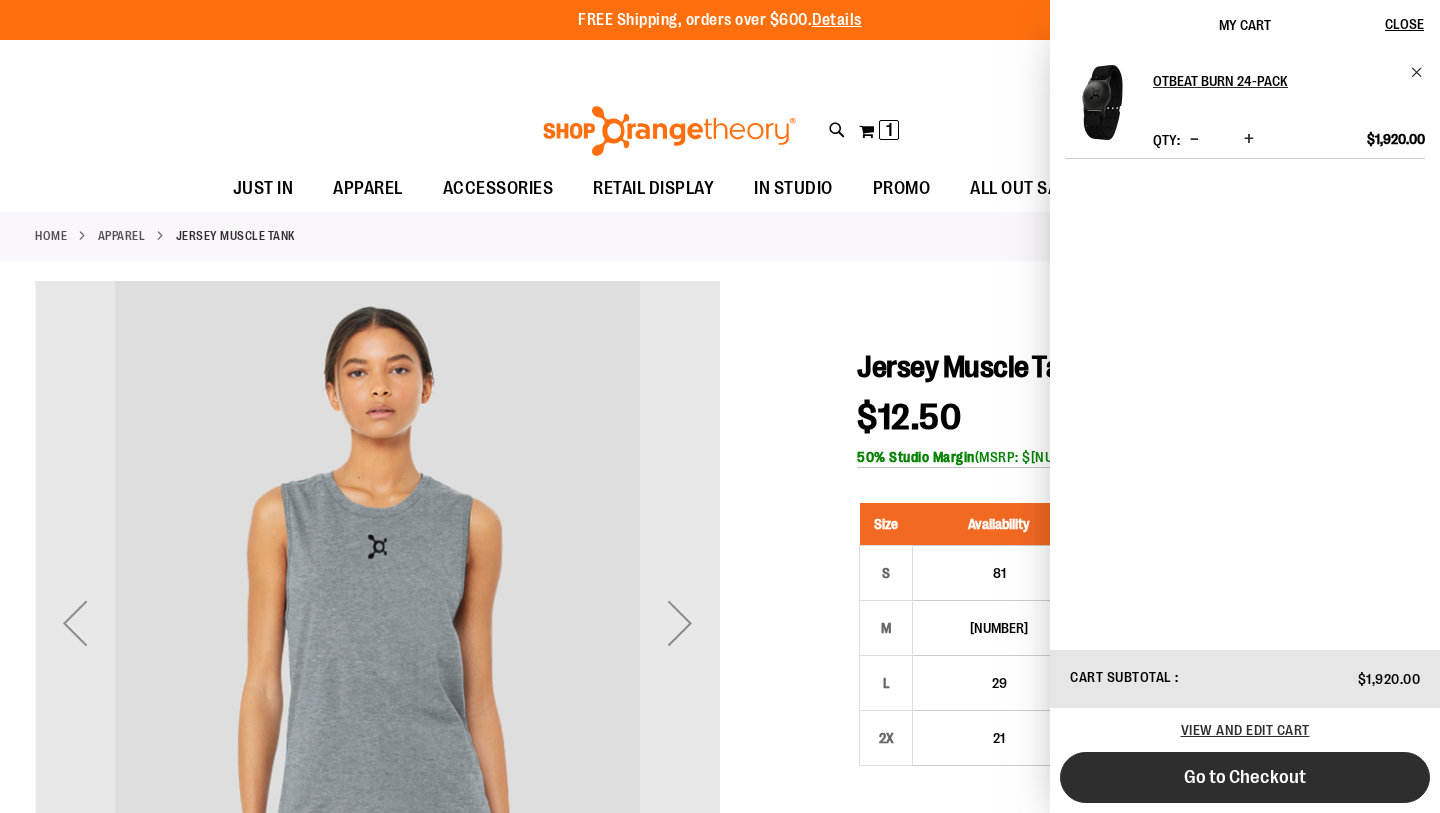 click on "Go to Checkout" at bounding box center [1245, 777] 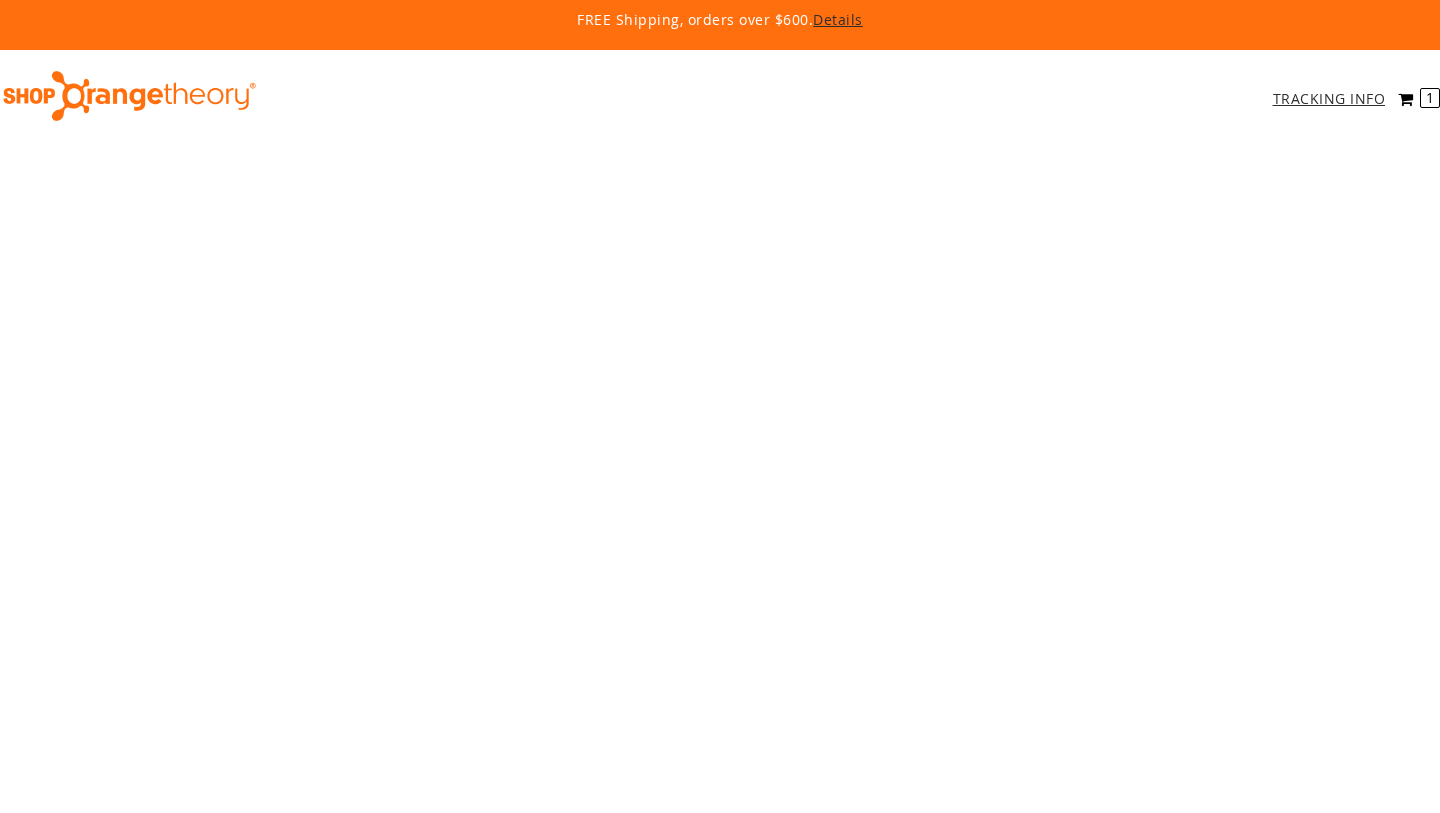 scroll, scrollTop: 0, scrollLeft: 0, axis: both 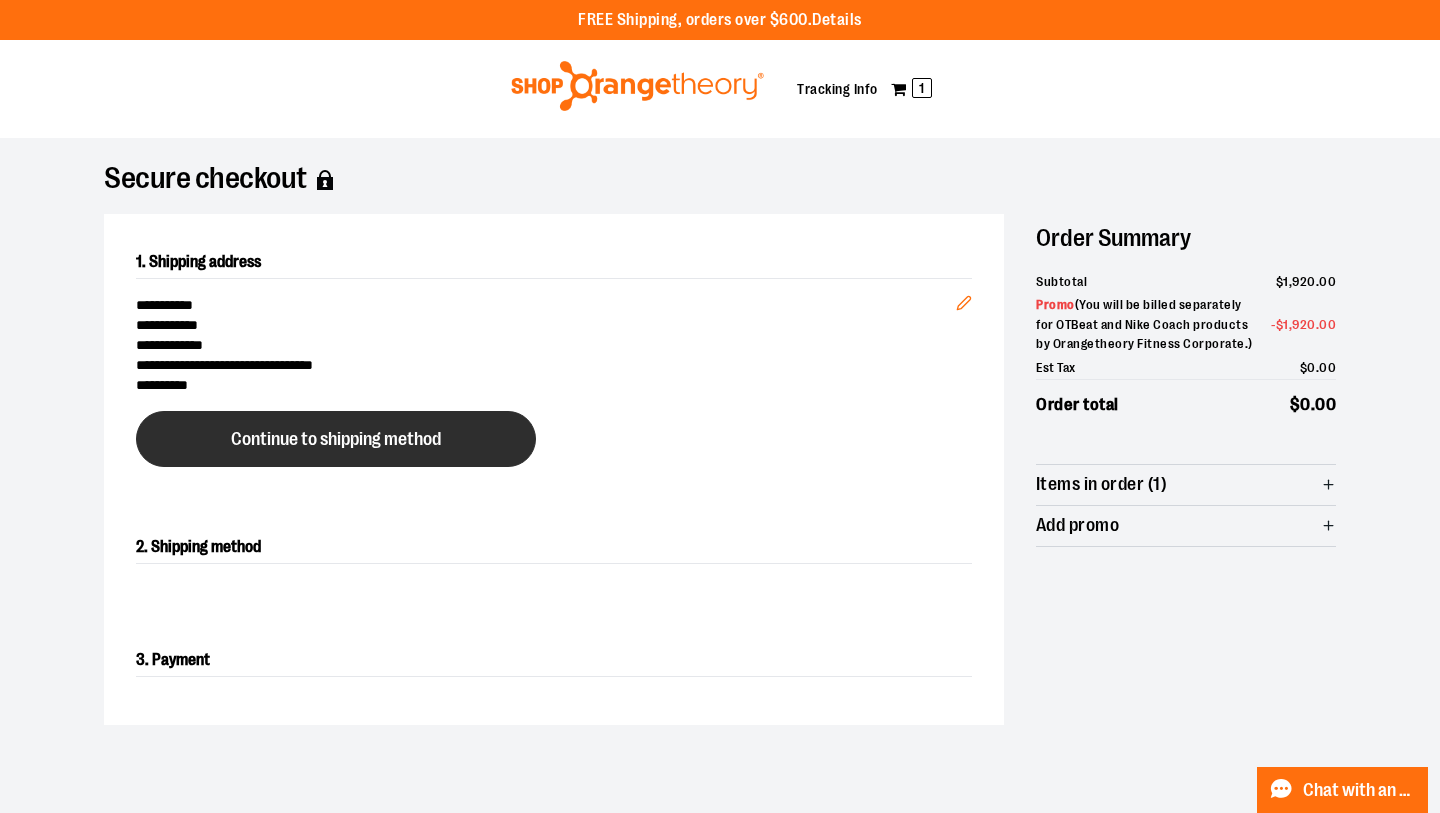 click on "Continue to shipping method" at bounding box center (336, 439) 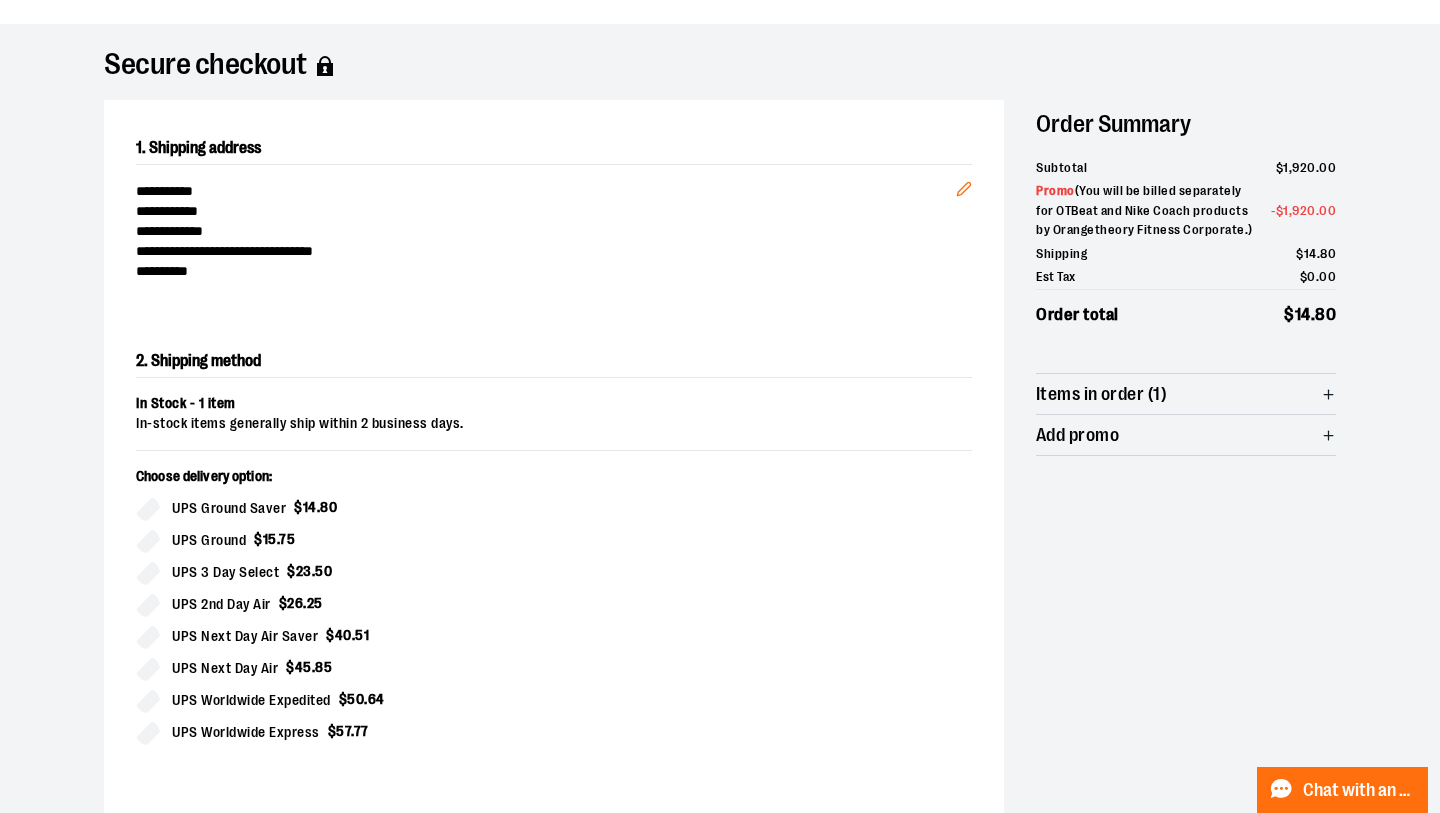 scroll, scrollTop: 129, scrollLeft: 0, axis: vertical 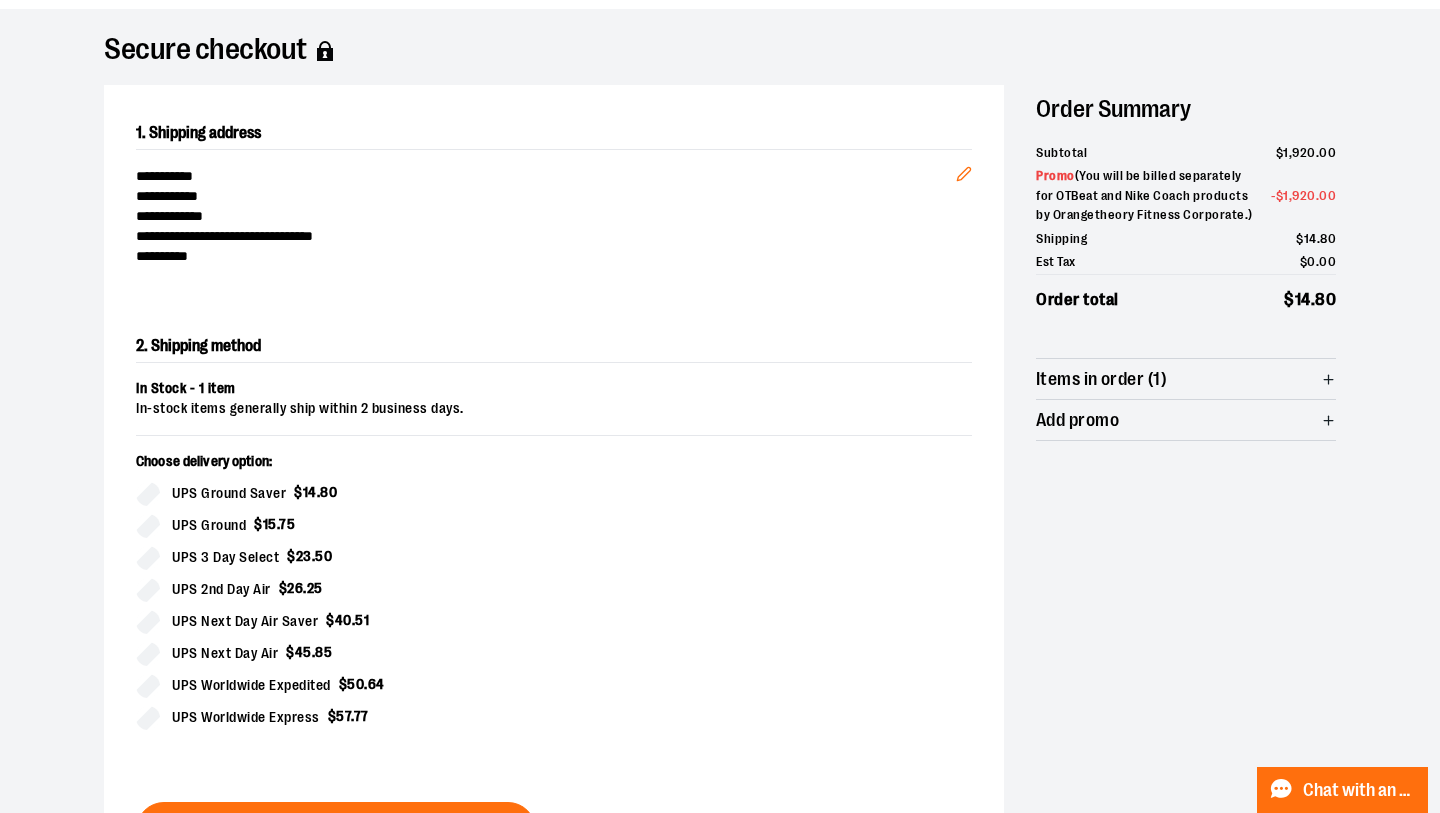 click on "Items in order (1)" at bounding box center (1101, 379) 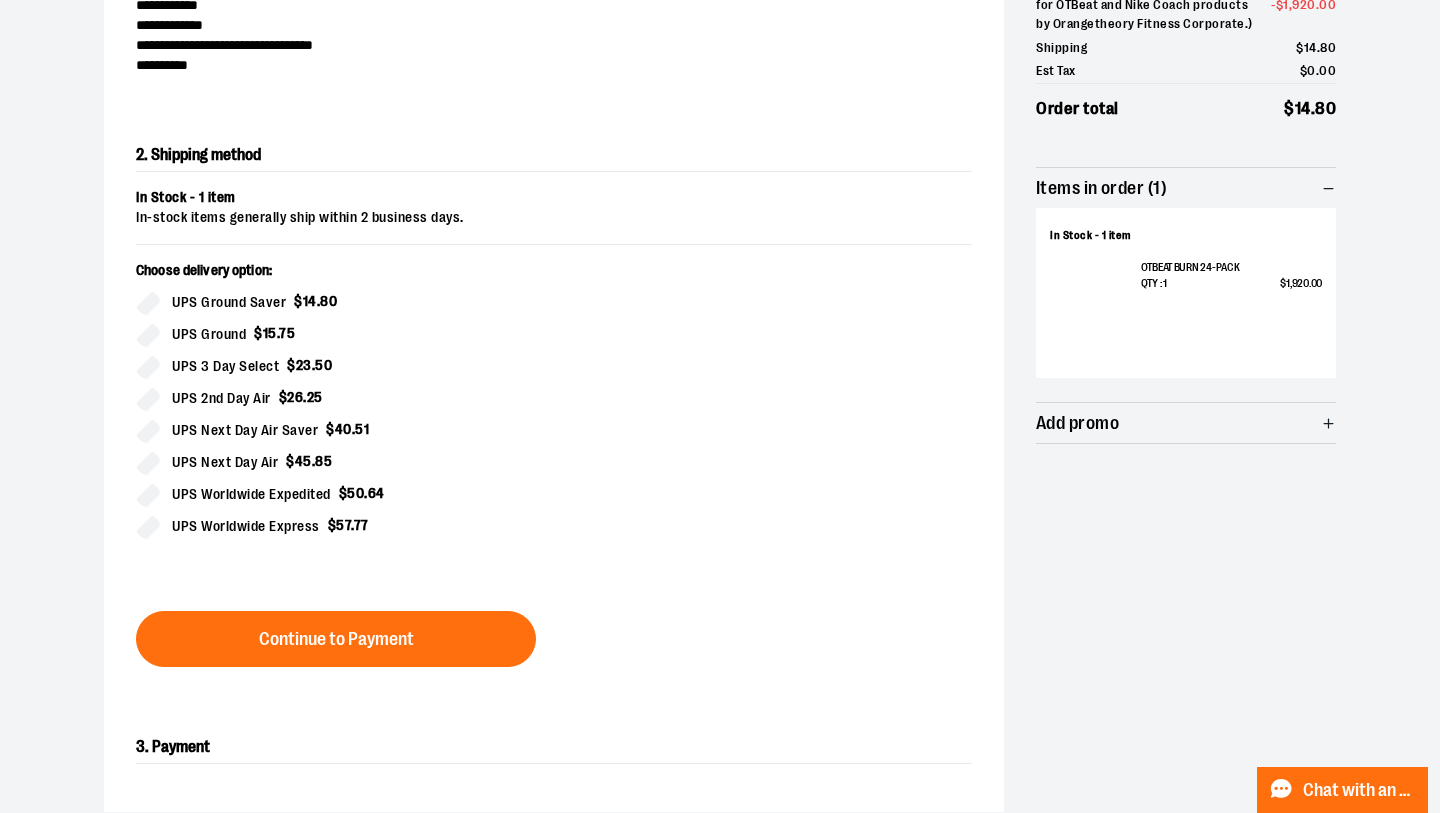 scroll, scrollTop: 391, scrollLeft: 0, axis: vertical 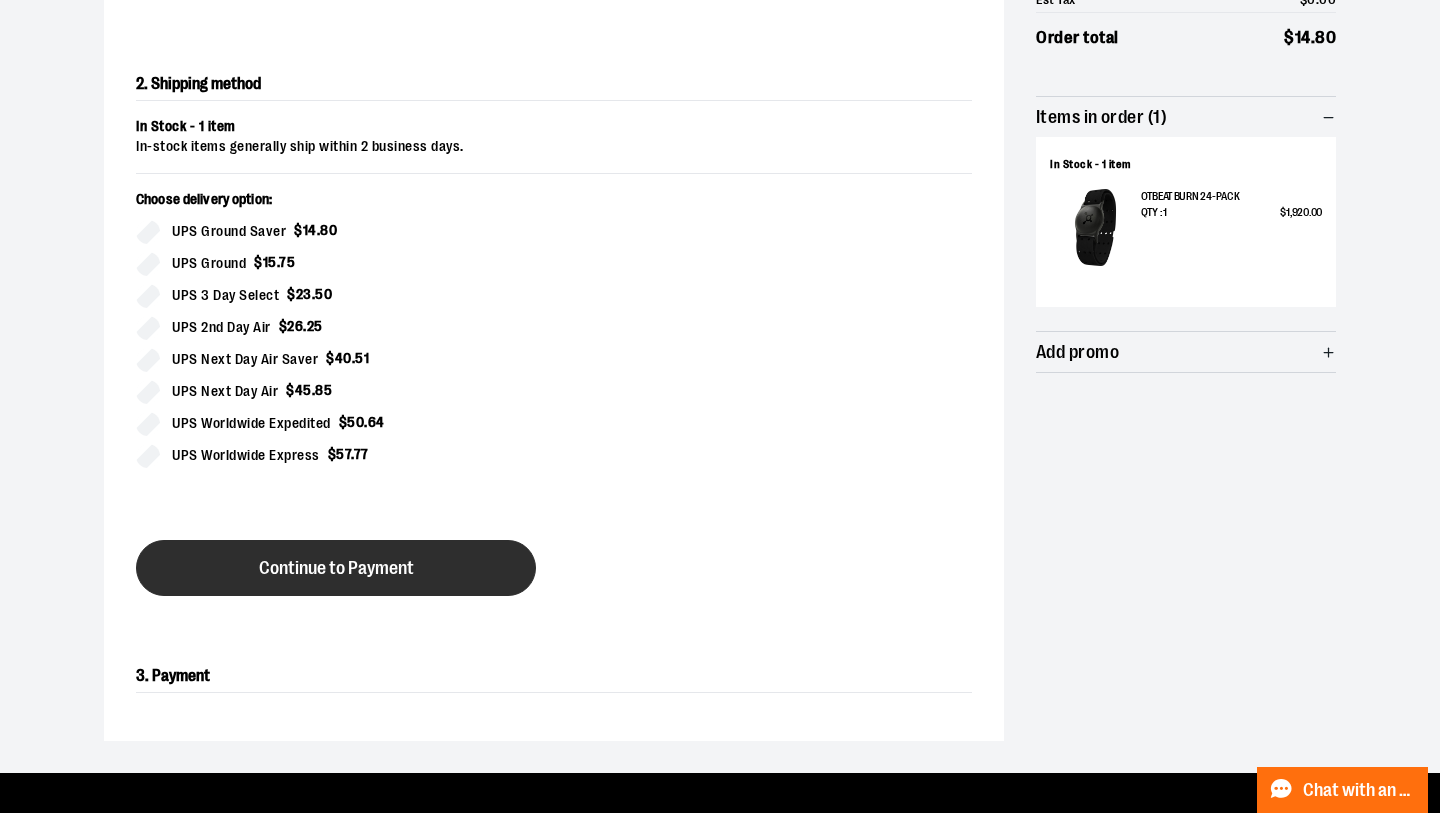 click on "Continue to Payment" at bounding box center (336, 568) 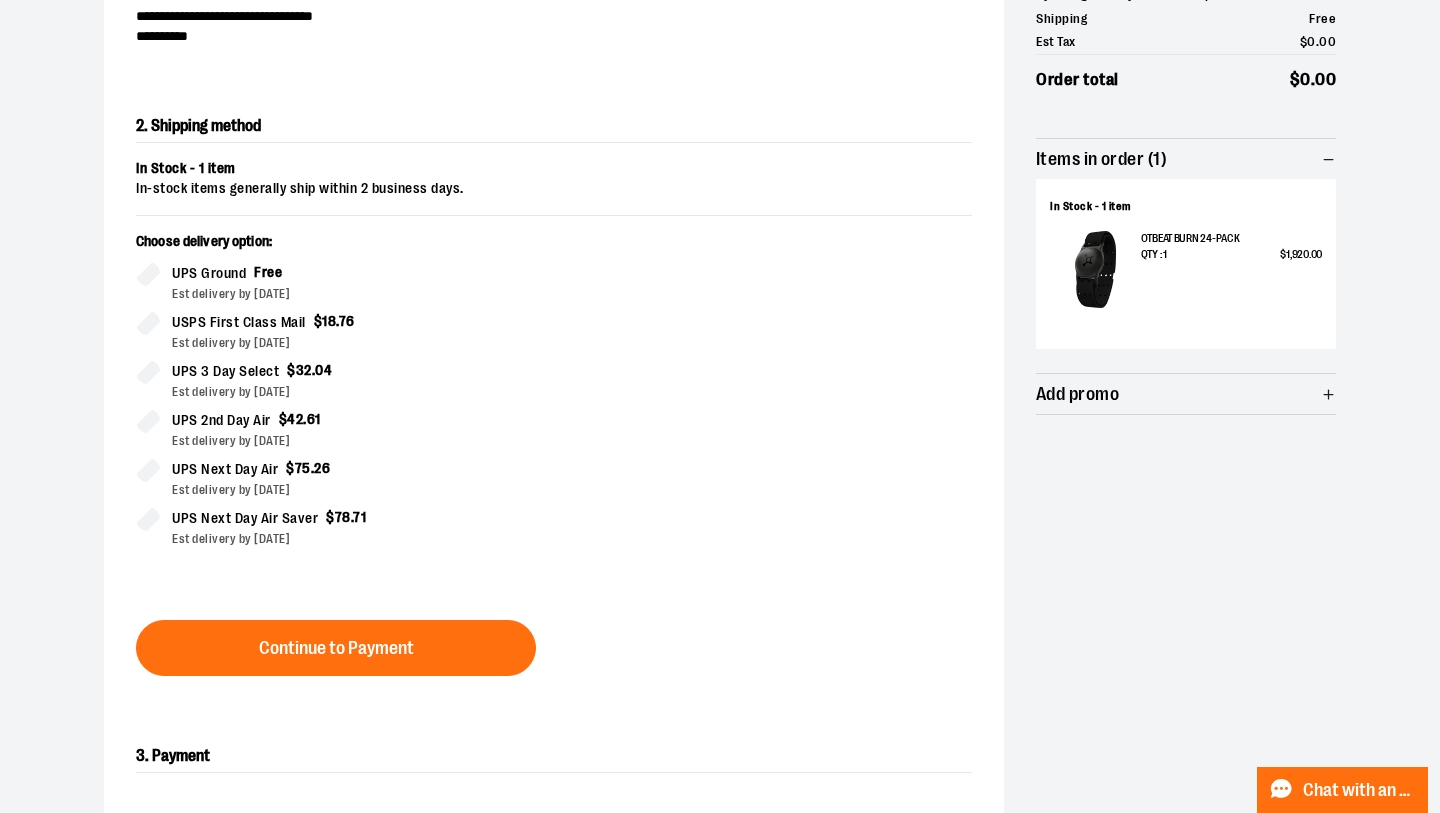 scroll, scrollTop: 353, scrollLeft: 0, axis: vertical 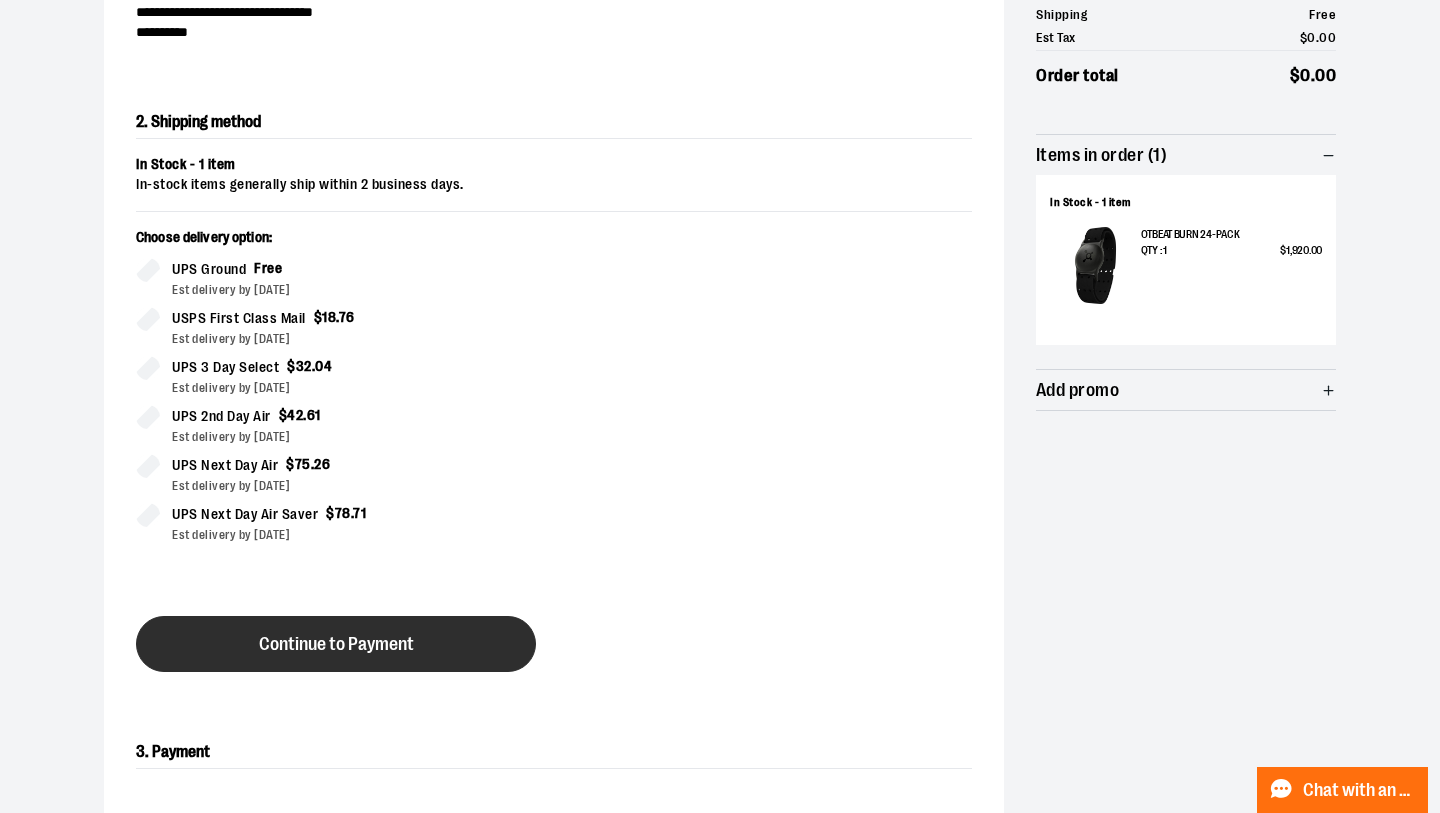 click on "Continue to Payment" at bounding box center [336, 644] 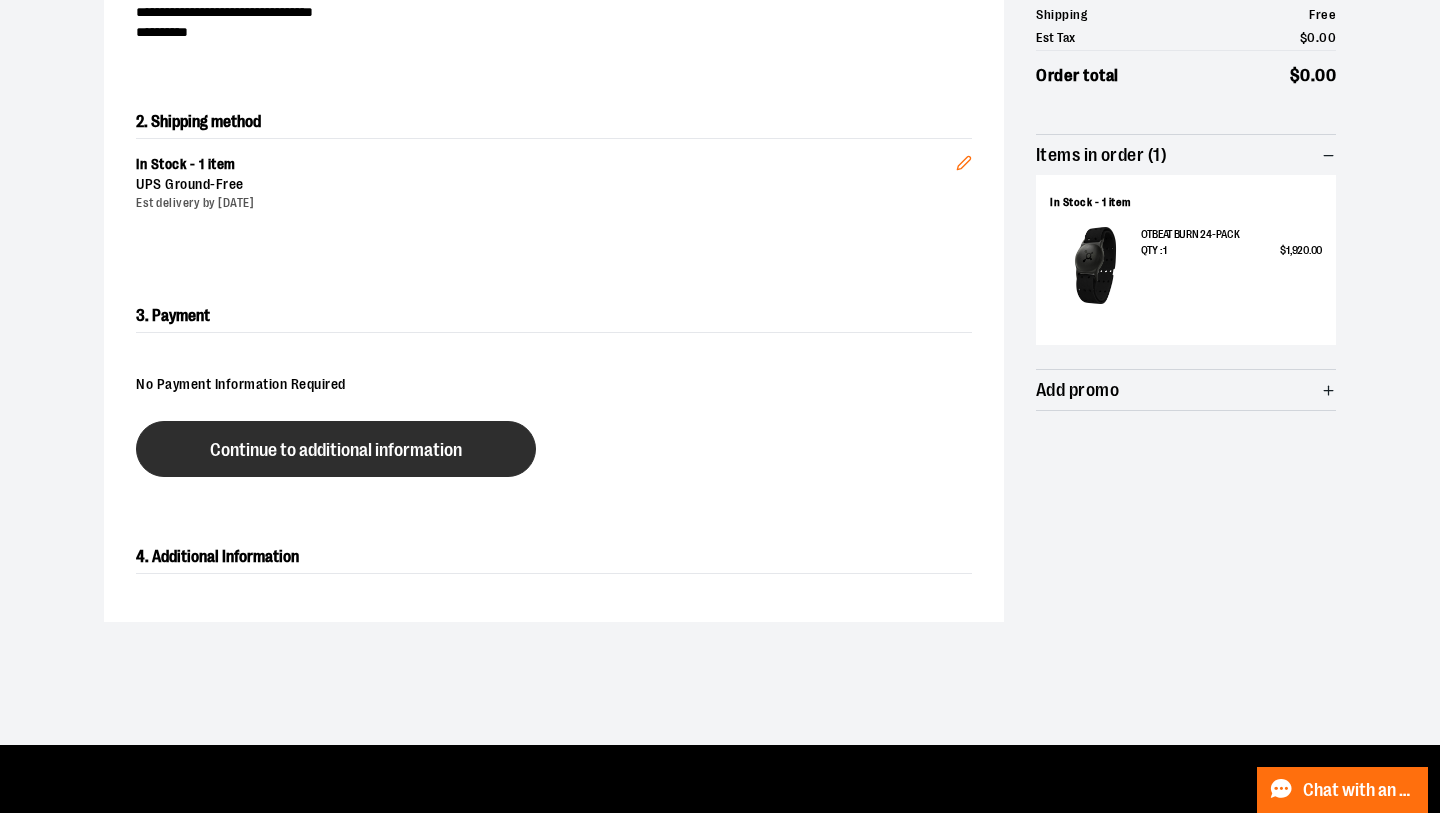 click on "Continue to additional information" at bounding box center [336, 449] 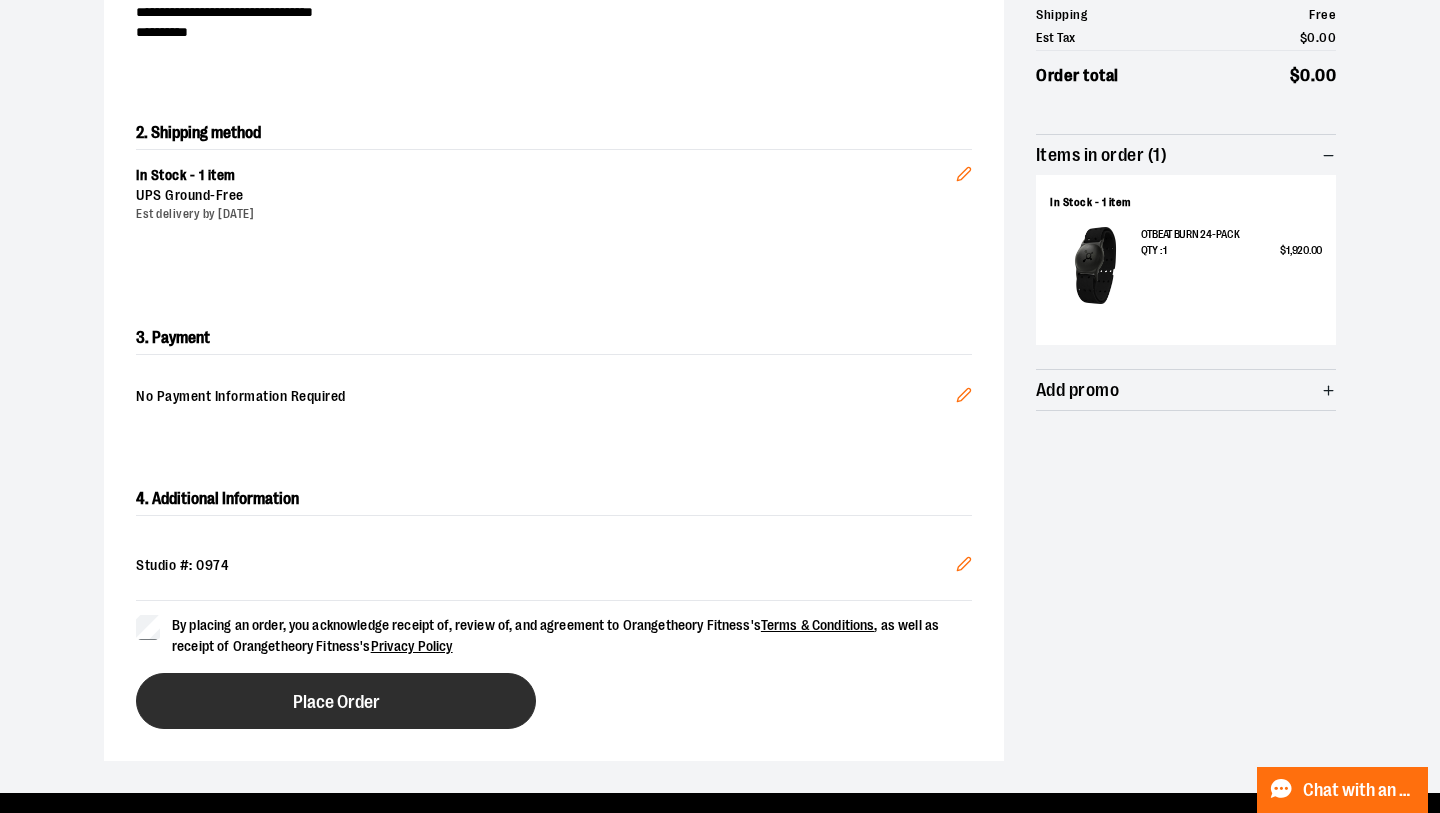 click on "Place Order" at bounding box center [336, 701] 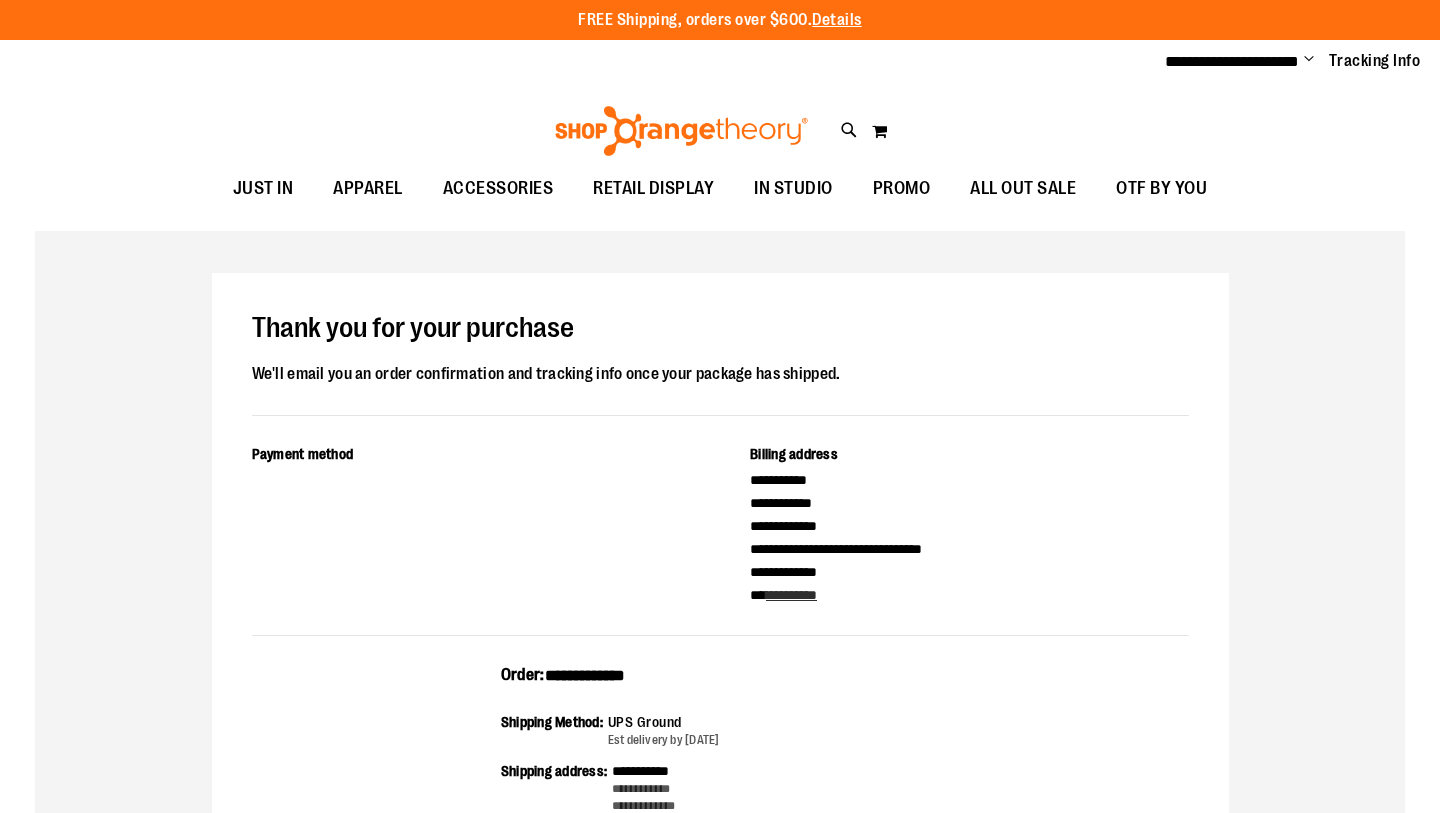 scroll, scrollTop: 0, scrollLeft: 0, axis: both 